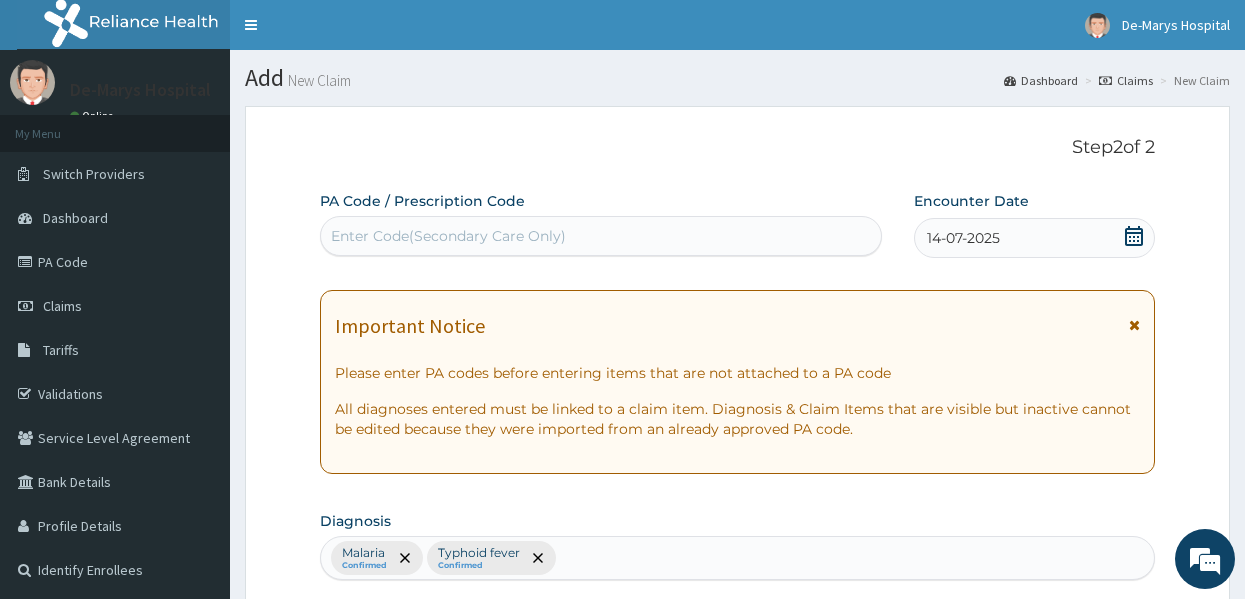 scroll, scrollTop: 188, scrollLeft: 0, axis: vertical 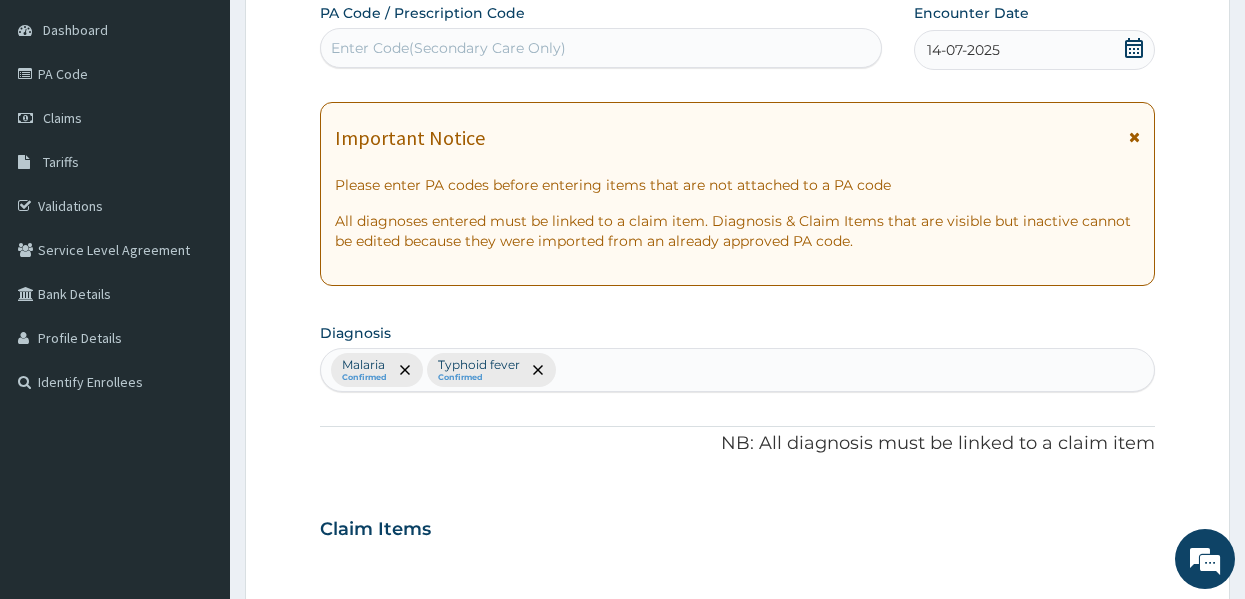 click on "Malaria Confirmed Typhoid fever Confirmed" at bounding box center (738, 370) 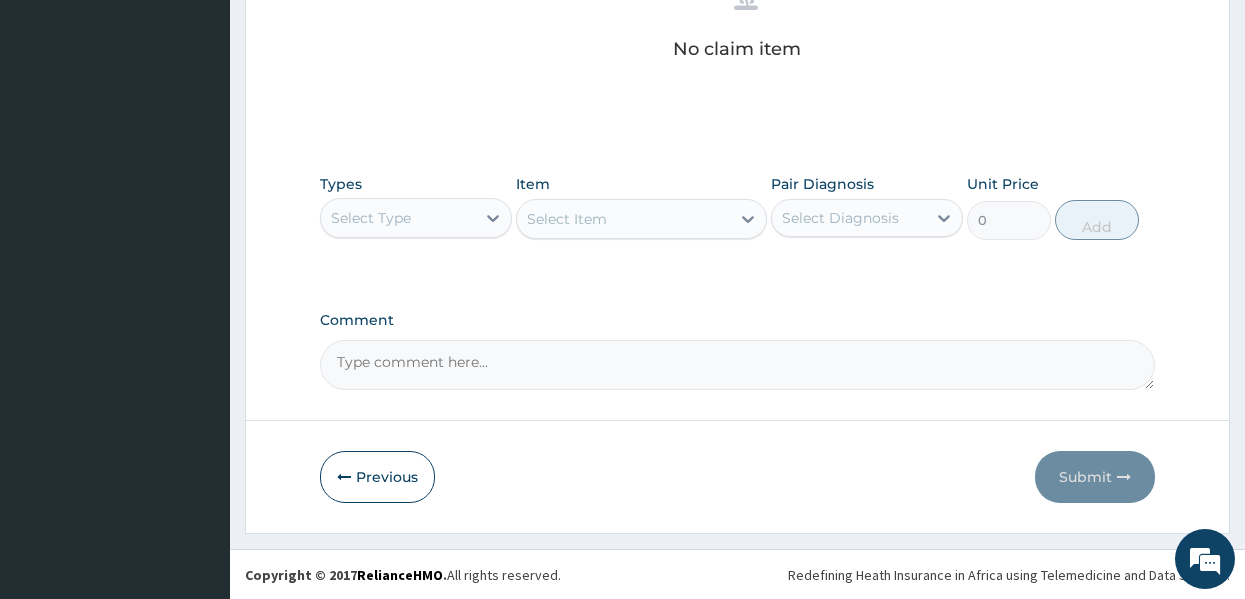 scroll, scrollTop: 843, scrollLeft: 0, axis: vertical 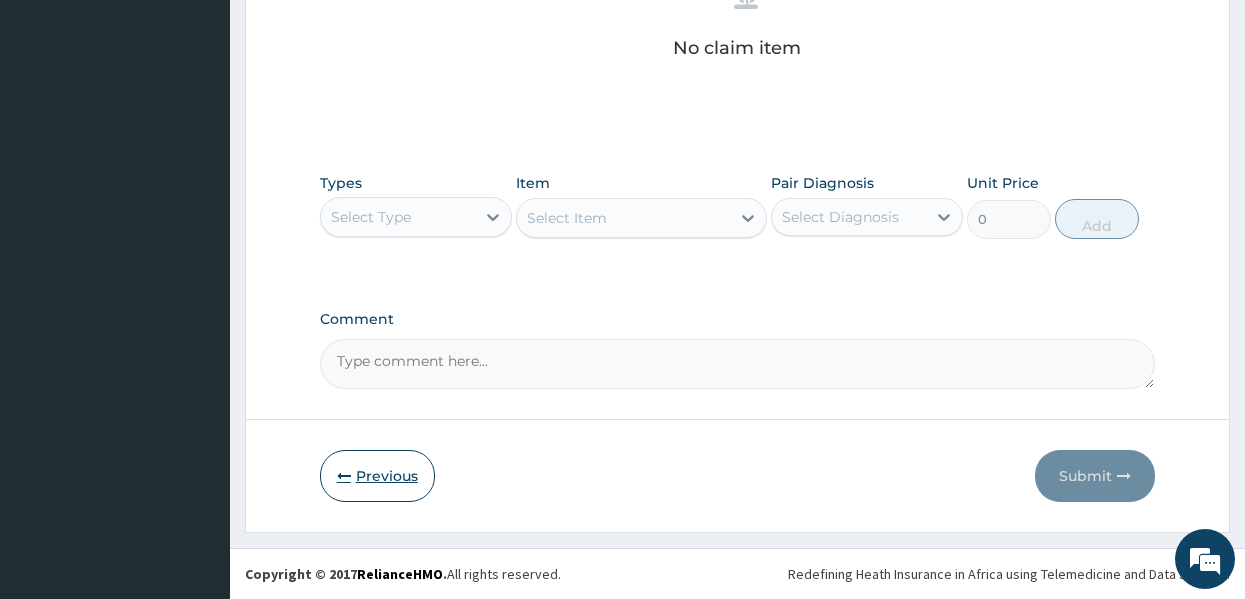 click on "Previous" at bounding box center (377, 476) 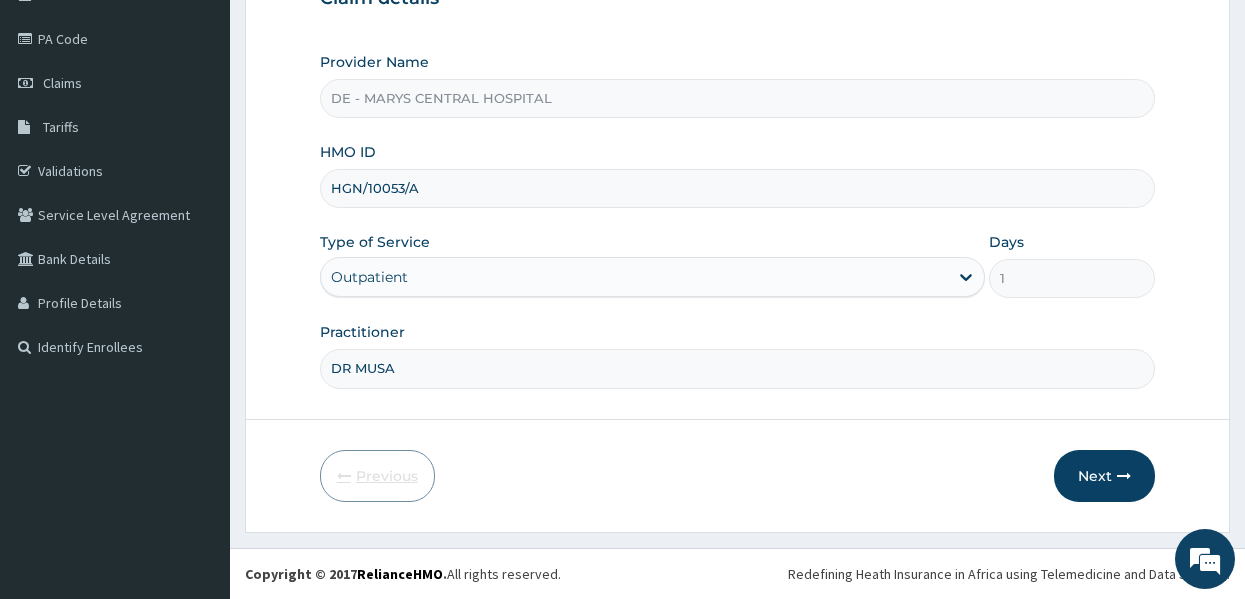 scroll, scrollTop: 223, scrollLeft: 0, axis: vertical 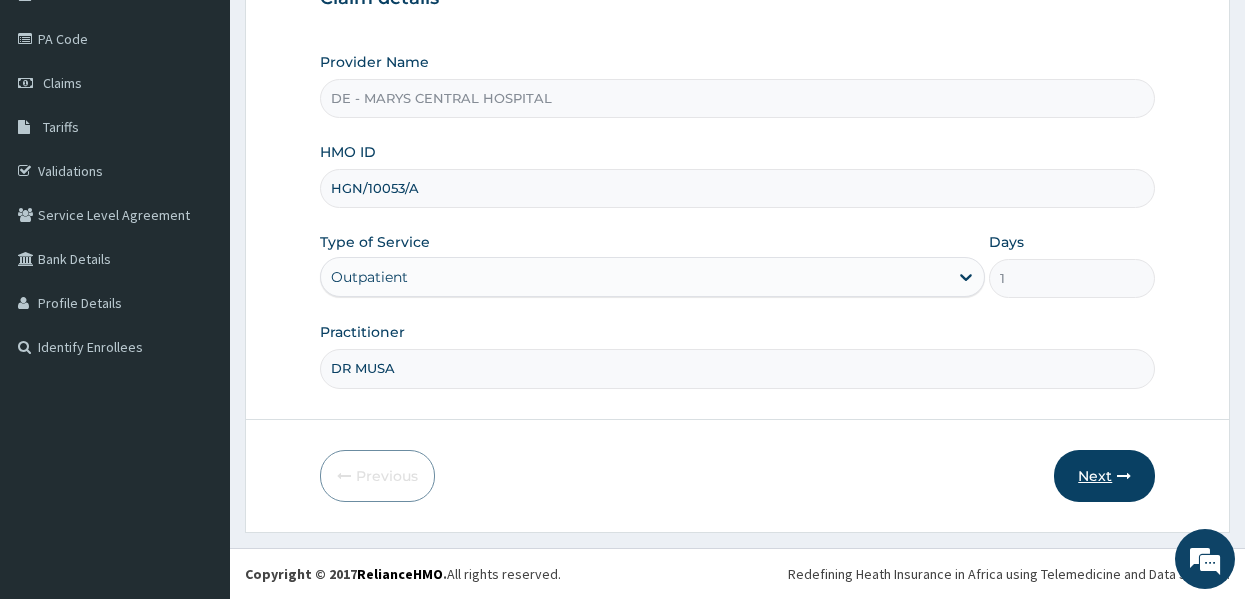 click on "Next" at bounding box center [1104, 476] 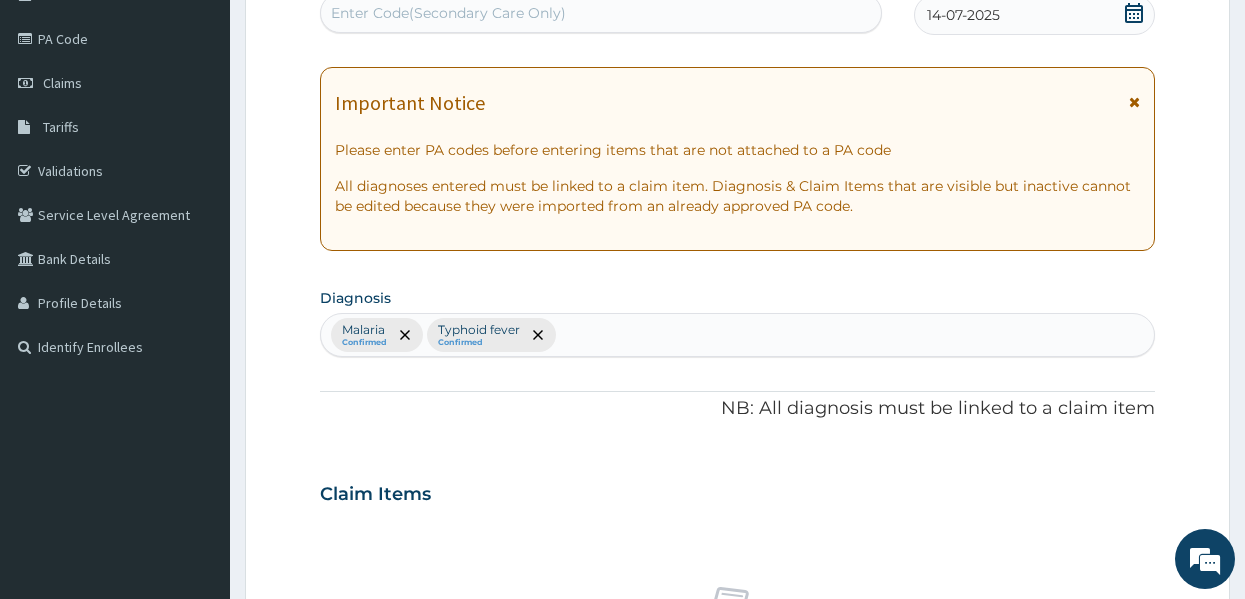 click on "Diagnosis Malaria Confirmed Typhoid fever Confirmed" at bounding box center (738, 320) 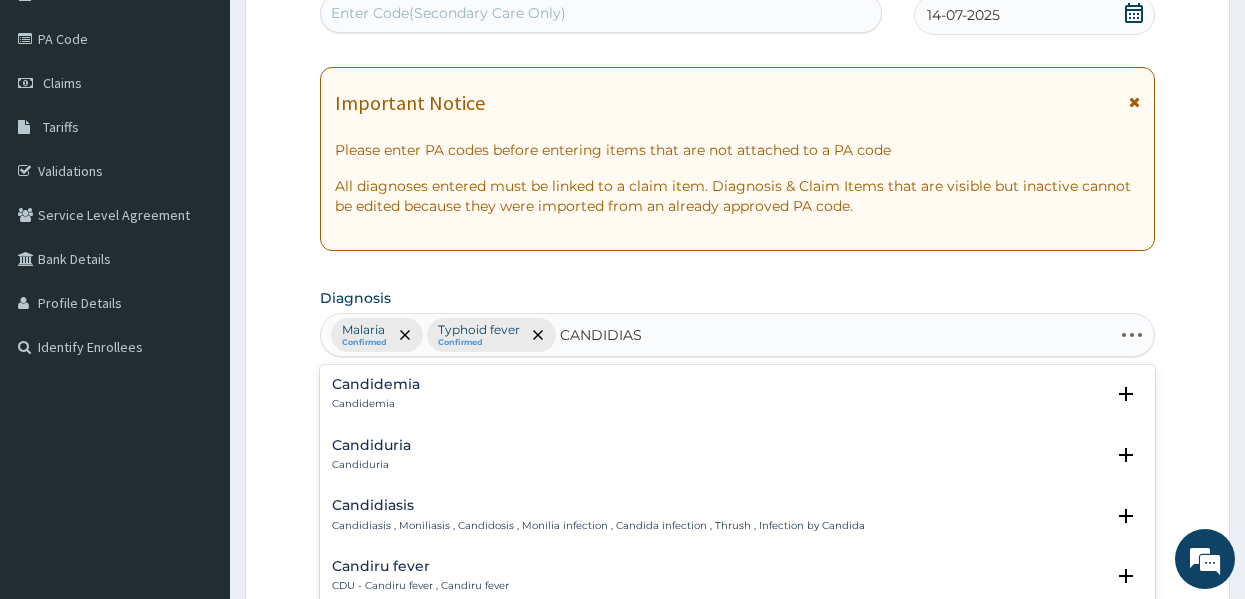 type on "CANDIDIASIS" 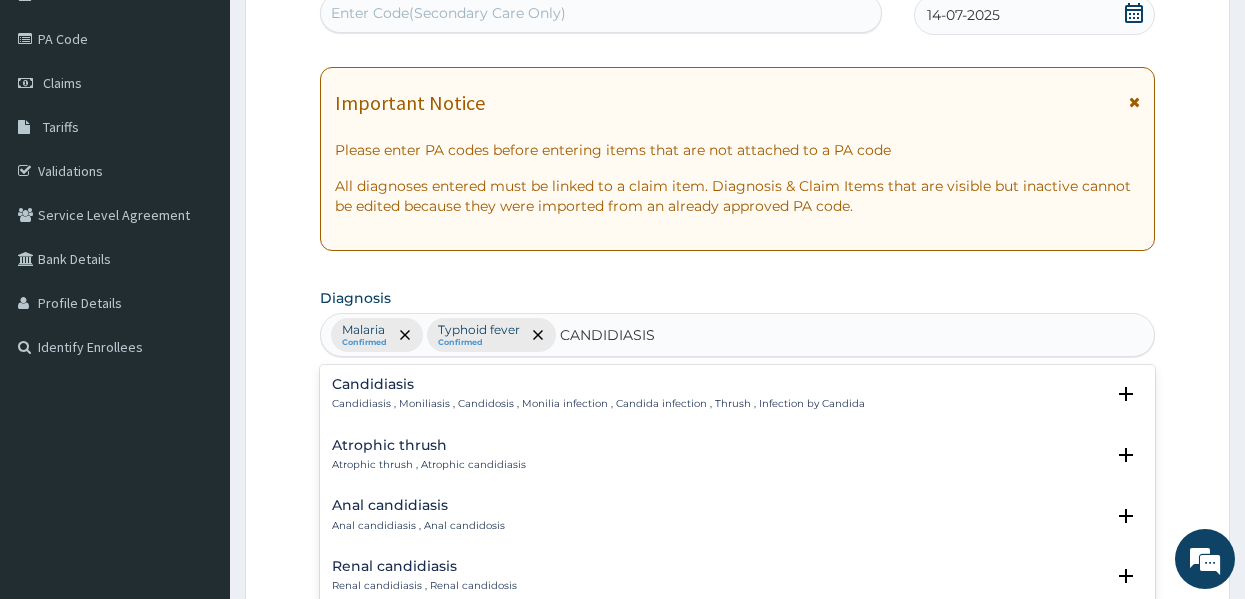click on "Candidiasis , Moniliasis , Candidosis , Monilia infection , Candida infection , Thrush , Infection by Candida" at bounding box center [598, 404] 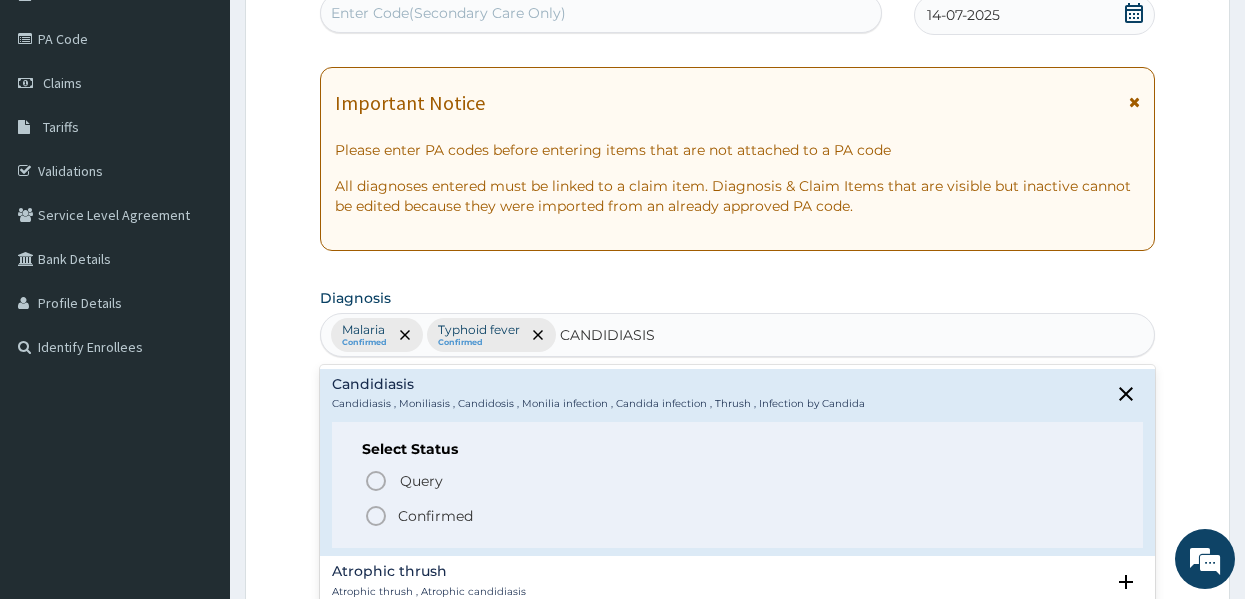 click on "Confirmed" at bounding box center (435, 516) 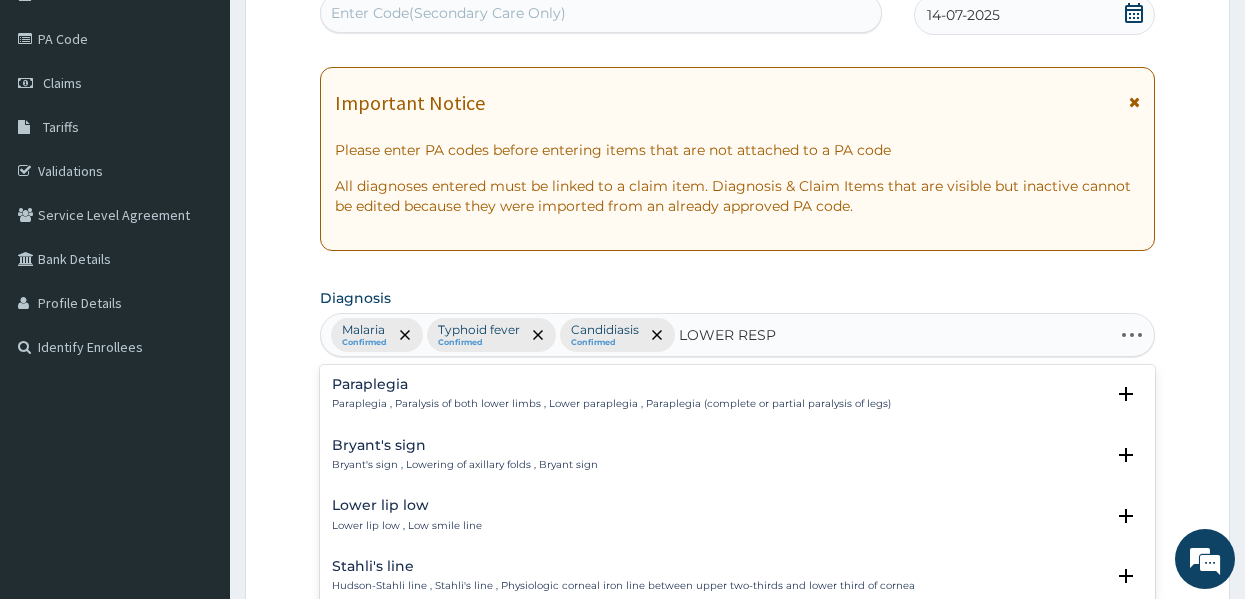 type on "LOWER RESPI" 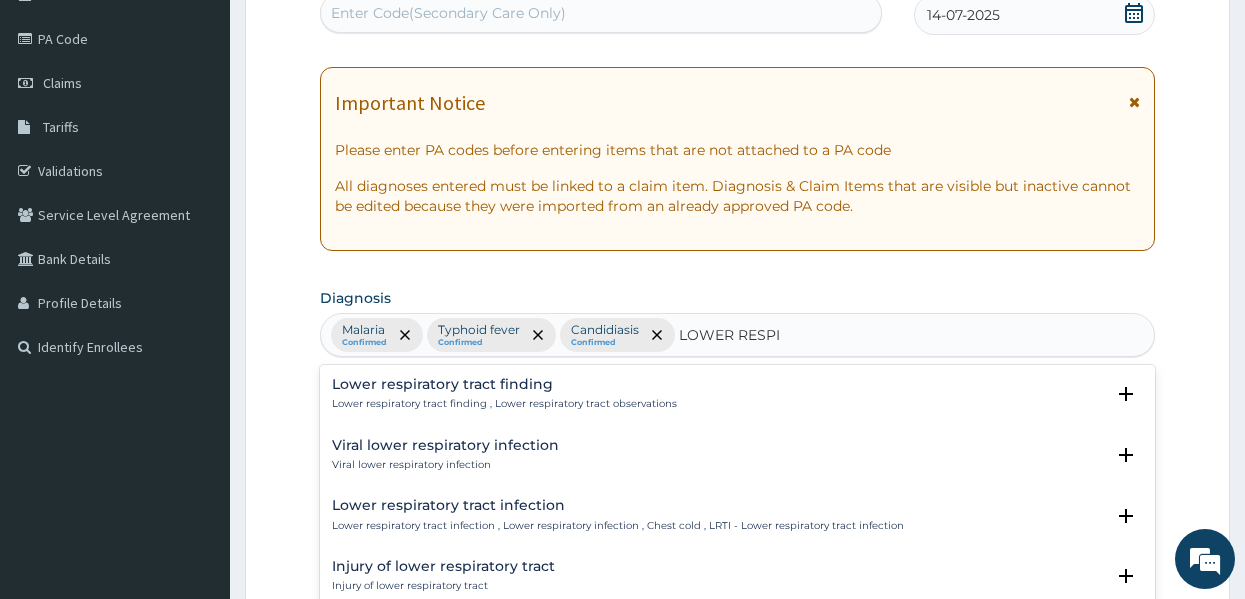 click on "Lower respiratory tract infection" at bounding box center (618, 505) 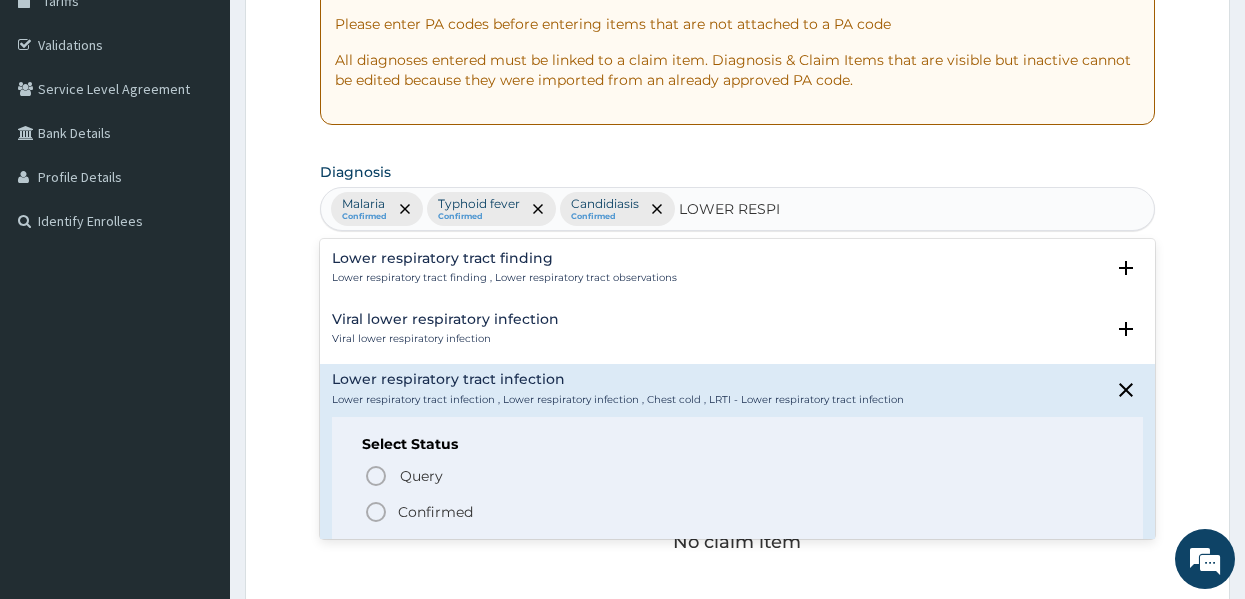 scroll, scrollTop: 351, scrollLeft: 0, axis: vertical 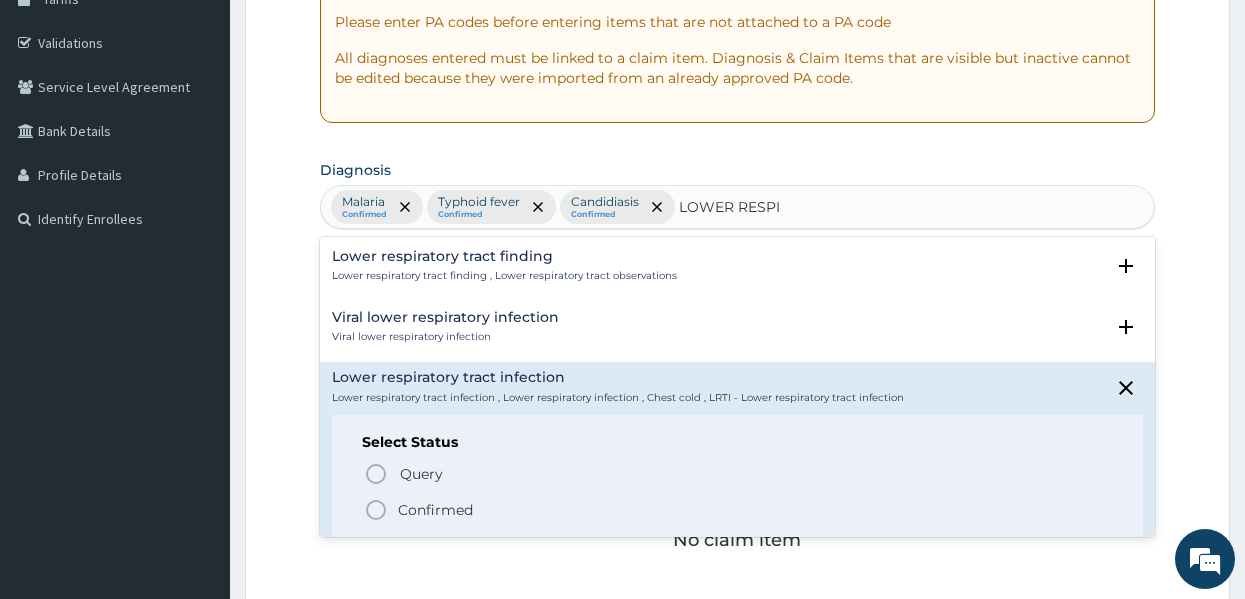 click on "Confirmed" at bounding box center (435, 510) 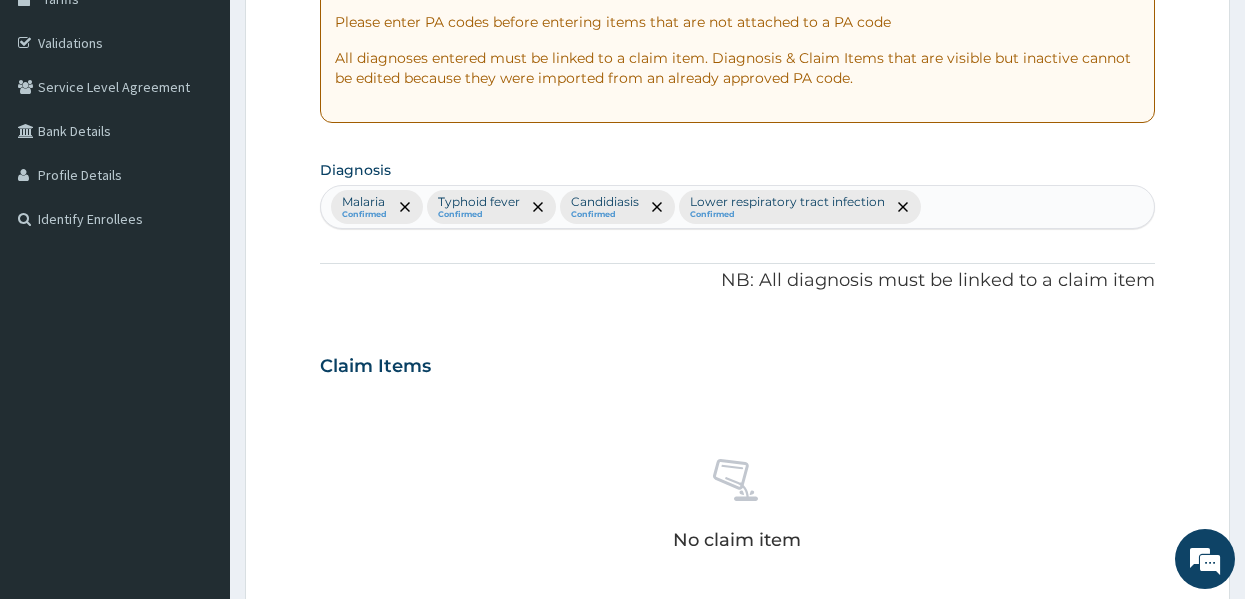 click on "Claim Items" at bounding box center (738, 362) 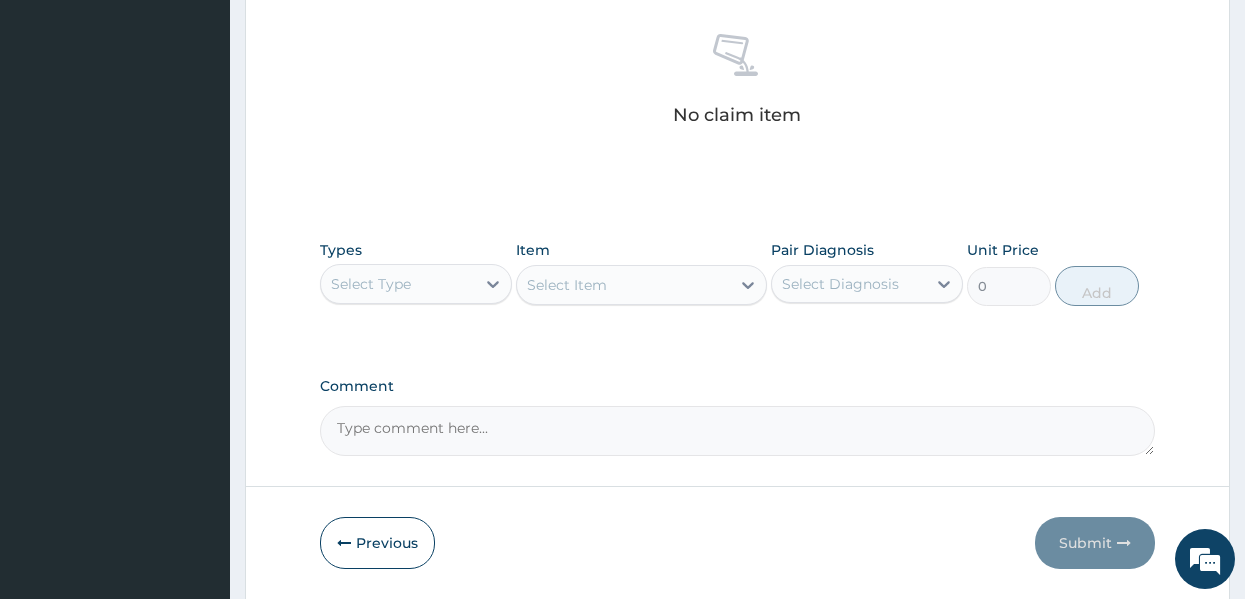 scroll, scrollTop: 843, scrollLeft: 0, axis: vertical 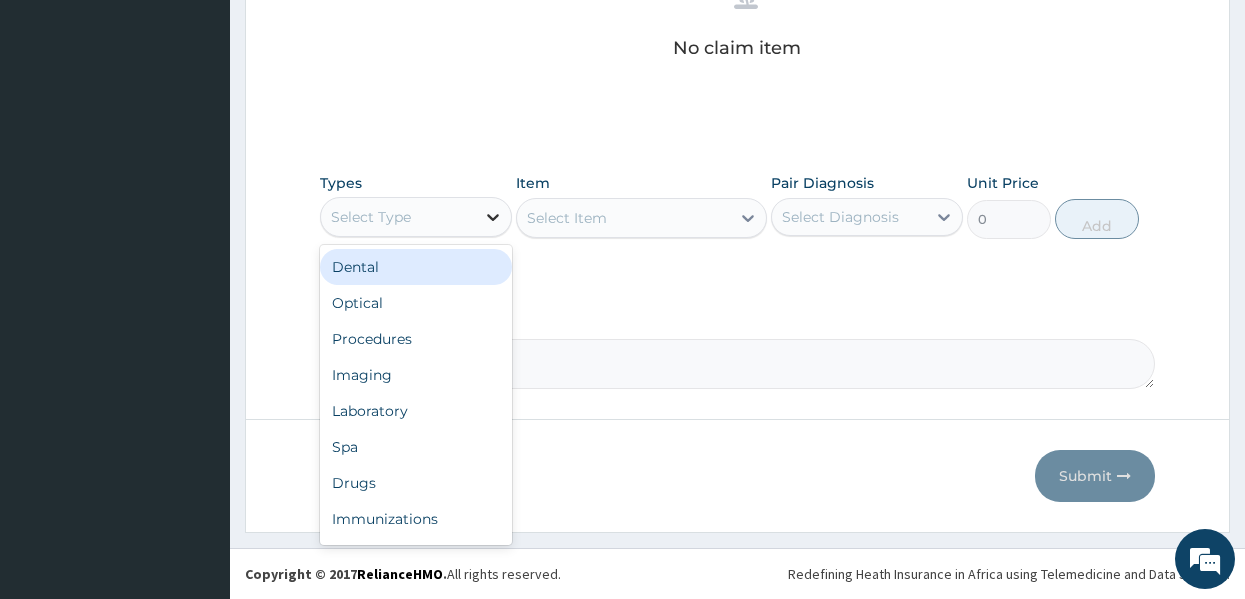 click at bounding box center (493, 217) 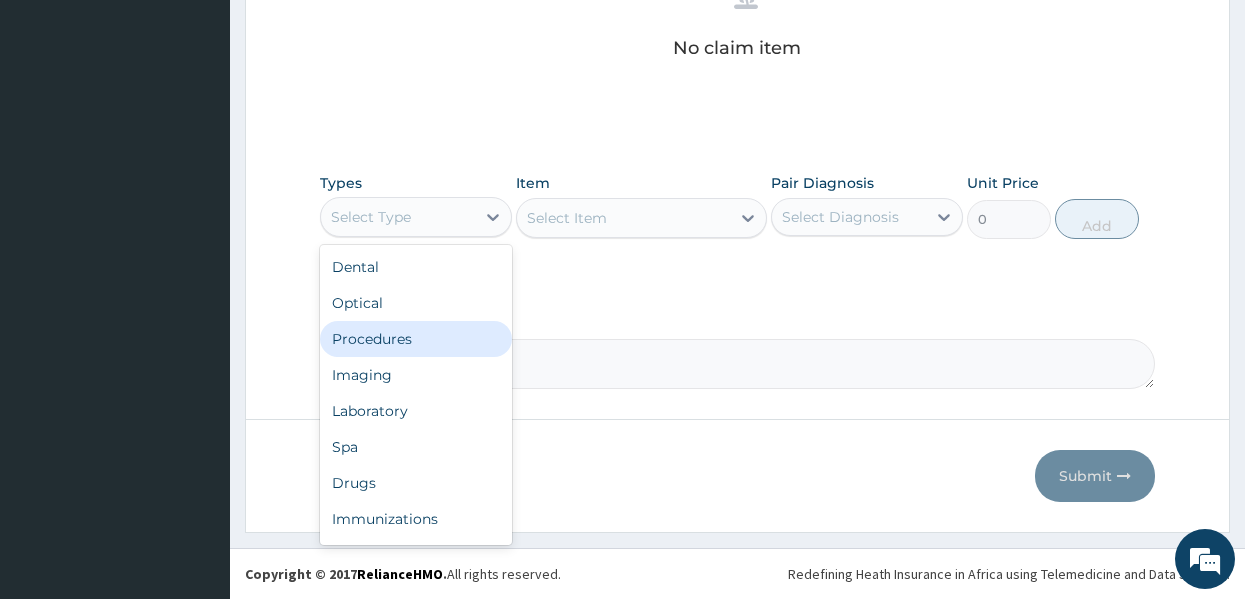 click on "Procedures" at bounding box center [416, 339] 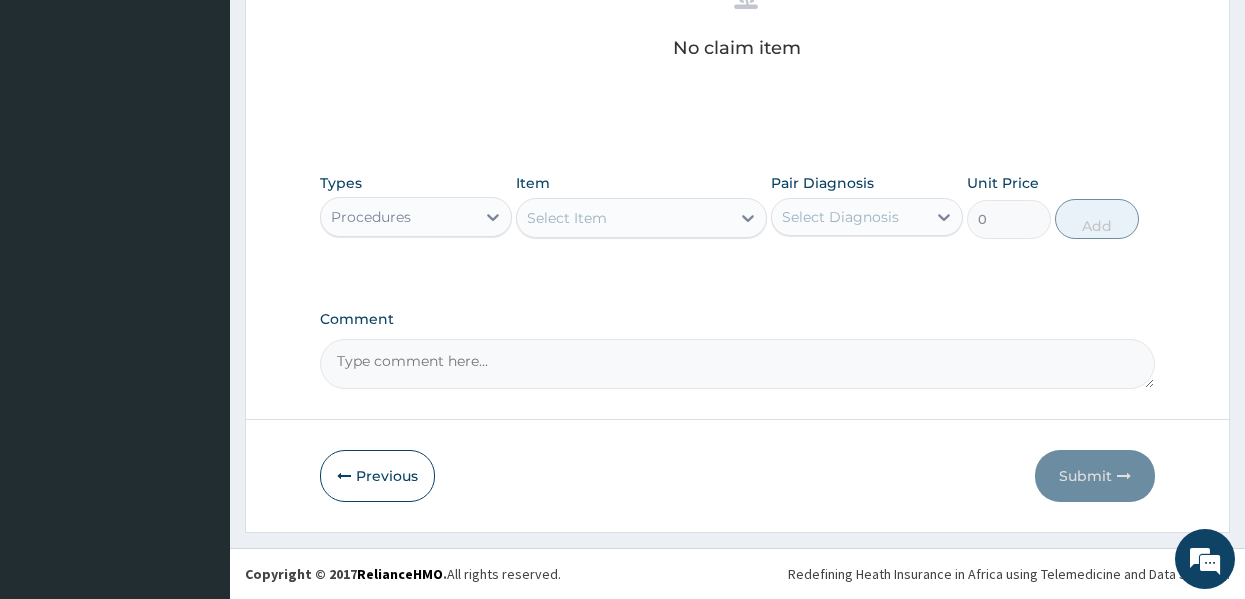 click on "Select Item" at bounding box center [623, 218] 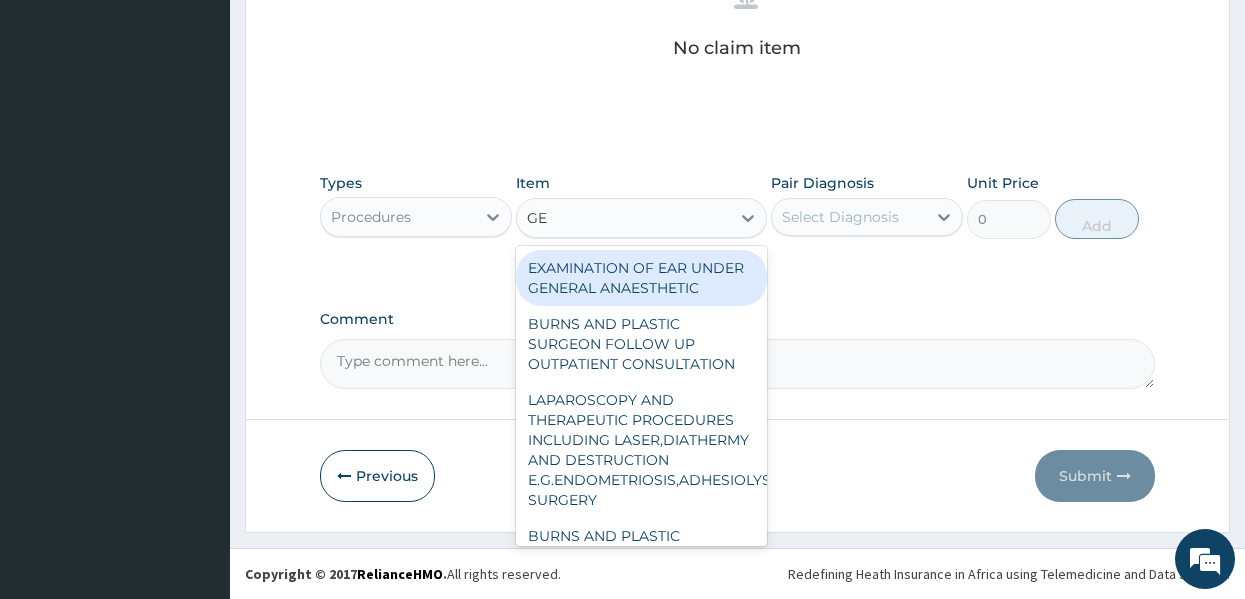 type on "GEN" 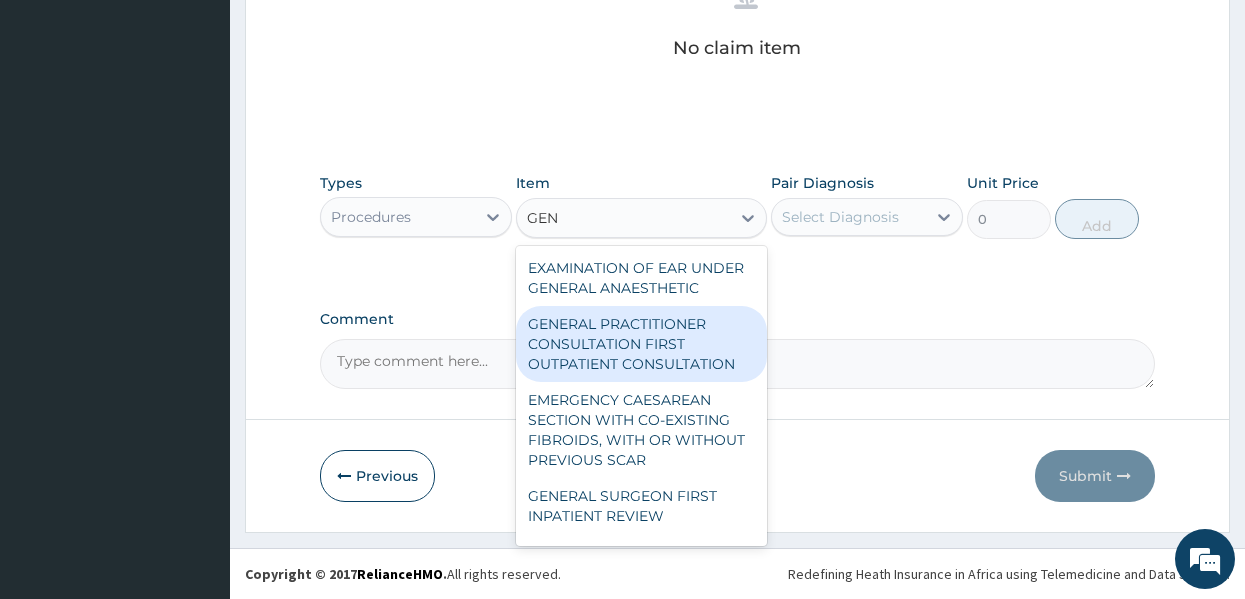 click on "GENERAL PRACTITIONER CONSULTATION FIRST OUTPATIENT CONSULTATION" at bounding box center [641, 344] 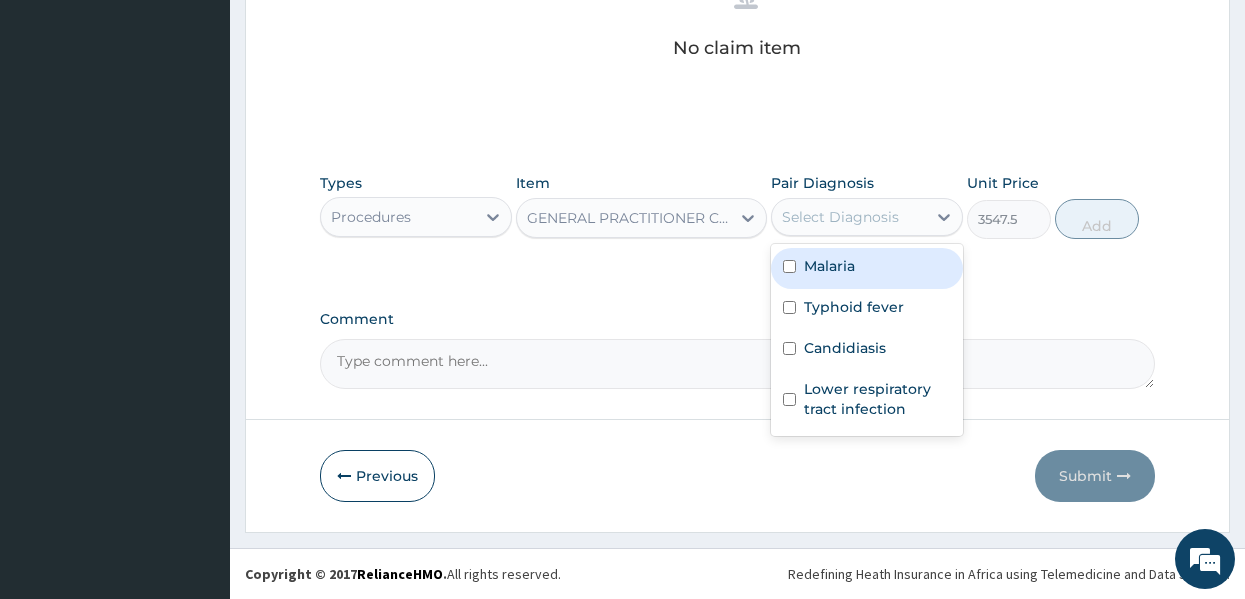 click on "Select Diagnosis" at bounding box center (840, 217) 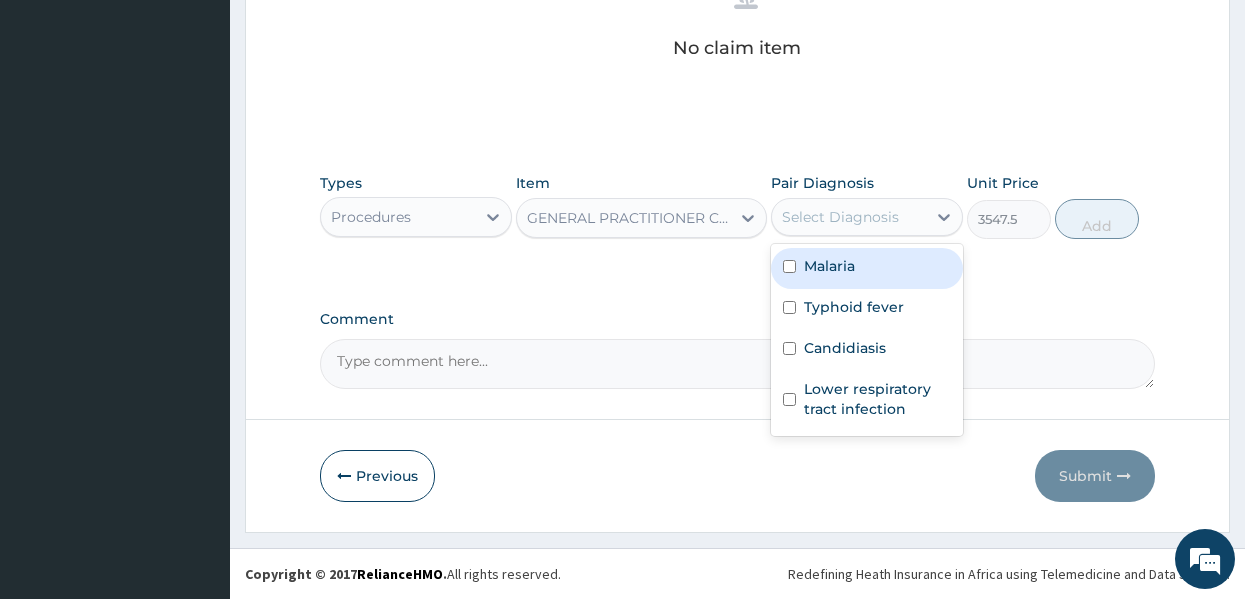 click on "Malaria" at bounding box center [829, 266] 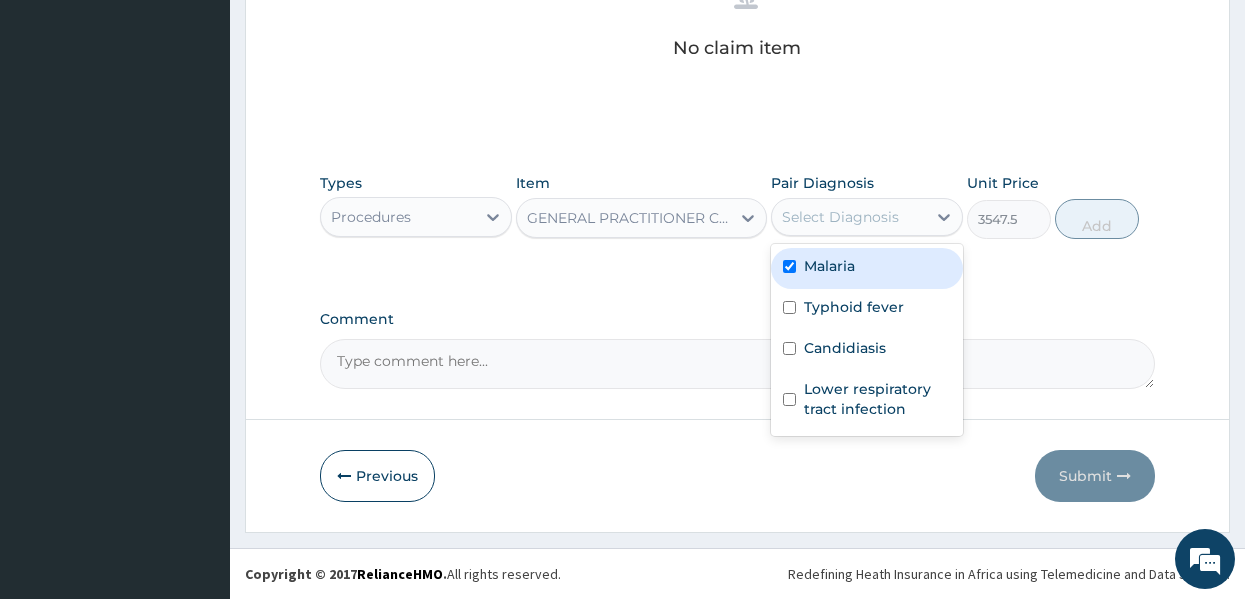 checkbox on "true" 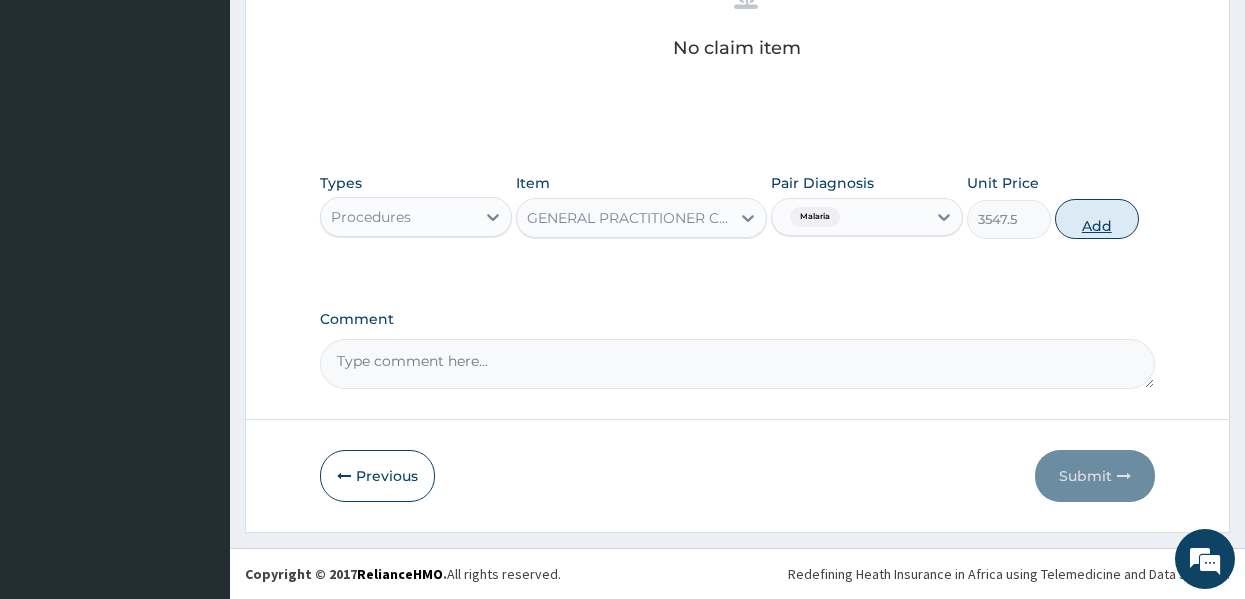 click on "Add" at bounding box center [1097, 219] 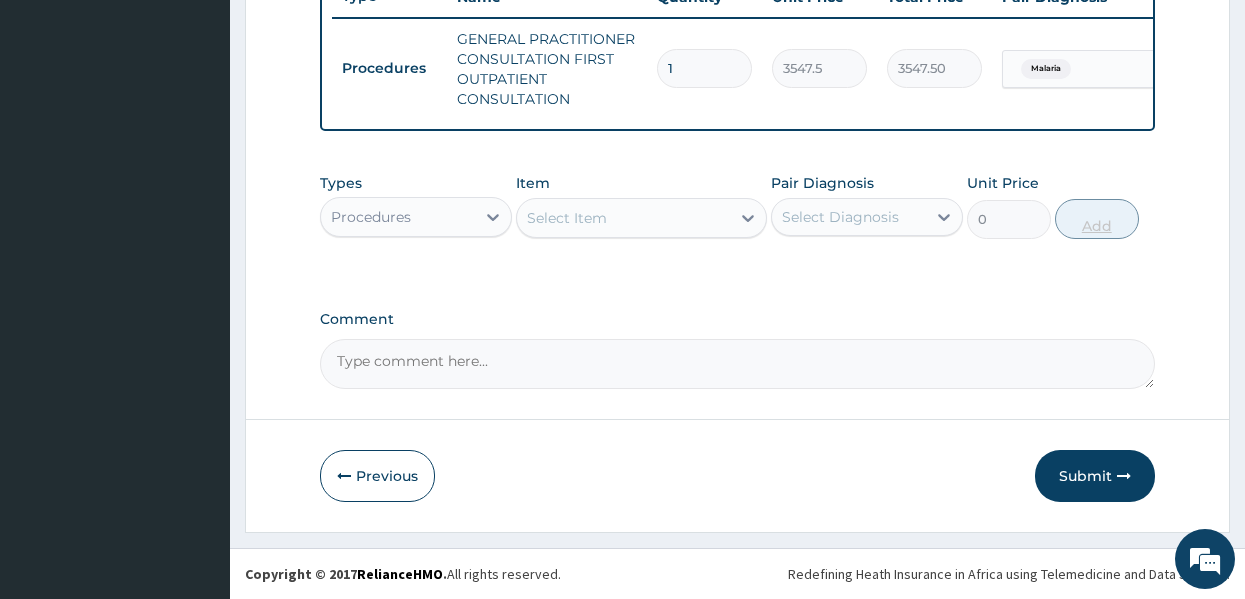 scroll, scrollTop: 794, scrollLeft: 0, axis: vertical 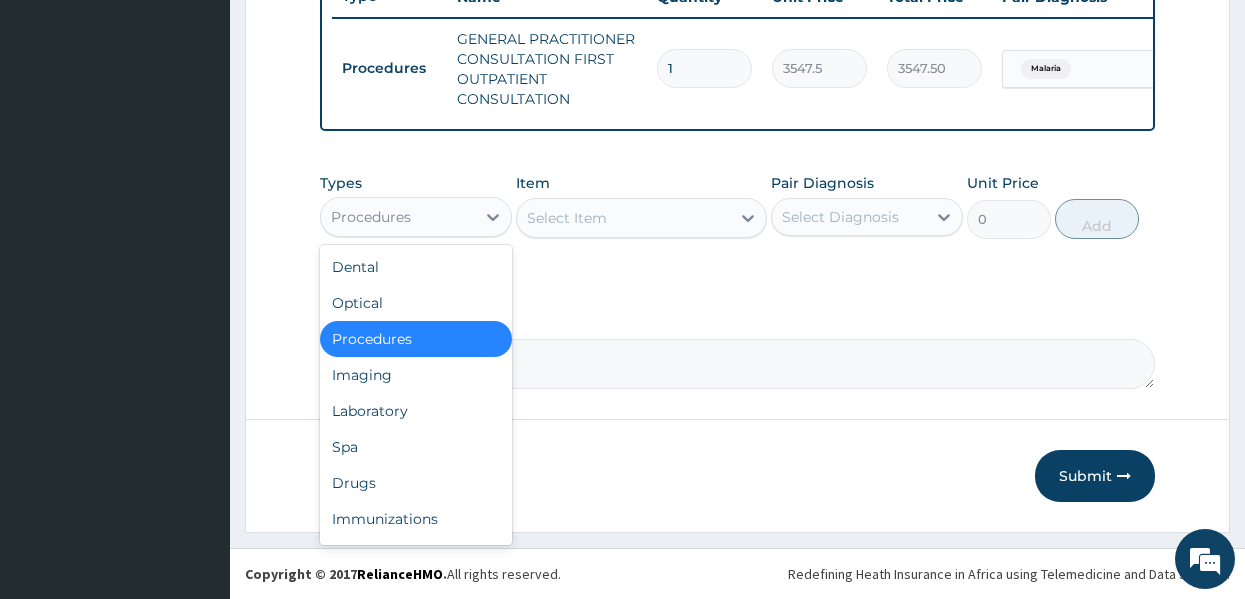 click on "Procedures" at bounding box center (398, 217) 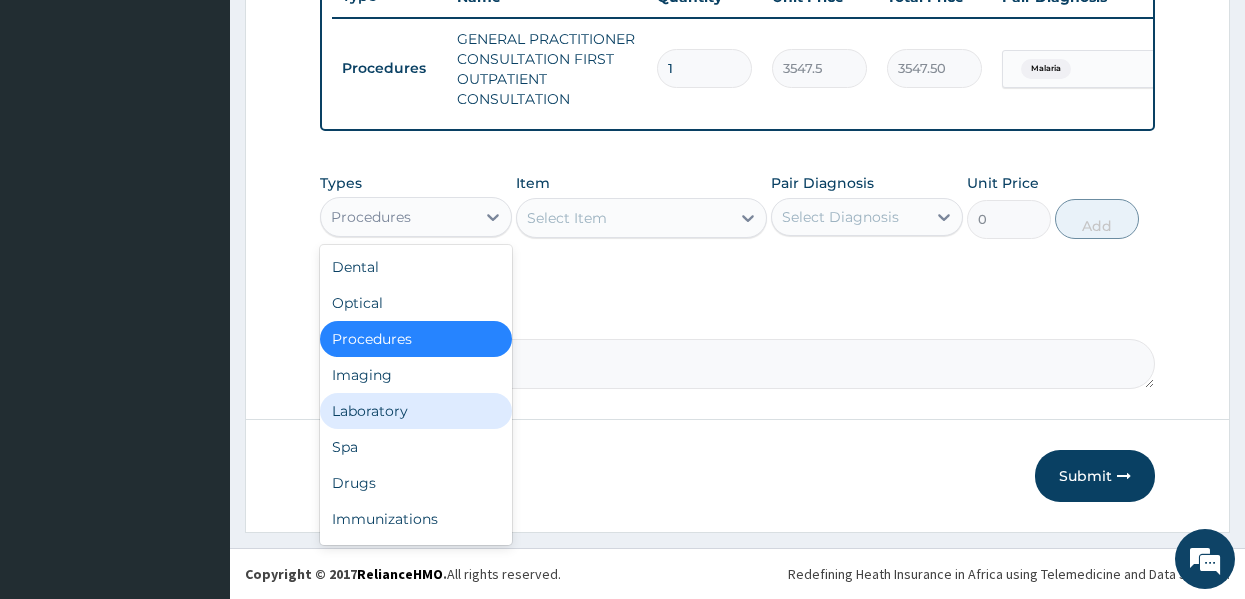 click on "Laboratory" at bounding box center [416, 411] 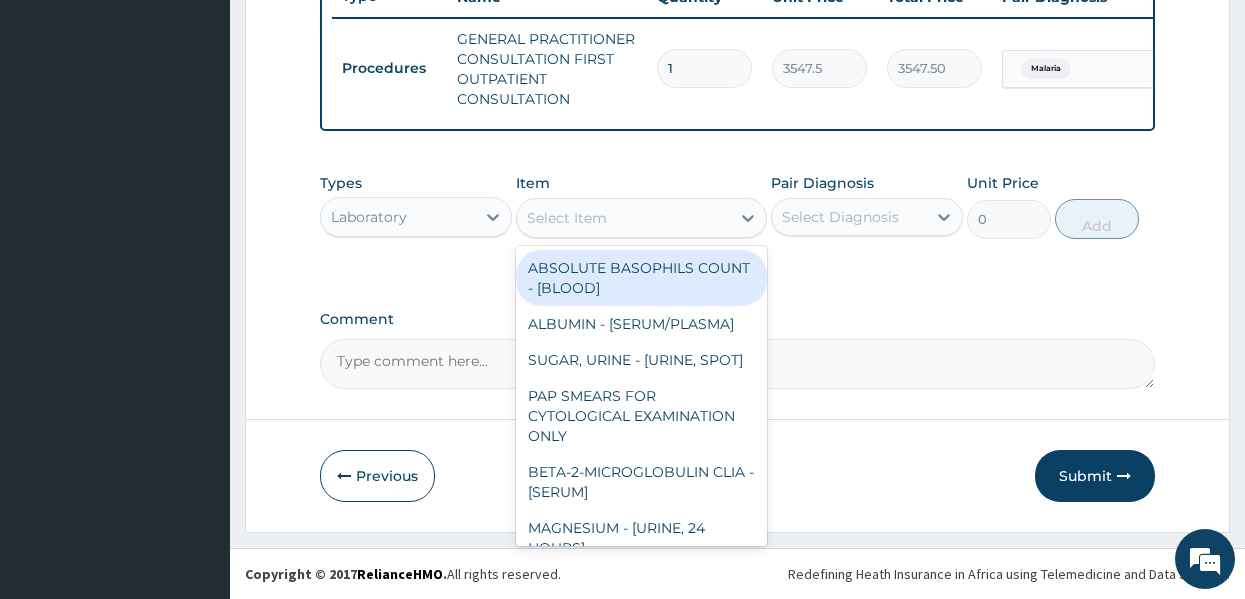 click on "Select Item" at bounding box center [641, 218] 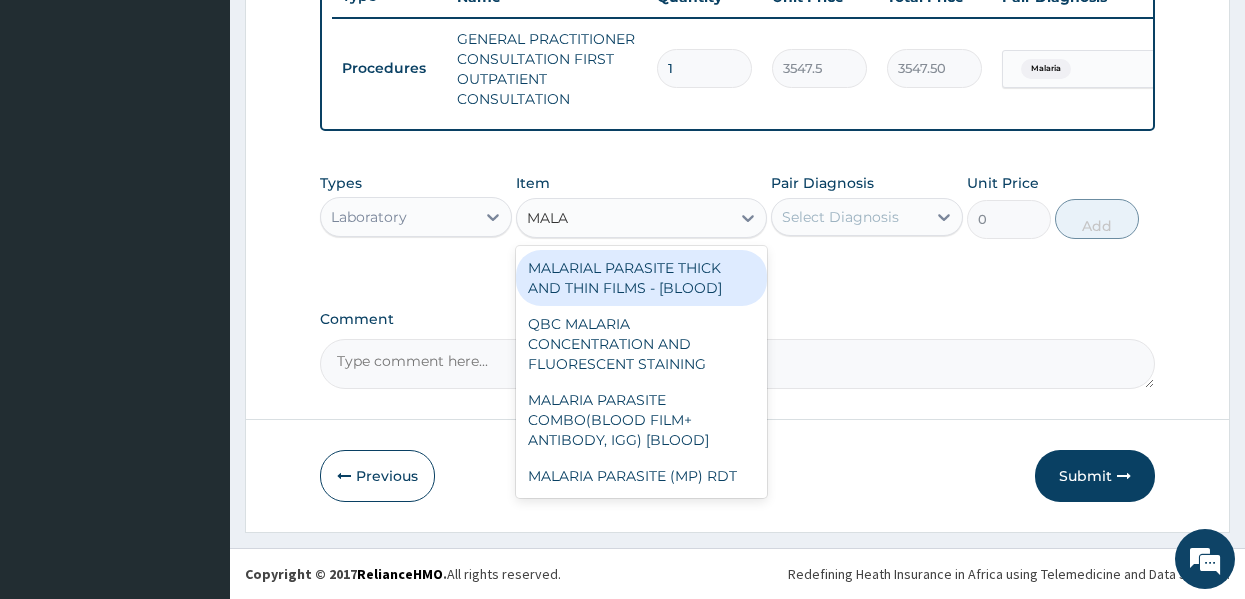 type on "MALAR" 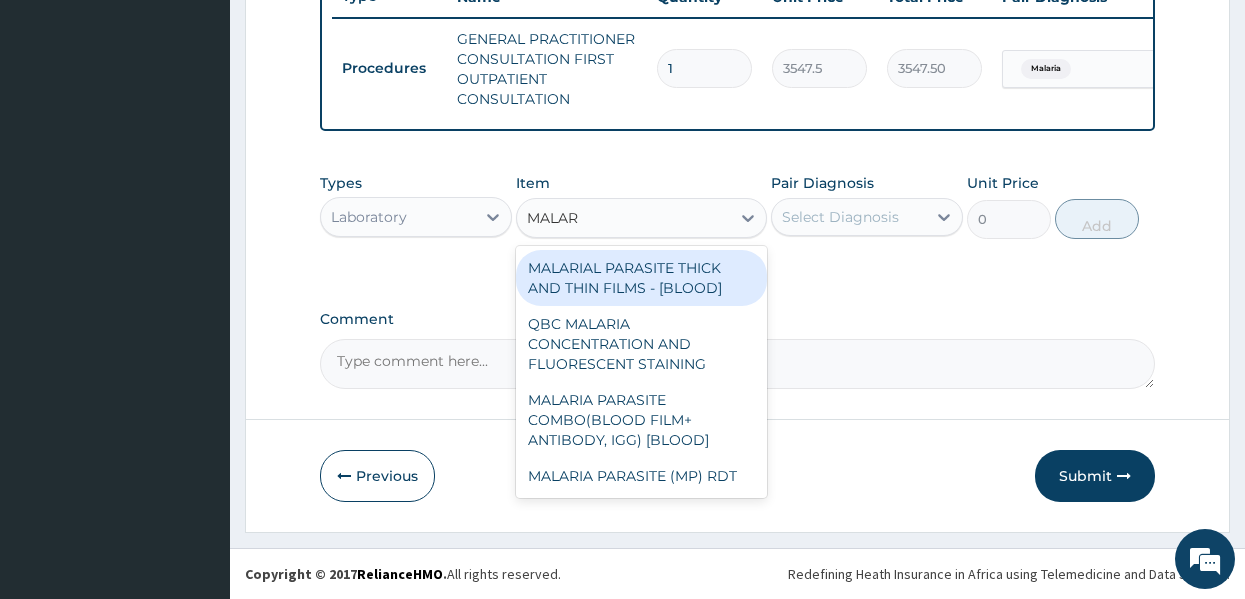 click on "MALARIAL PARASITE THICK AND THIN FILMS - [BLOOD]" at bounding box center (641, 278) 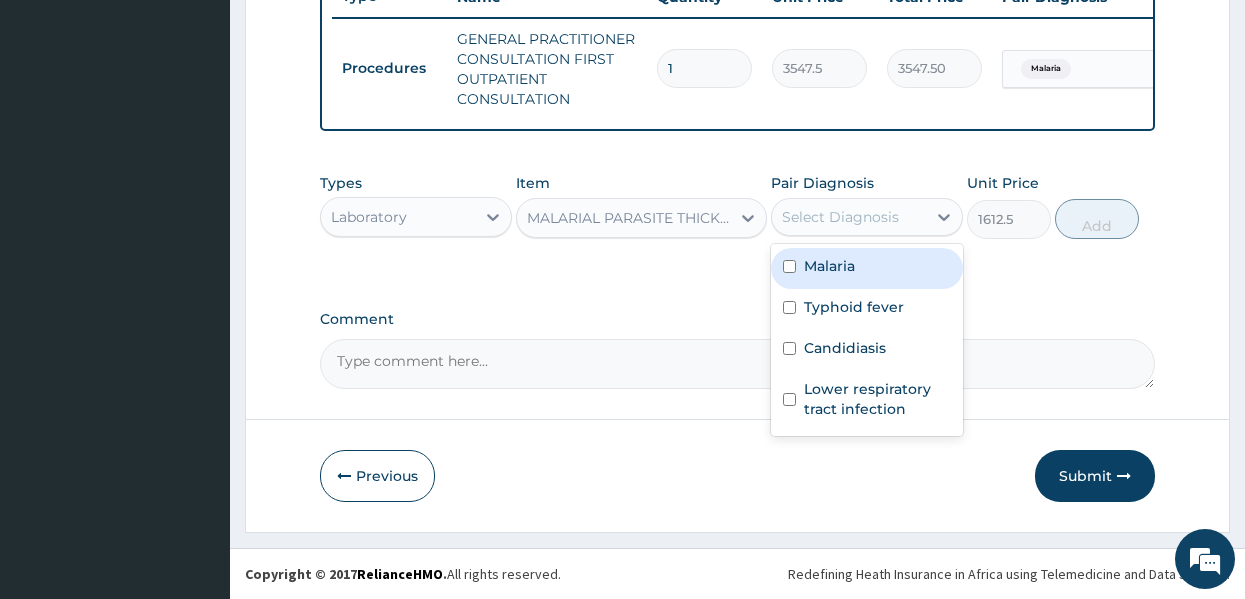 click on "Select Diagnosis" at bounding box center (849, 217) 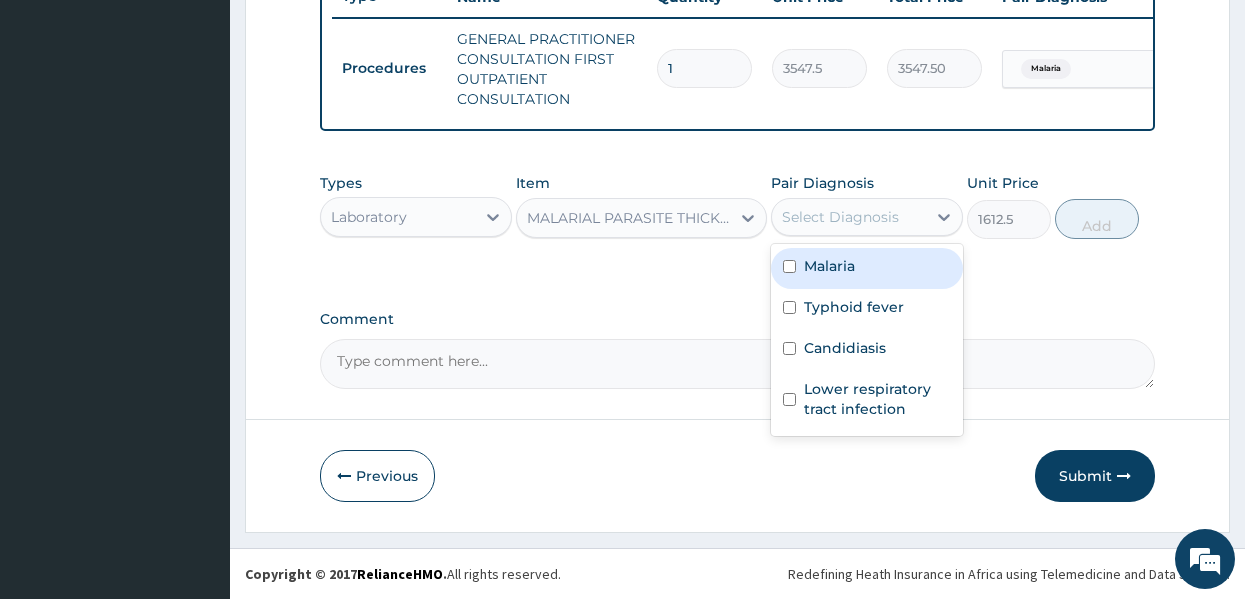 click on "Malaria" at bounding box center [829, 266] 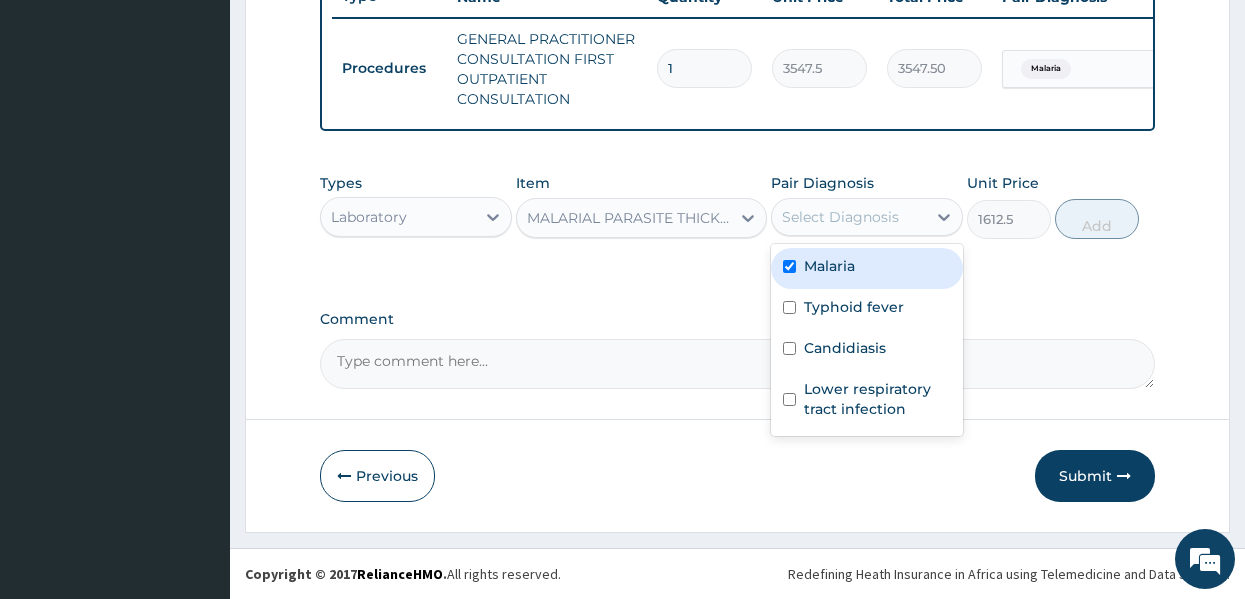 checkbox on "true" 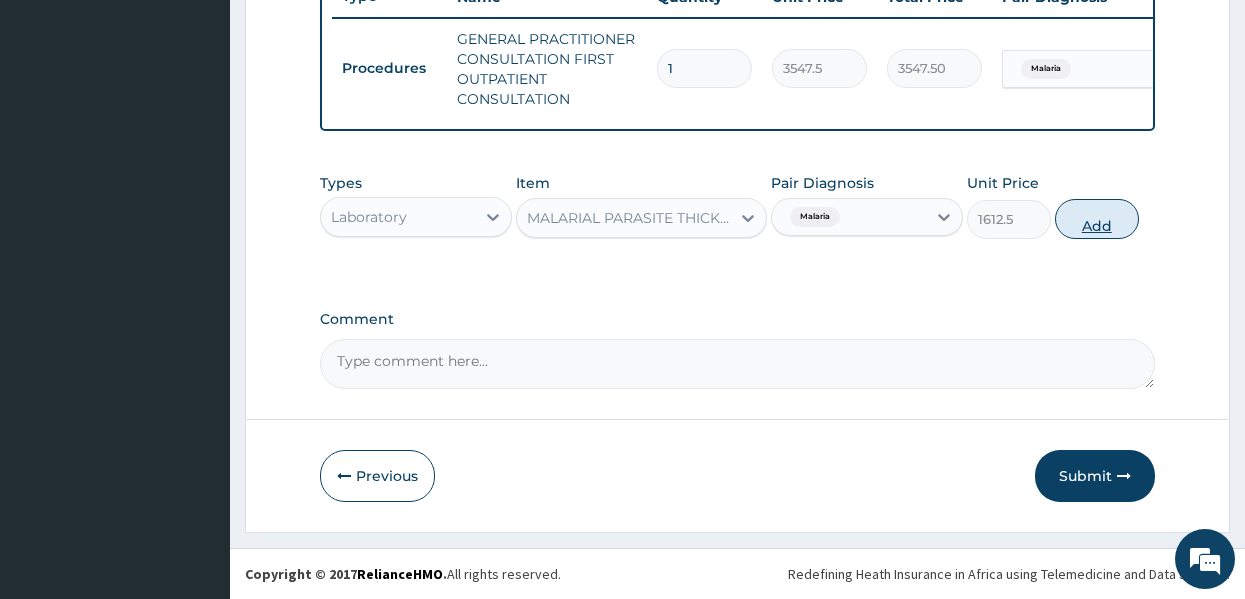 click on "Add" at bounding box center (1097, 219) 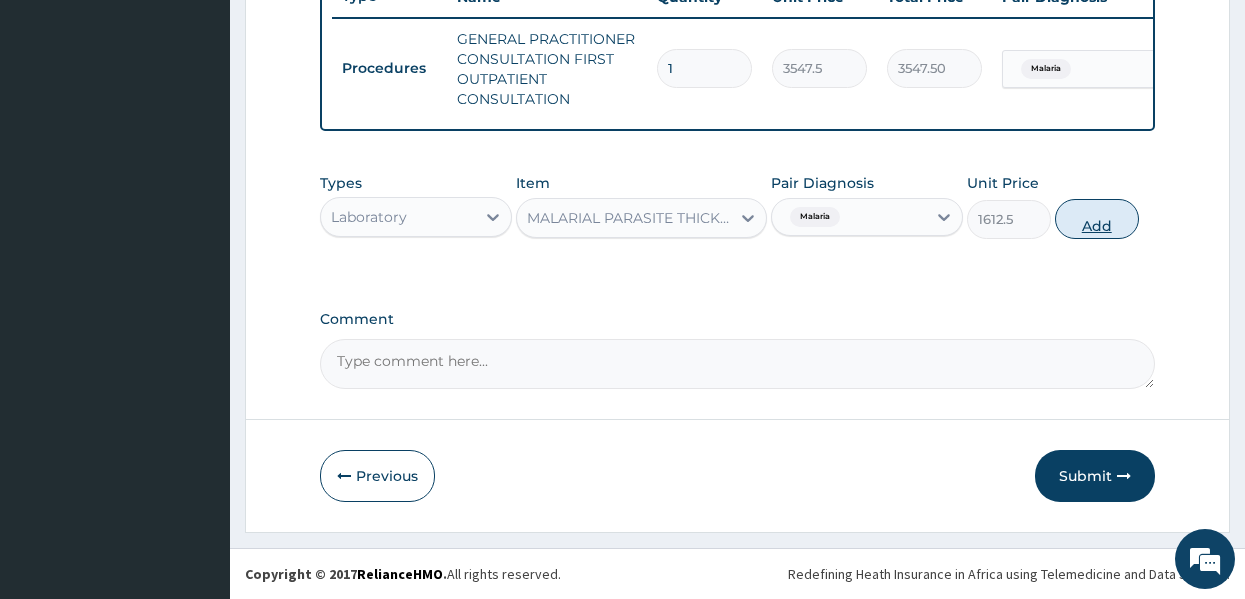 type on "0" 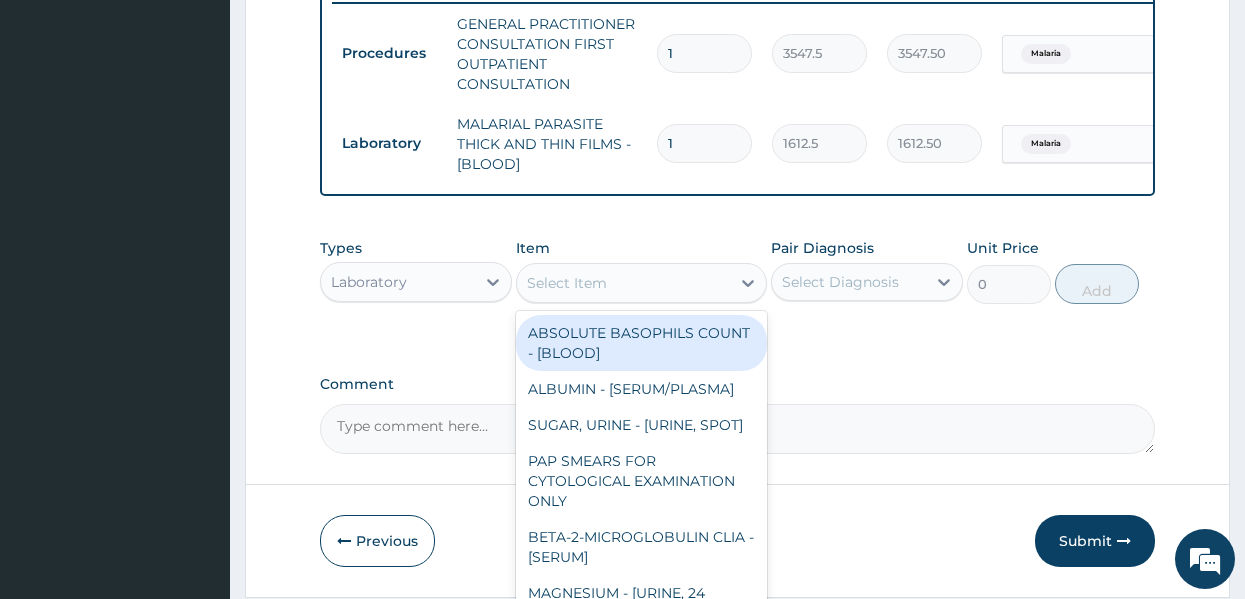 click on "Select Item" at bounding box center (623, 283) 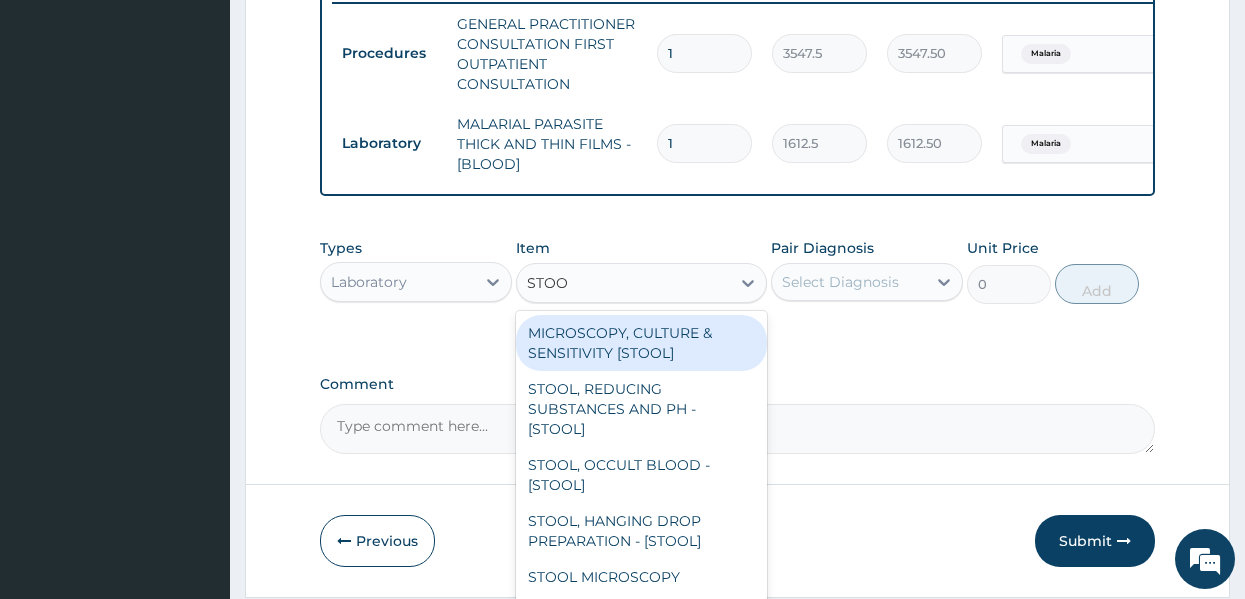 type on "STOOL" 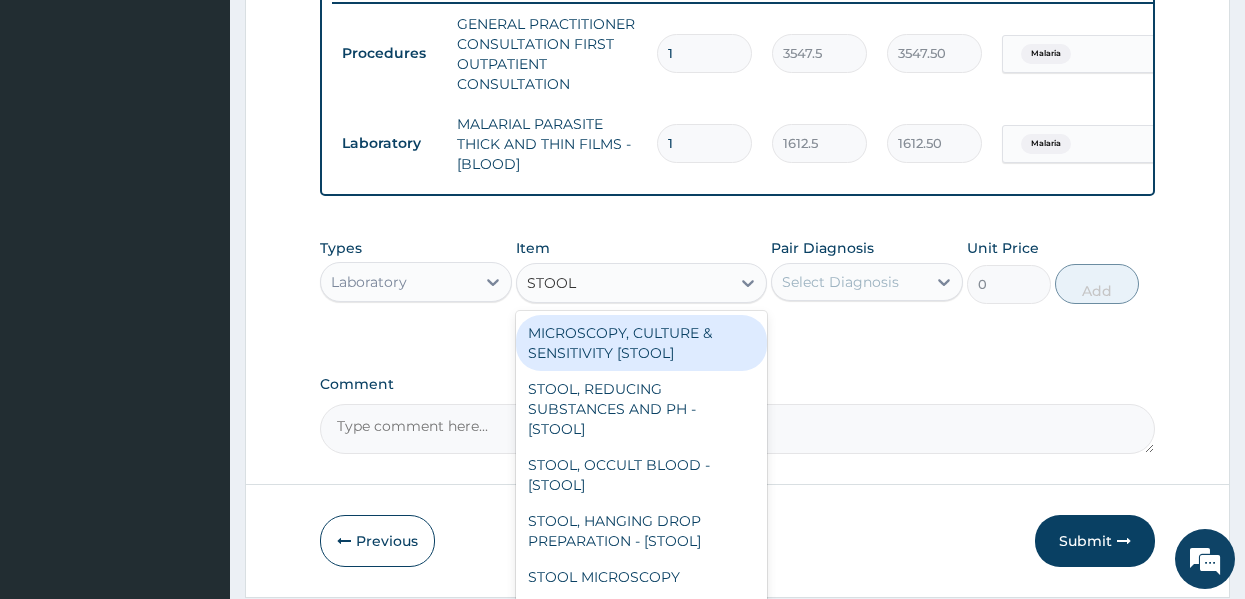 click on "MICROSCOPY, CULTURE & SENSITIVITY [STOOL]" at bounding box center [641, 343] 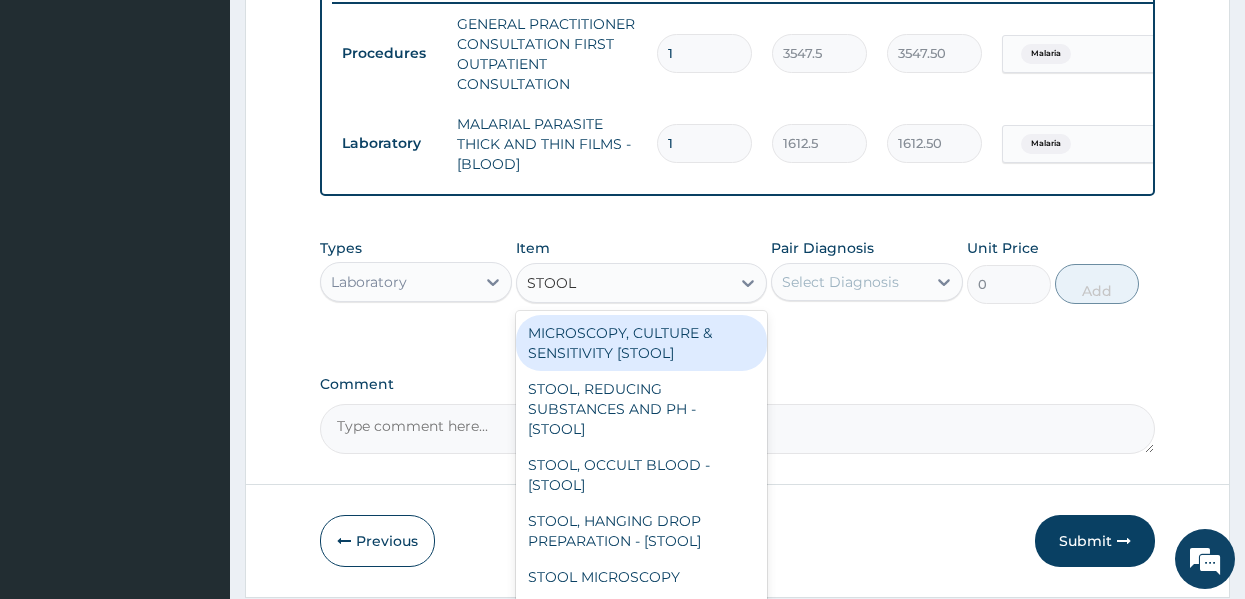 type 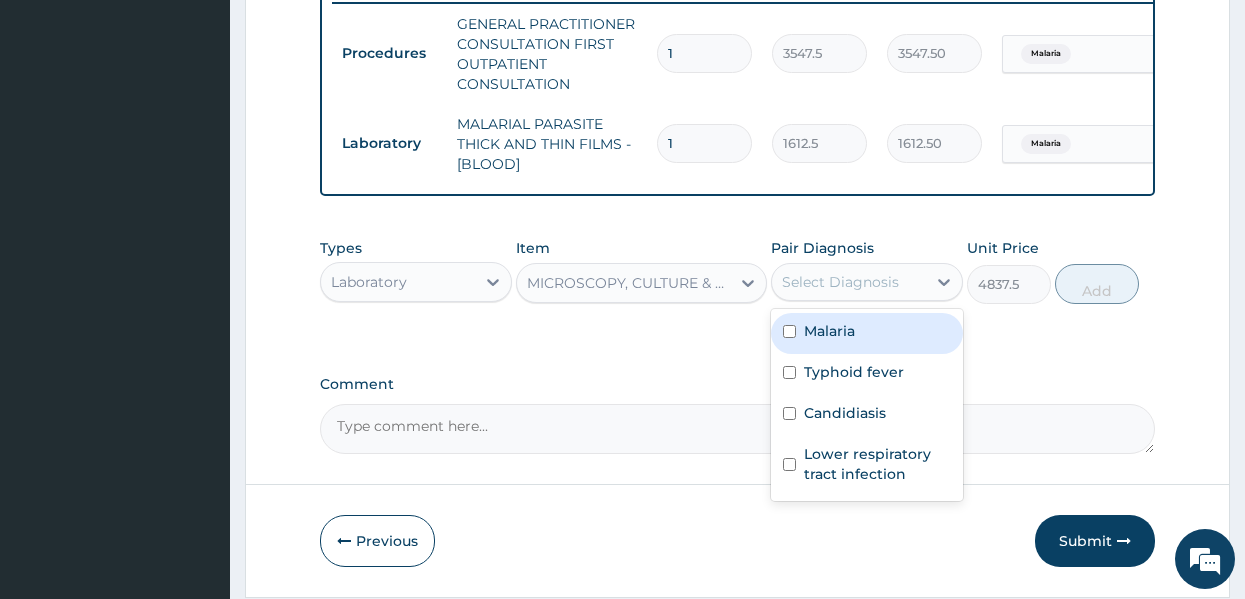 click on "Select Diagnosis" at bounding box center [840, 282] 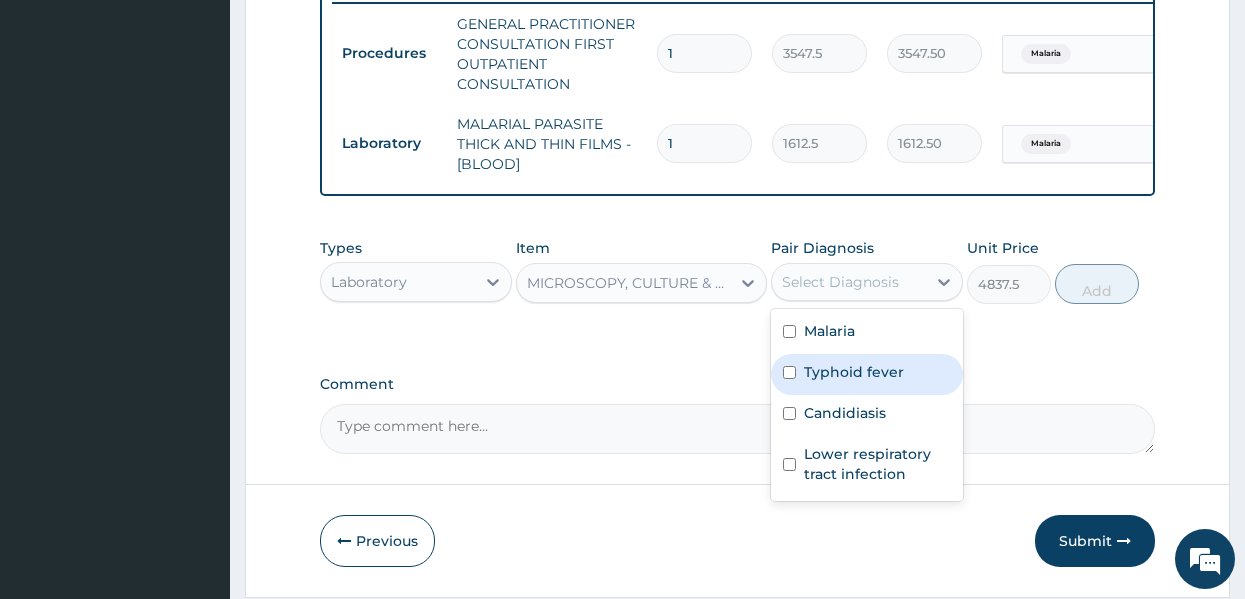 click on "Typhoid fever" at bounding box center (854, 372) 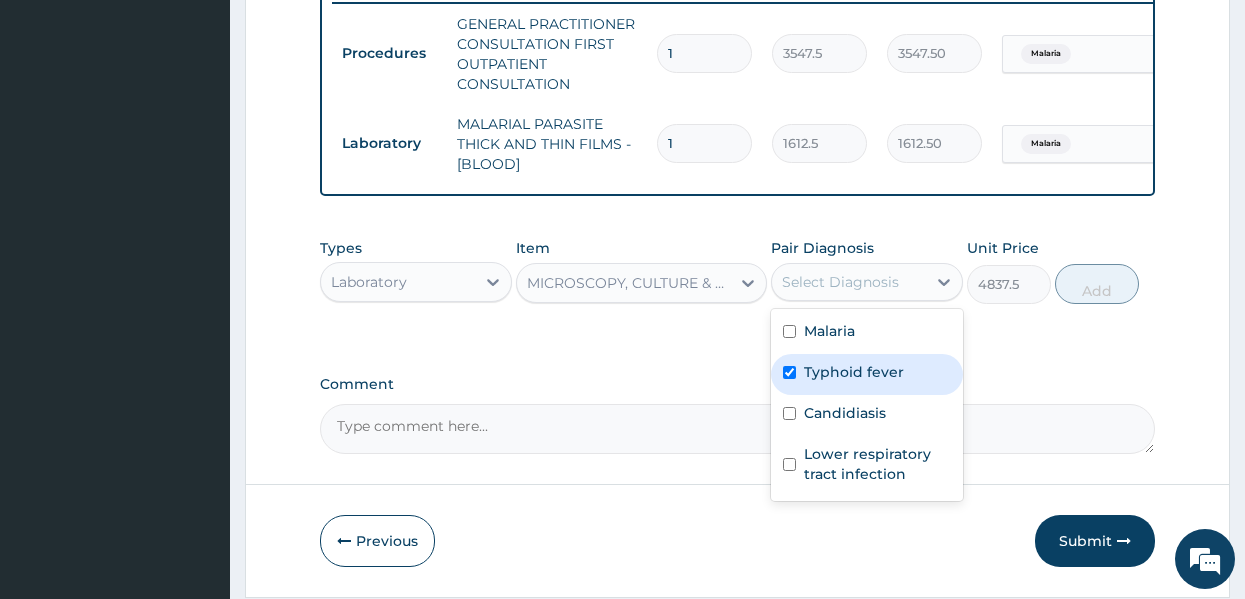 checkbox on "true" 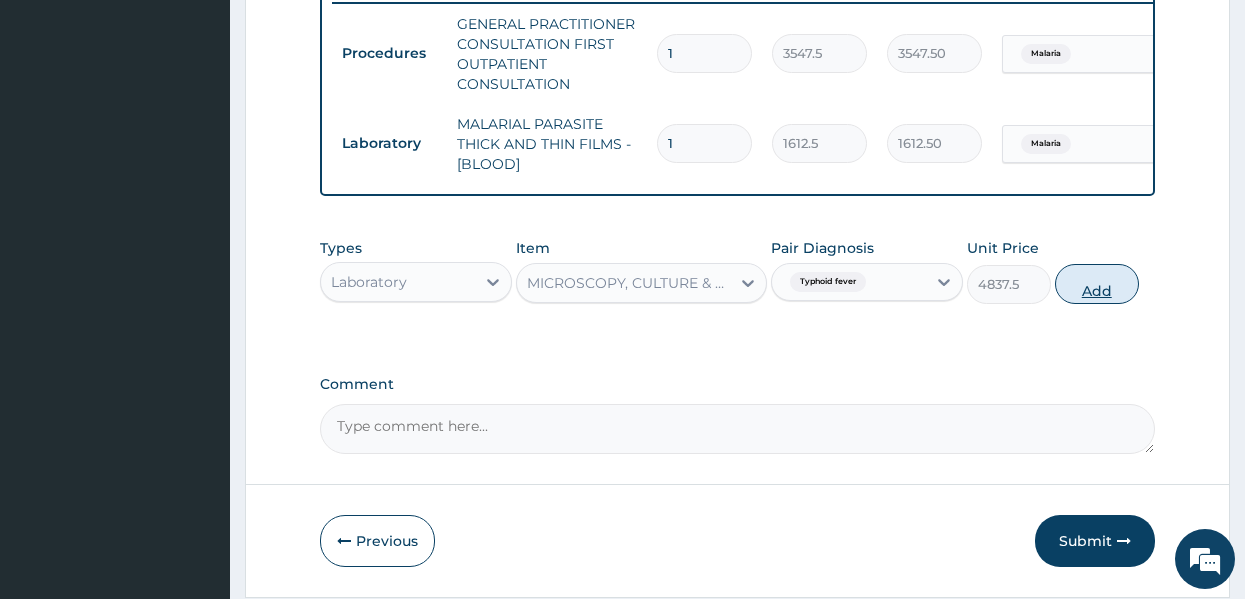 click on "Add" at bounding box center (1097, 284) 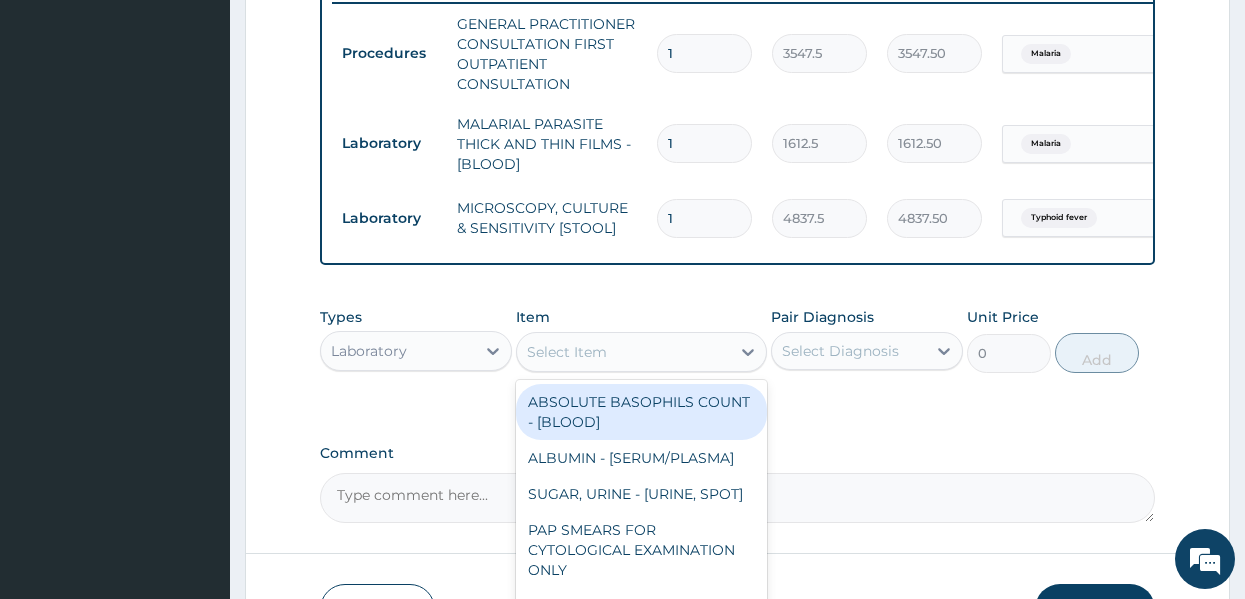 click on "Select Item" at bounding box center (623, 352) 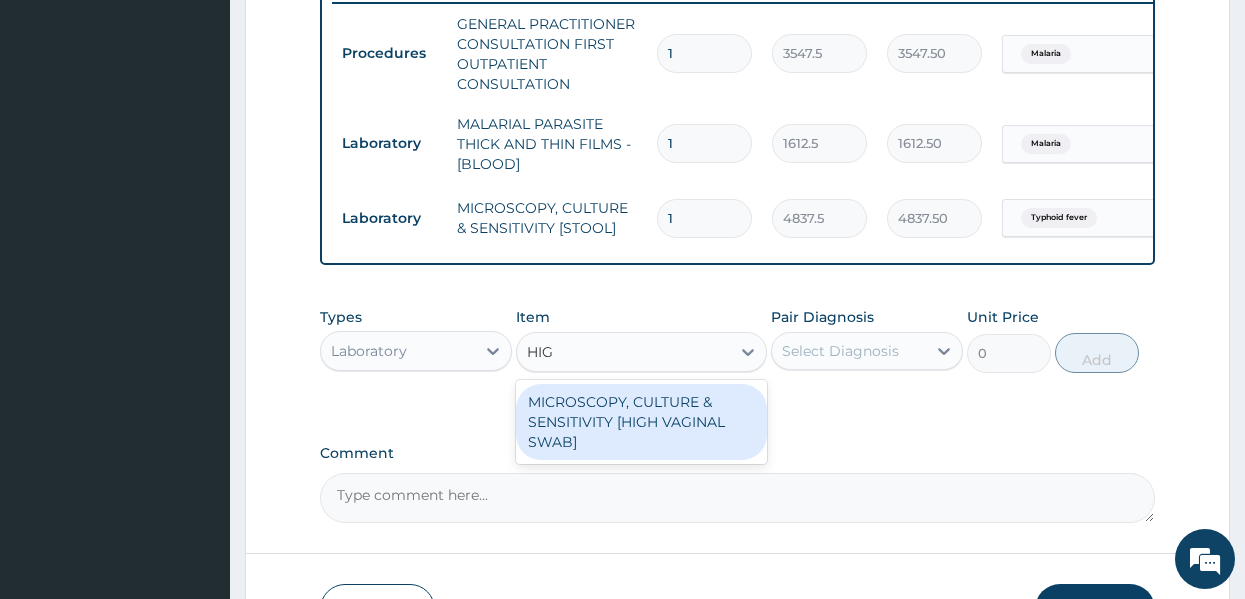 type on "HIGH" 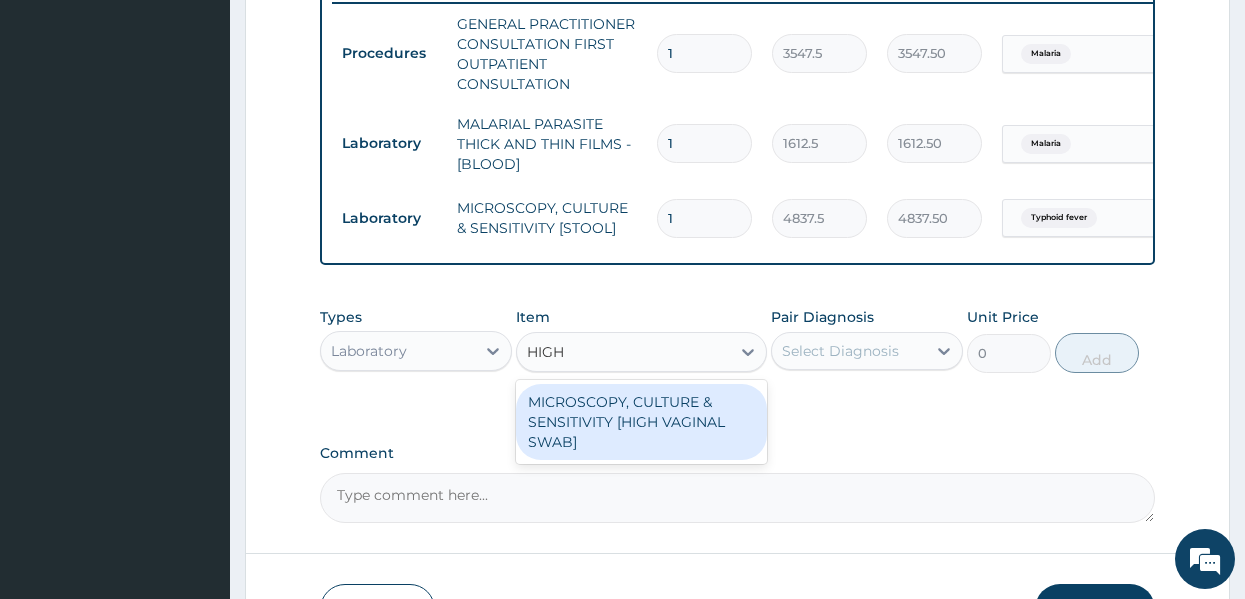 click on "MICROSCOPY, CULTURE & SENSITIVITY [HIGH VAGINAL SWAB]" at bounding box center (641, 422) 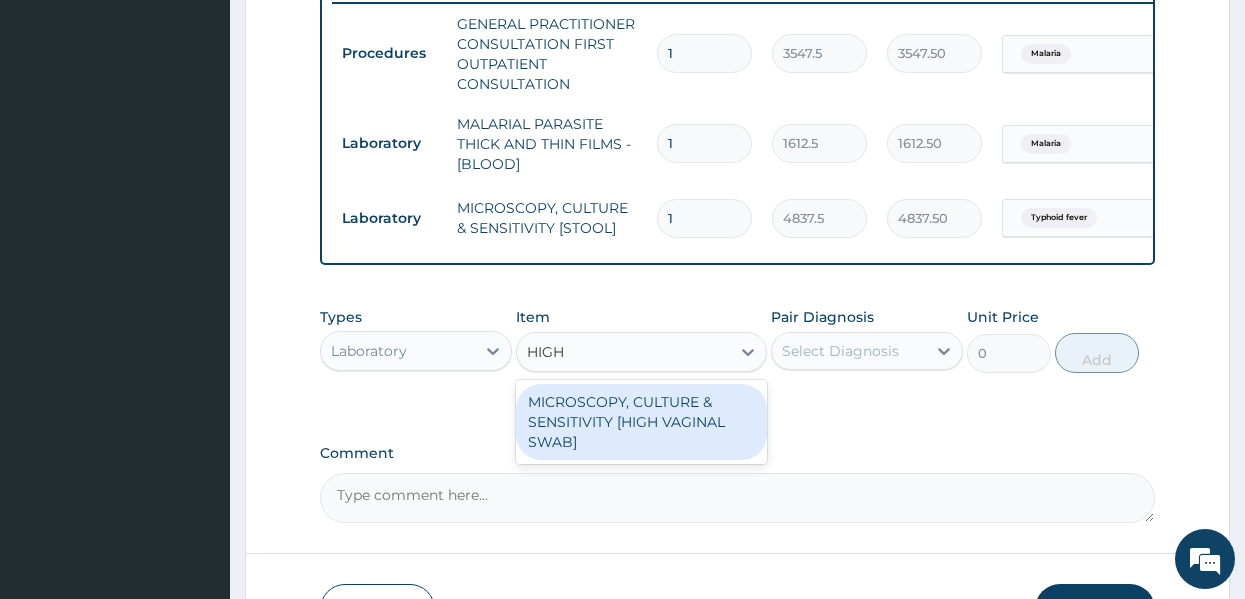 type 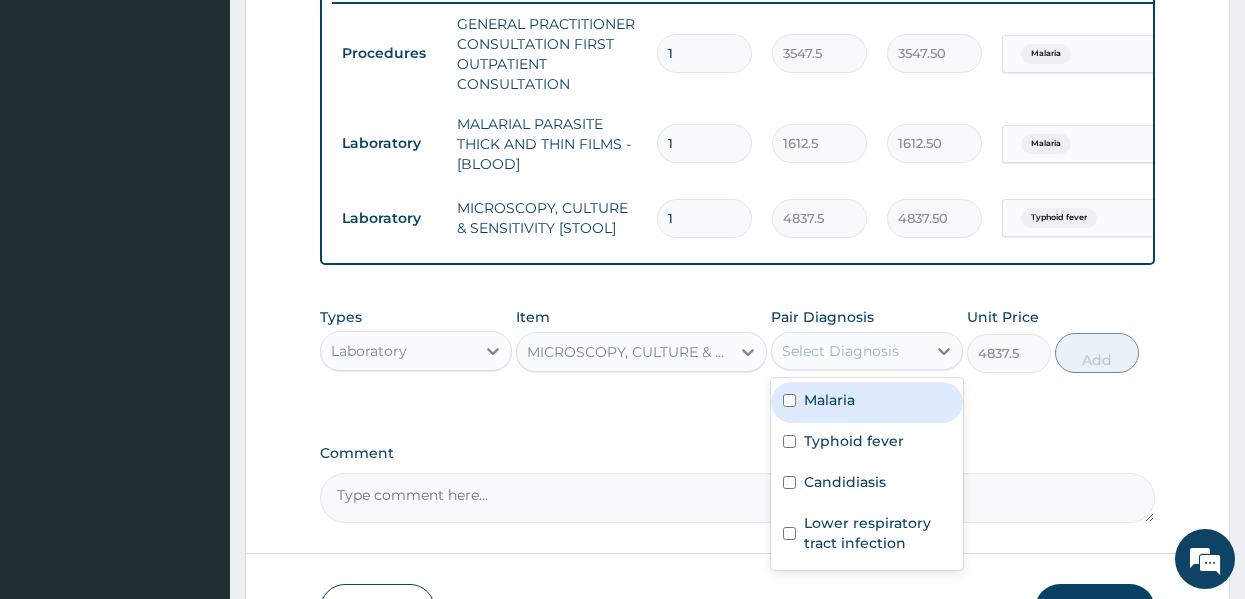 click on "Select Diagnosis" at bounding box center [840, 351] 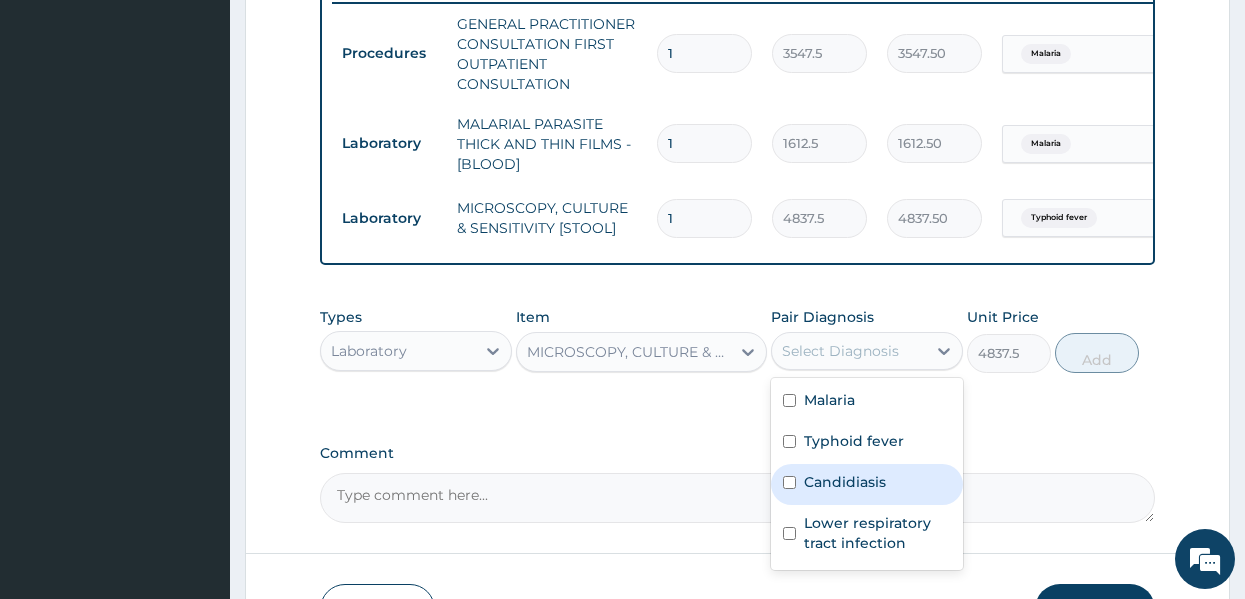 click on "Candidiasis" at bounding box center [845, 482] 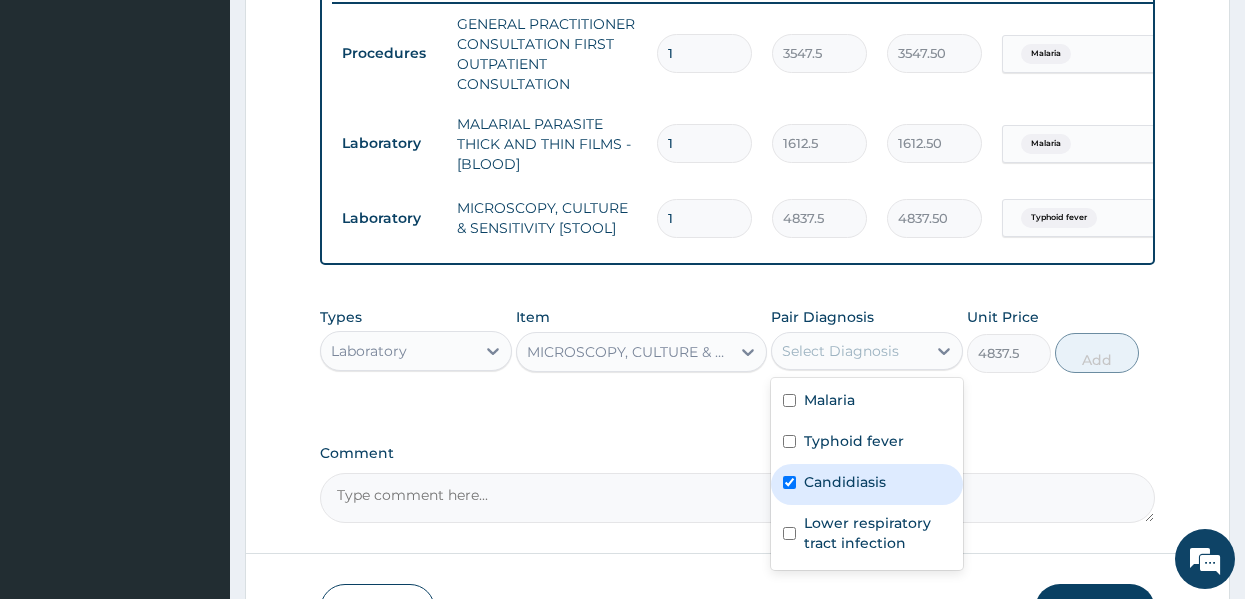 checkbox on "true" 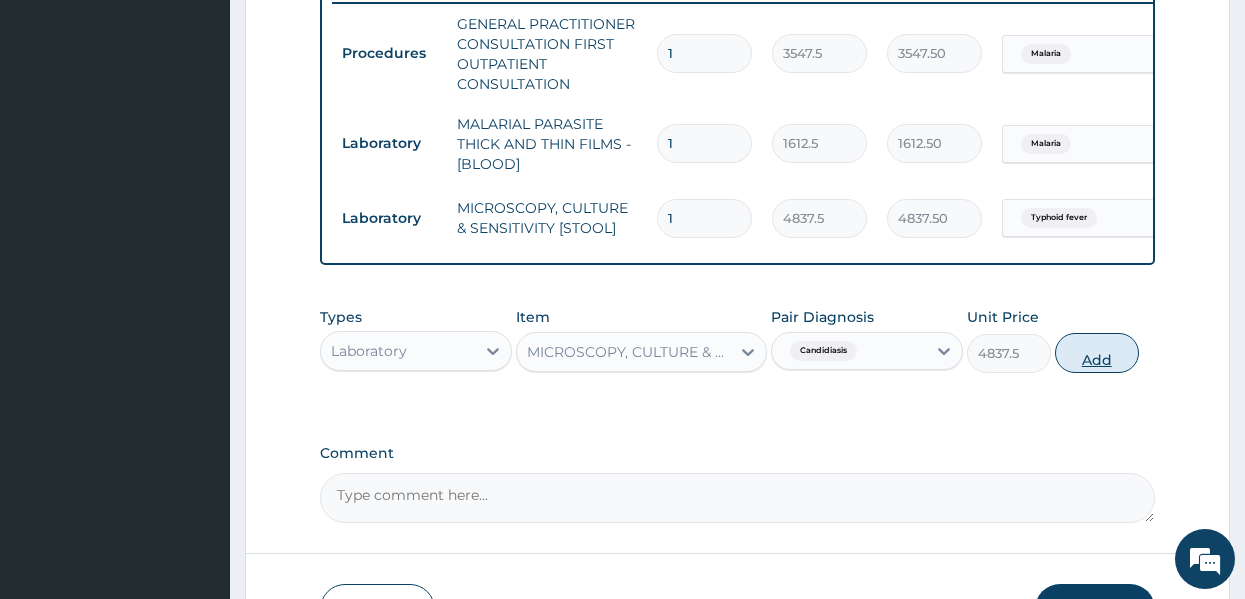 click on "Add" at bounding box center [1097, 353] 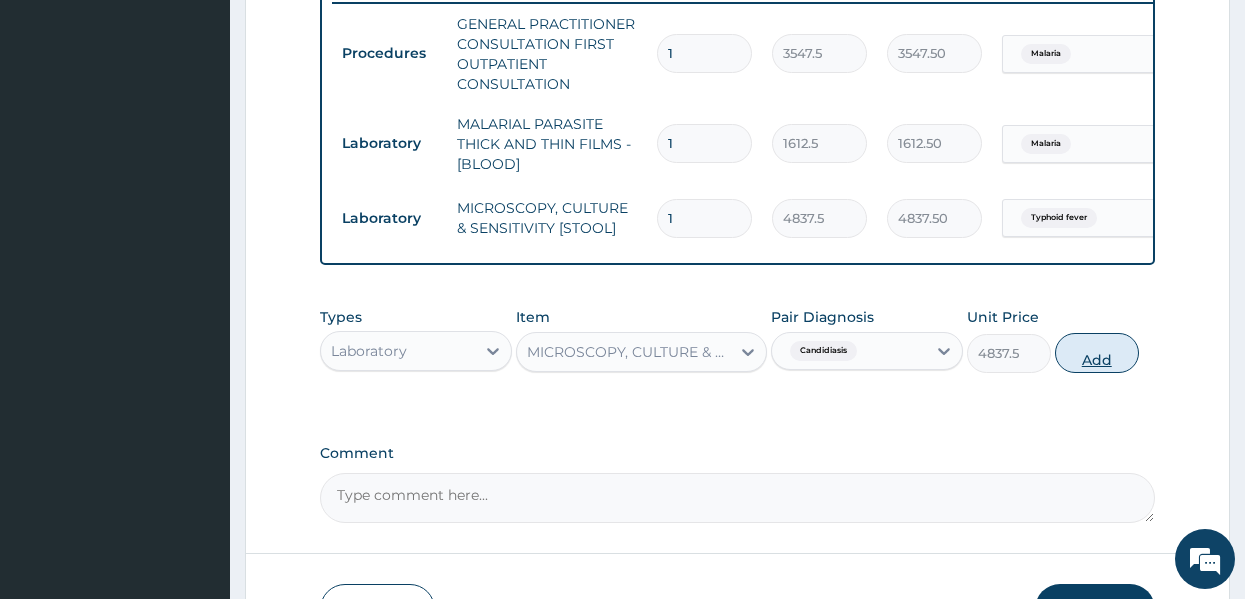 type on "0" 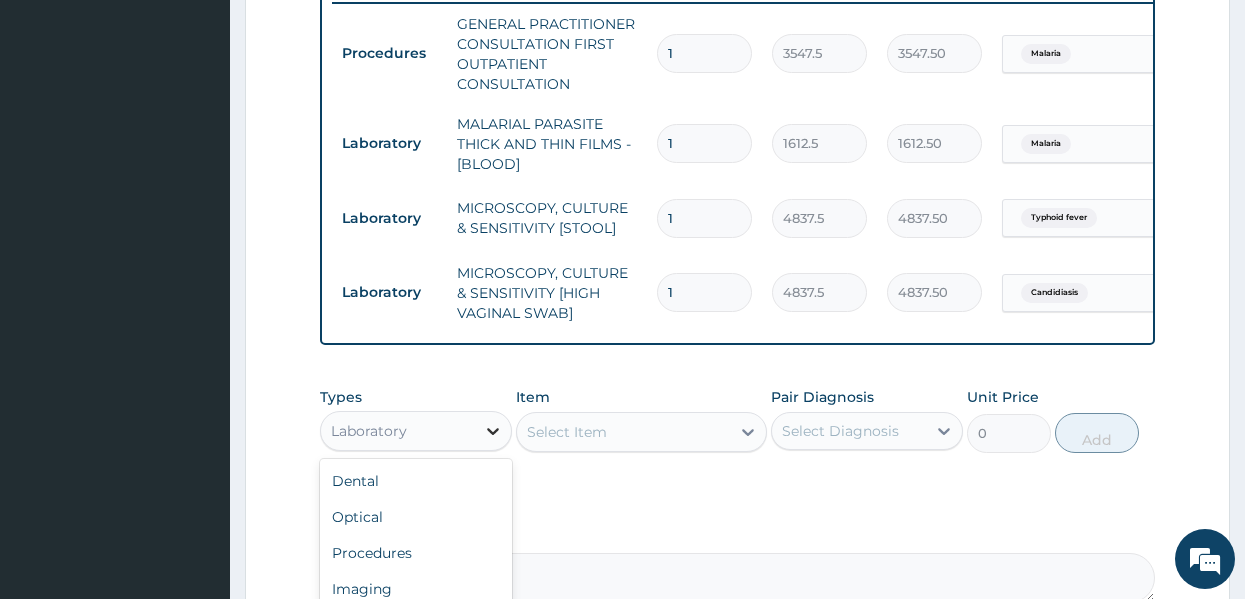 click at bounding box center (493, 431) 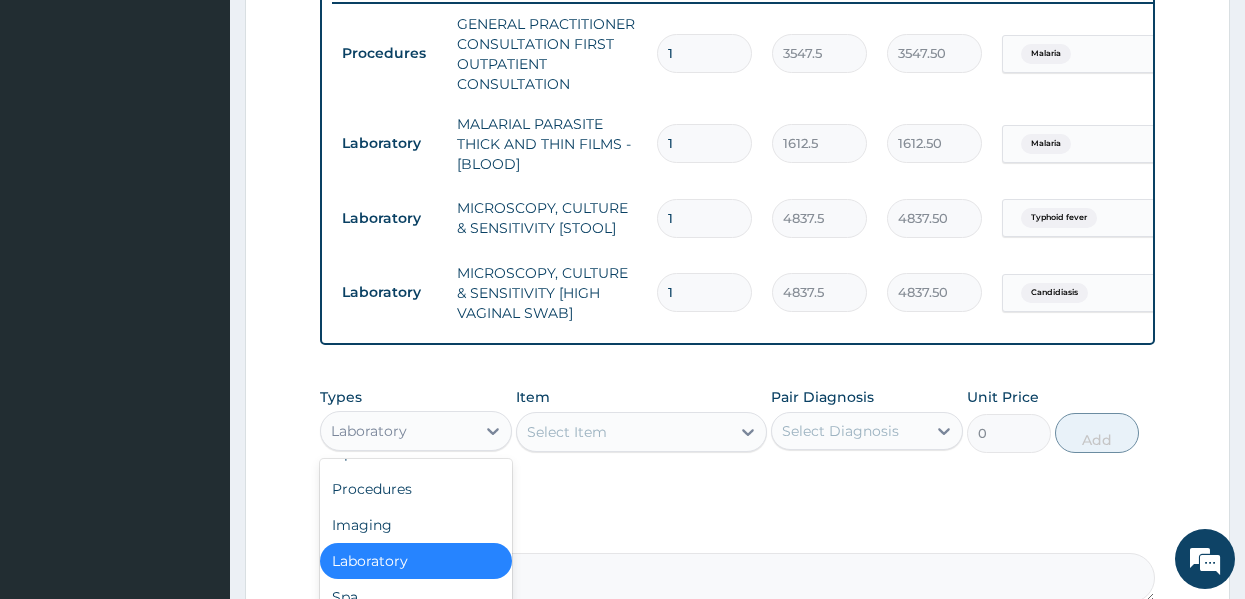 scroll, scrollTop: 68, scrollLeft: 0, axis: vertical 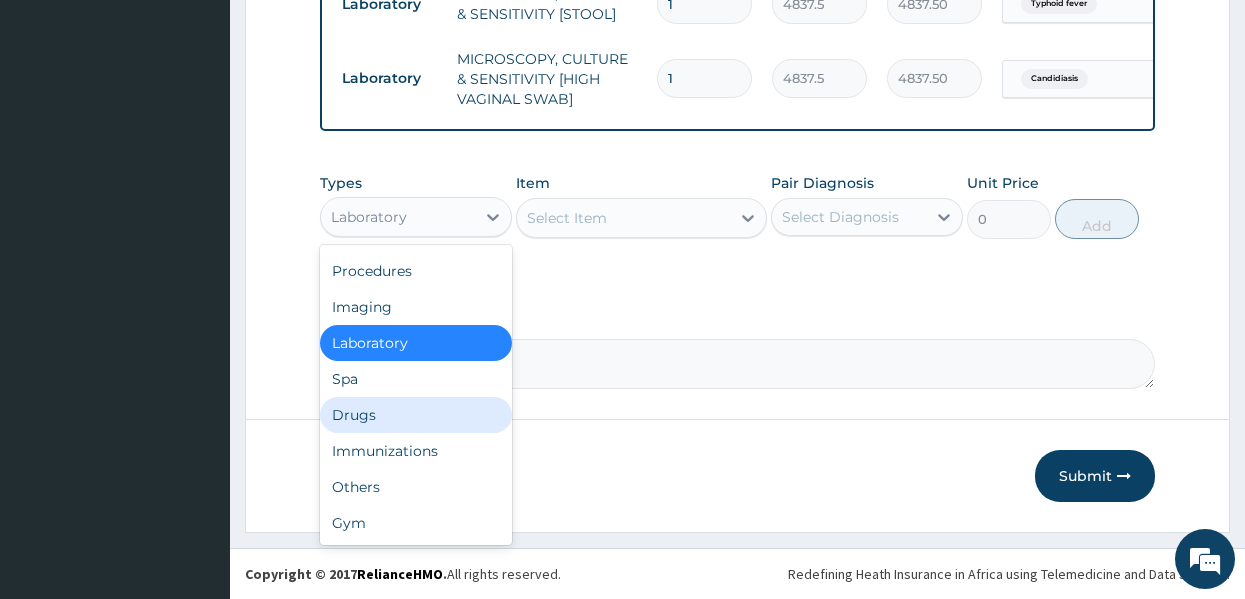 click on "Drugs" at bounding box center [416, 415] 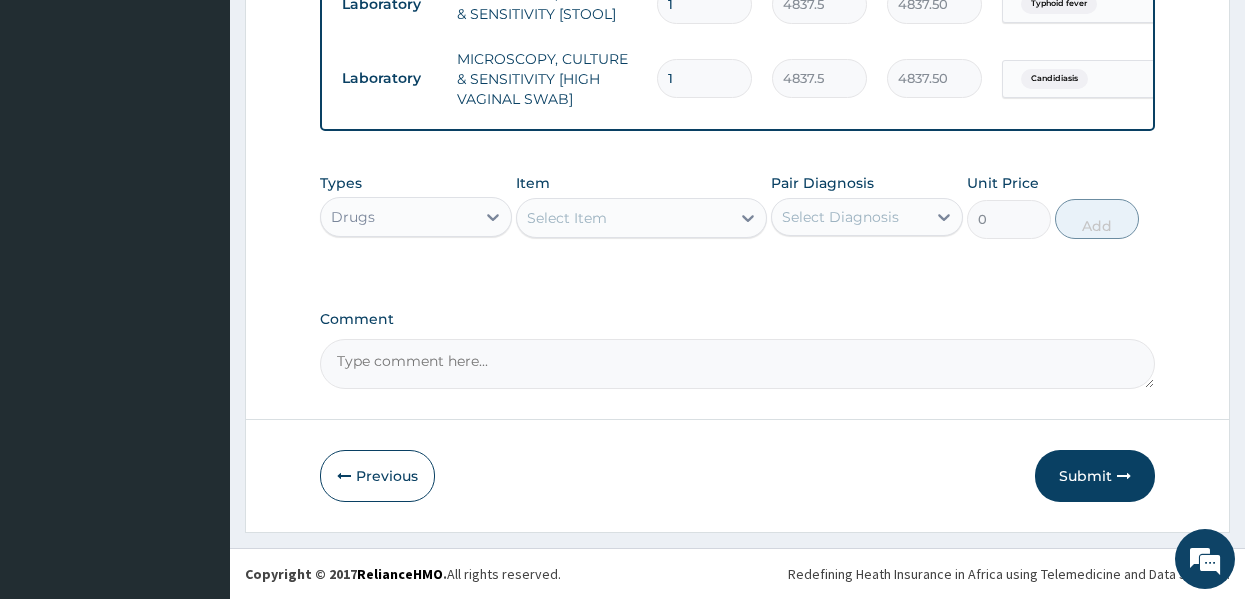 click on "Select Item" at bounding box center (567, 218) 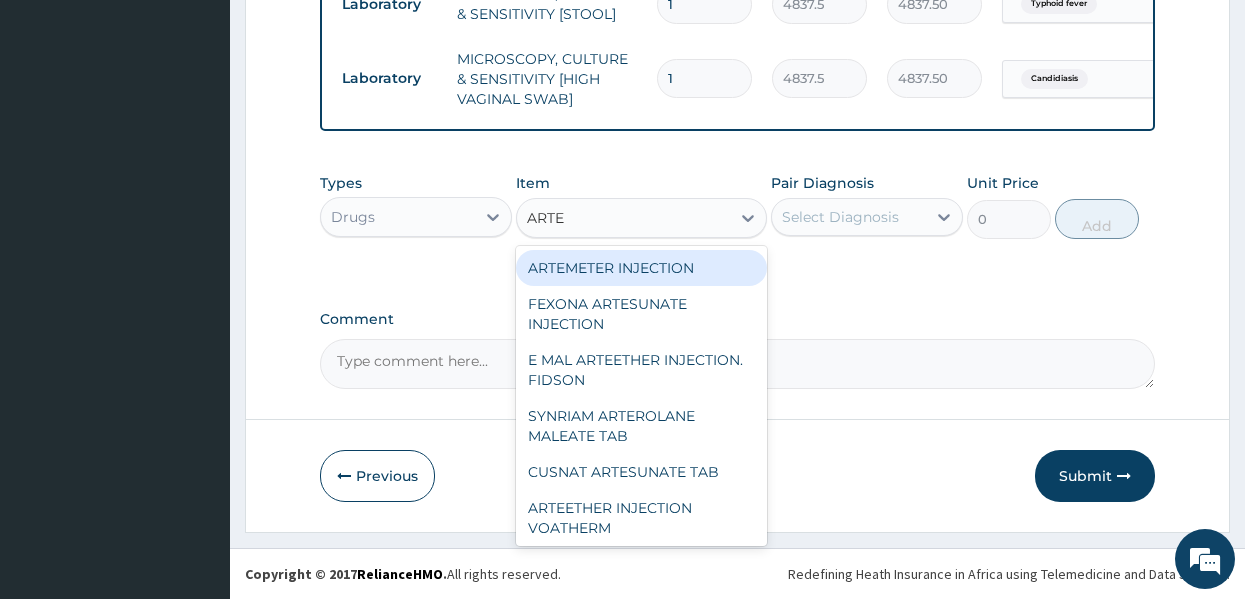 type on "ARTEE" 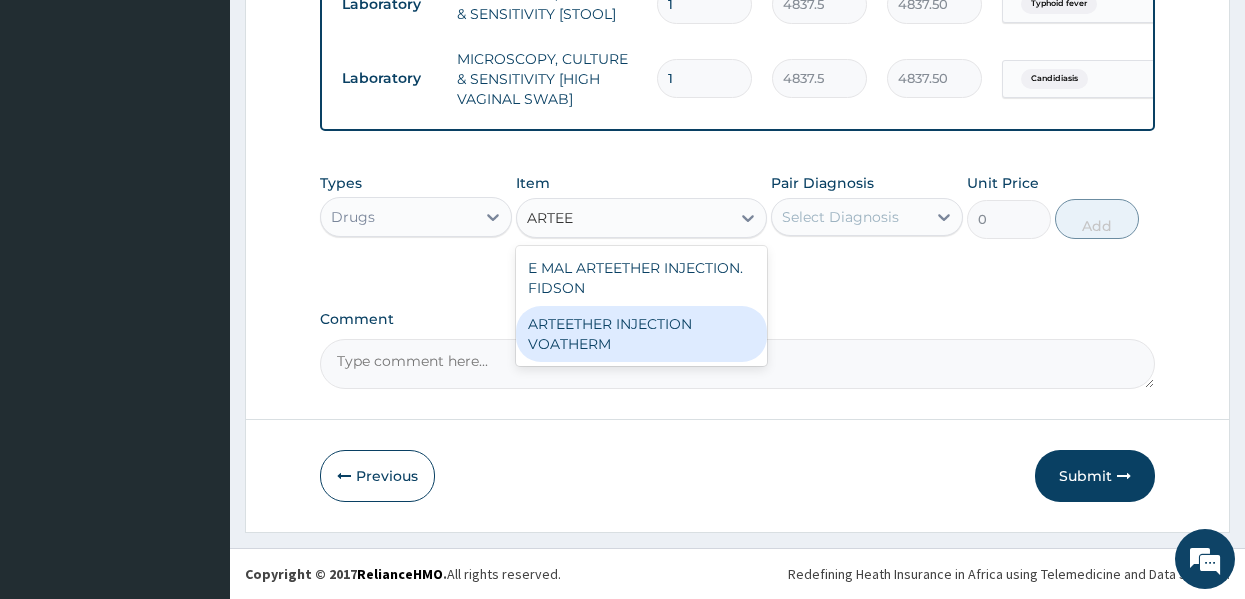 click on "ARTEETHER INJECTION VOATHERM" at bounding box center (641, 334) 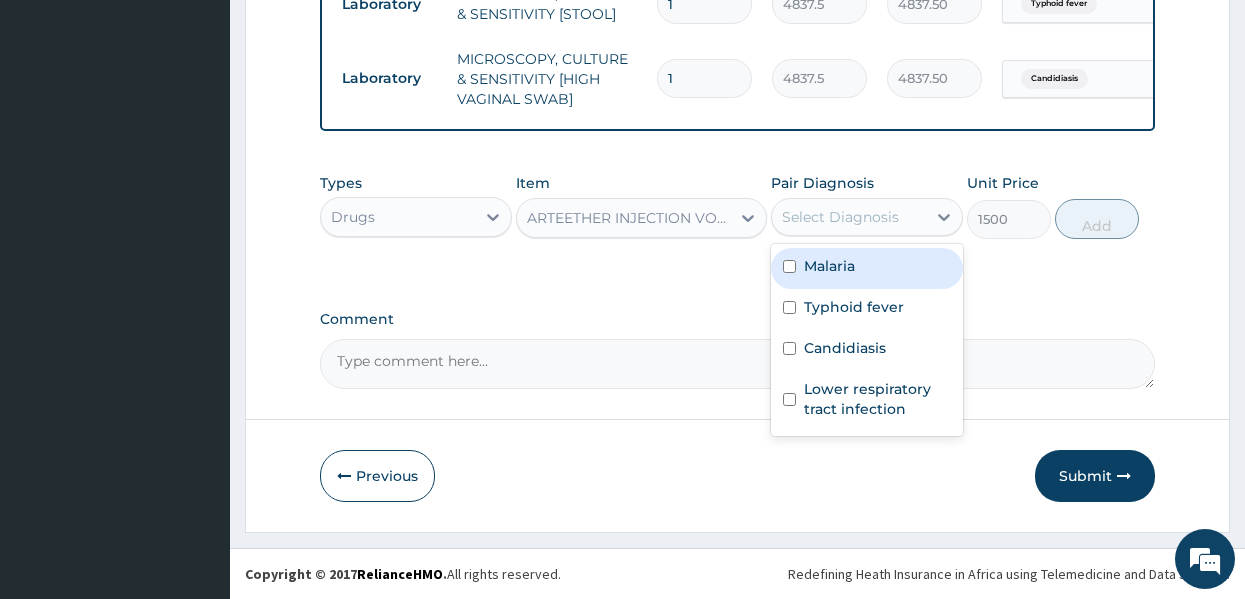 click on "Select Diagnosis" at bounding box center (849, 217) 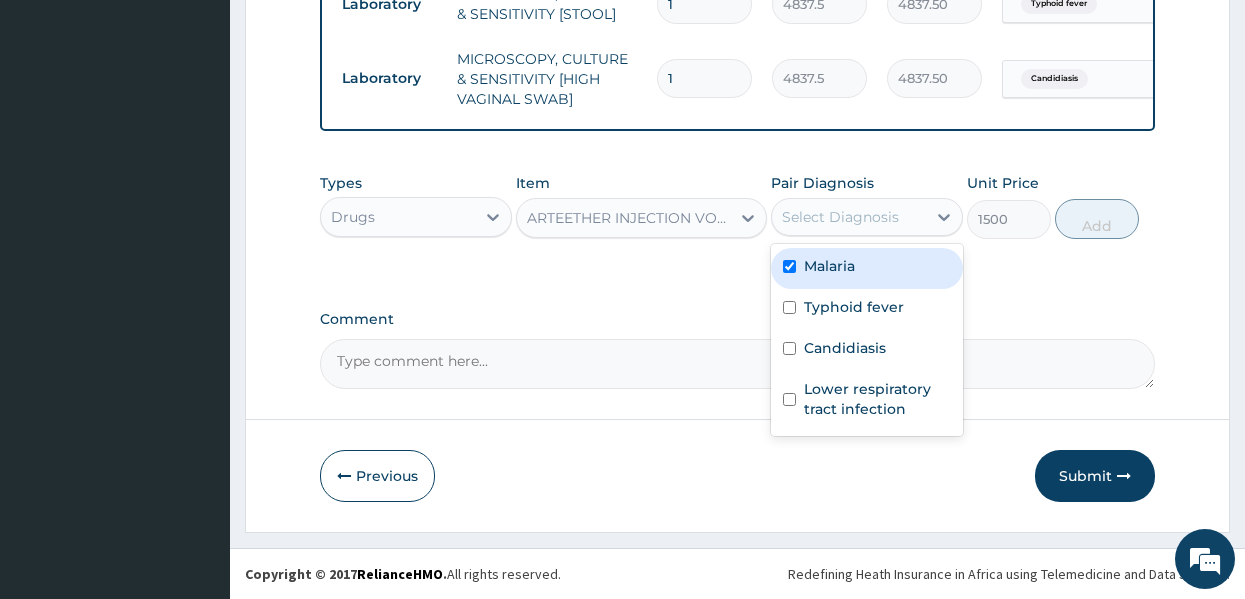 checkbox on "true" 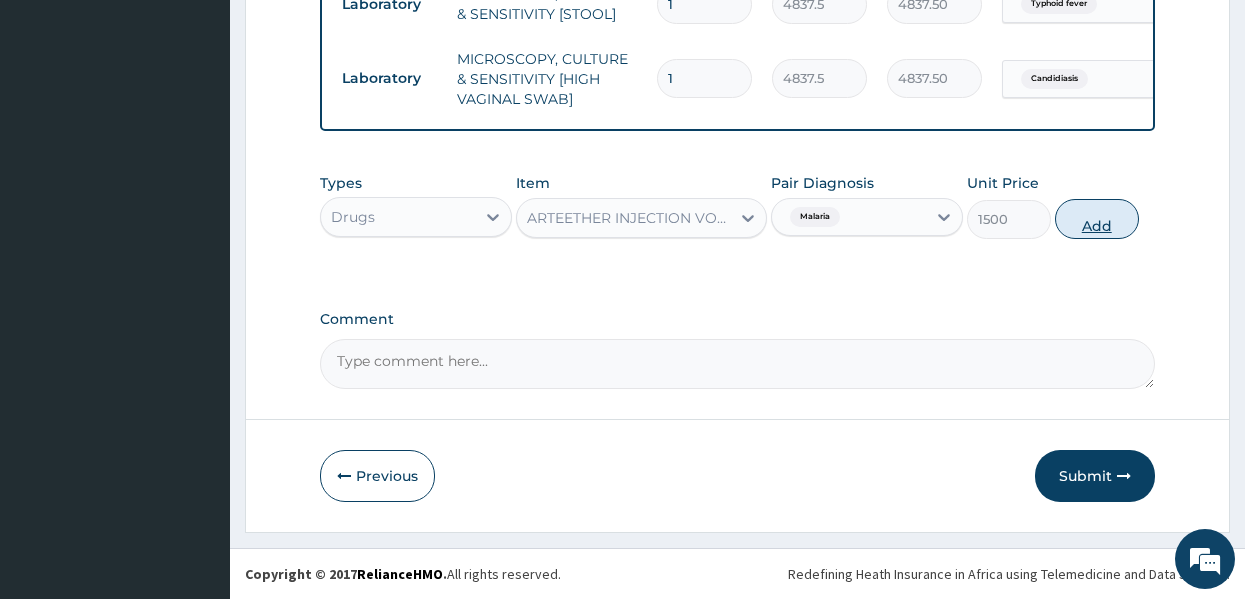 click on "Add" at bounding box center (1097, 219) 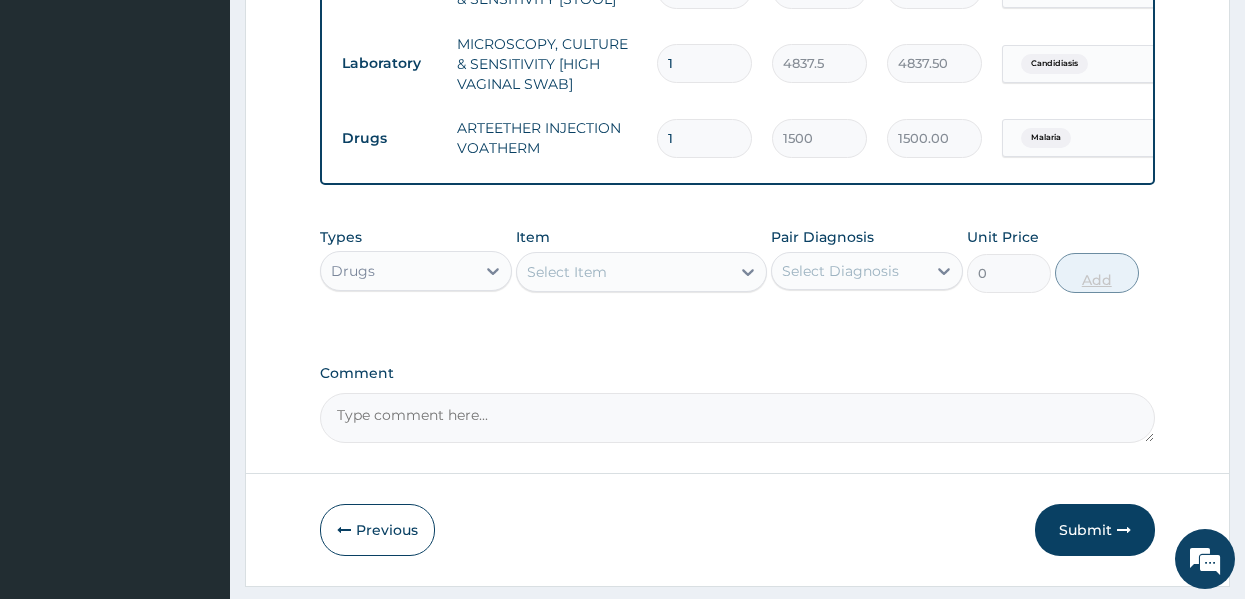 type 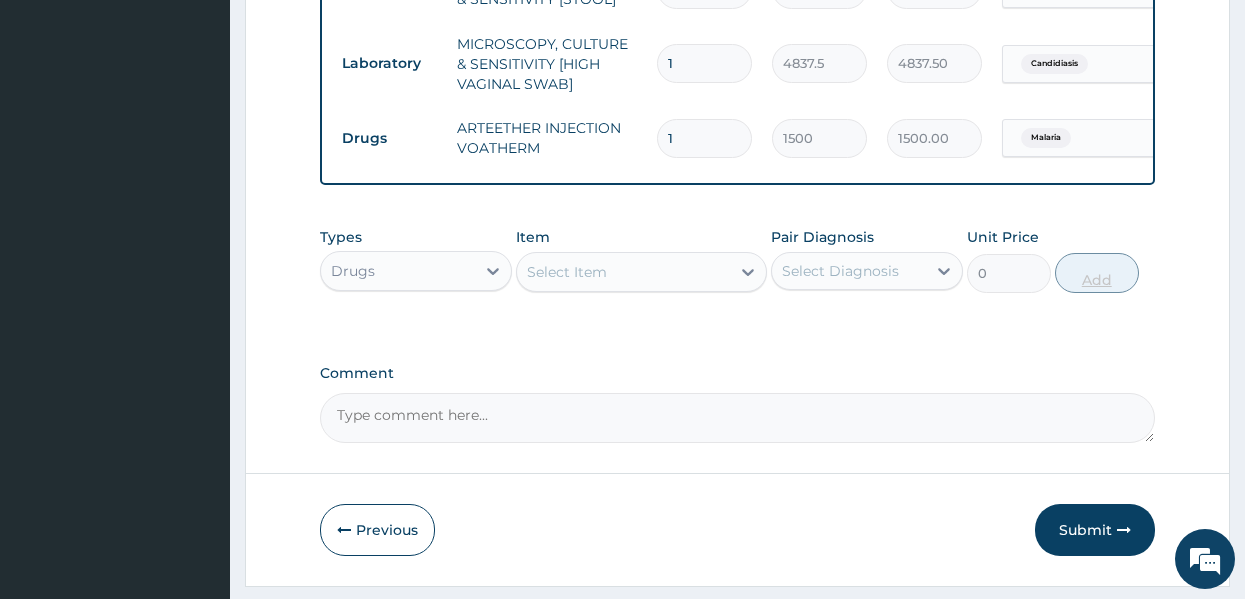 type on "0.00" 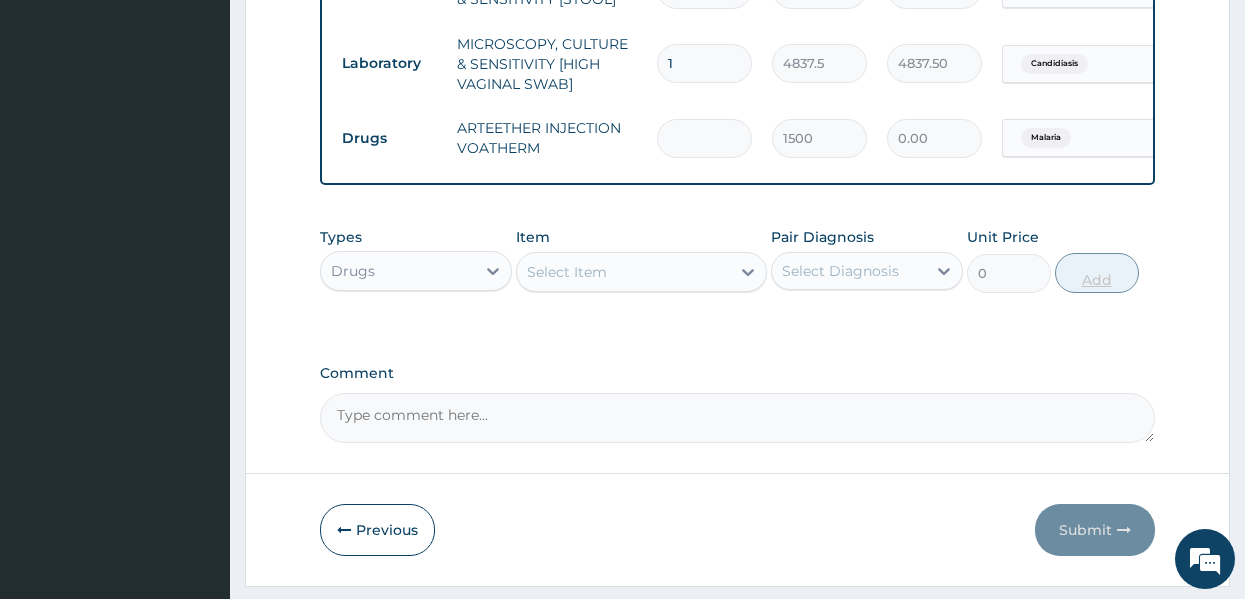 type on "3" 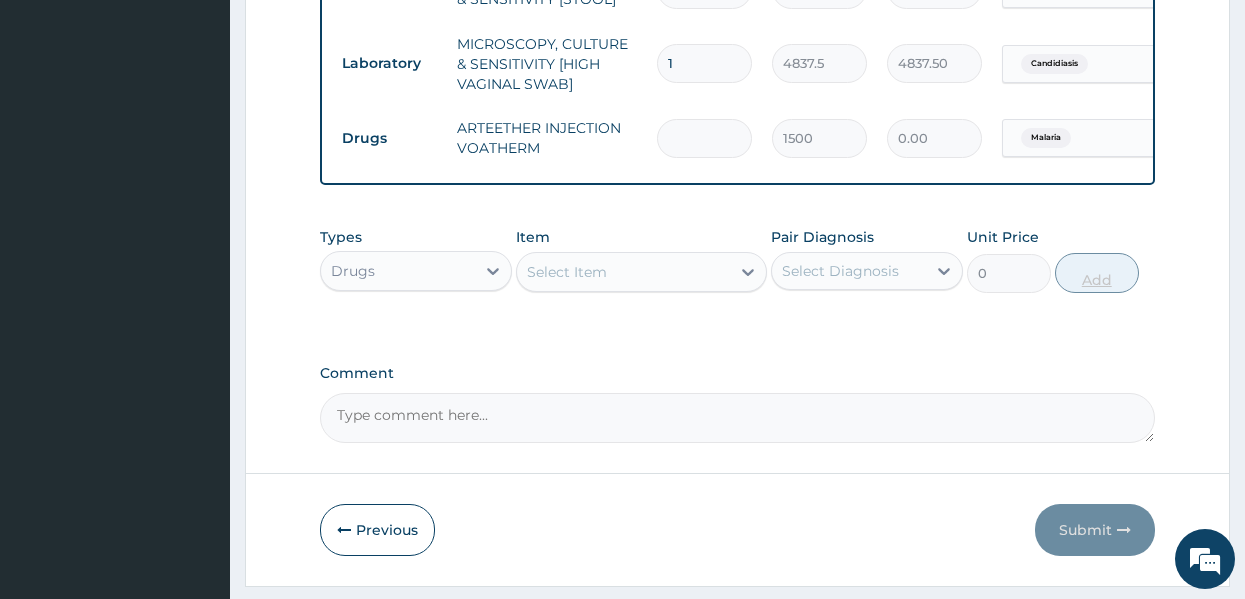 type on "4500.00" 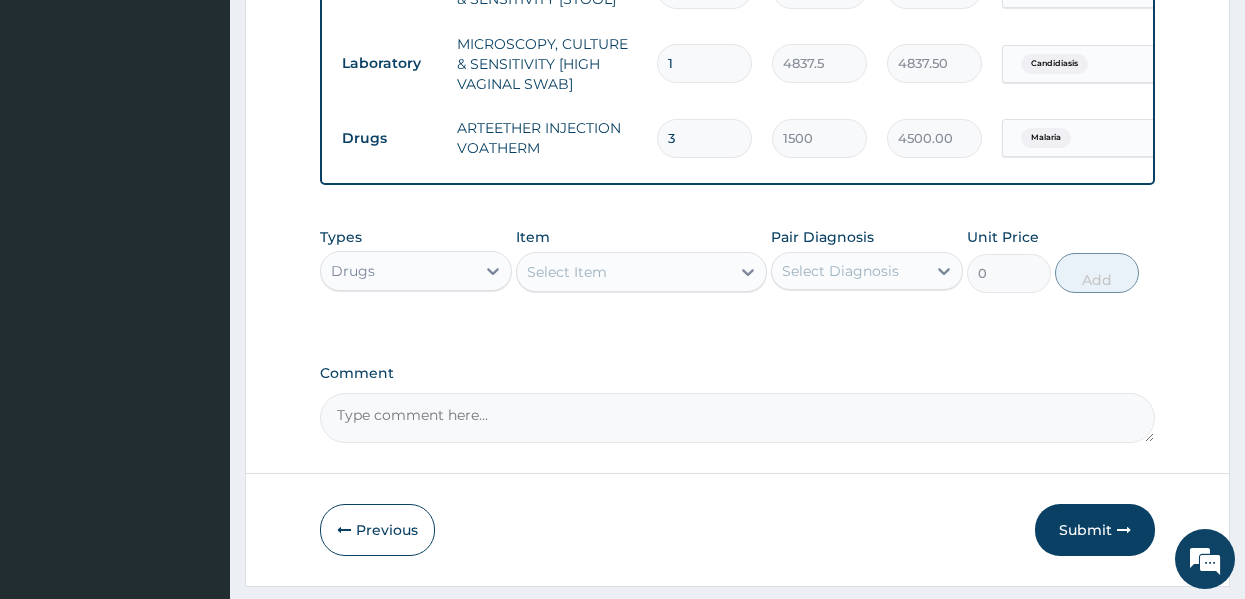 type on "3" 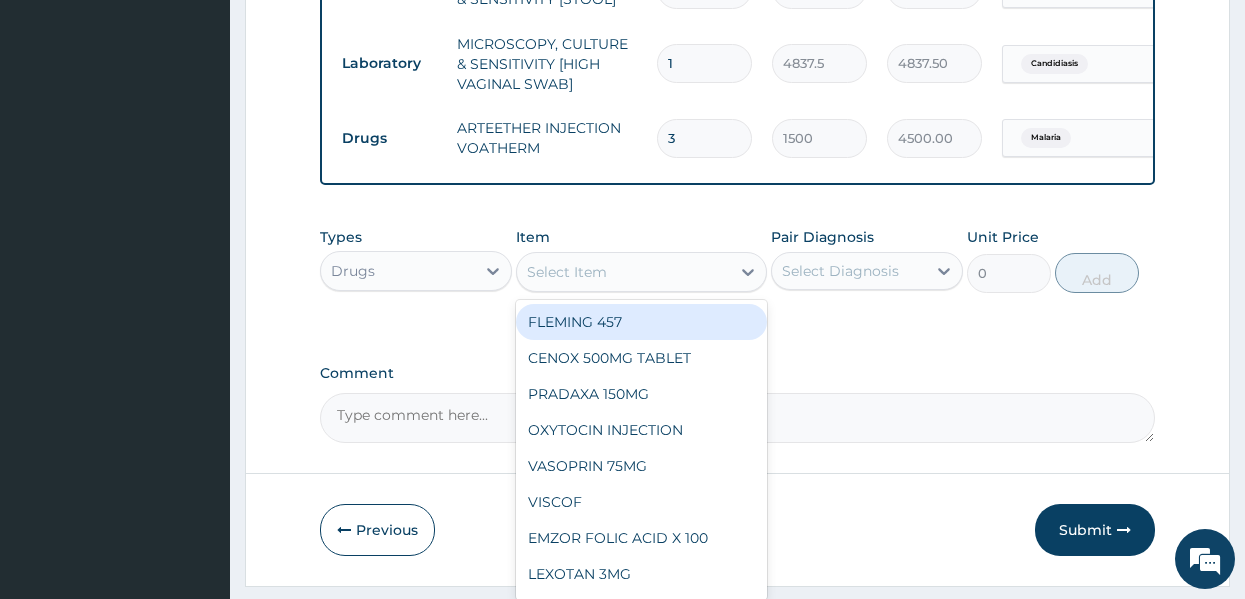 click on "Select Item" at bounding box center (623, 272) 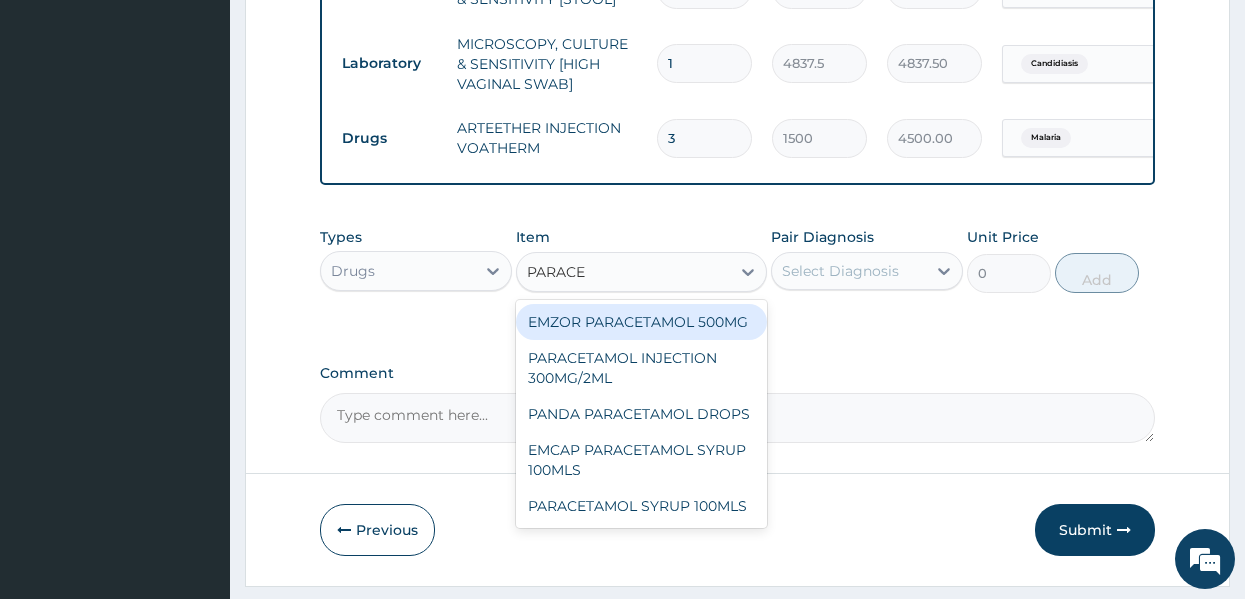 type on "PARACET" 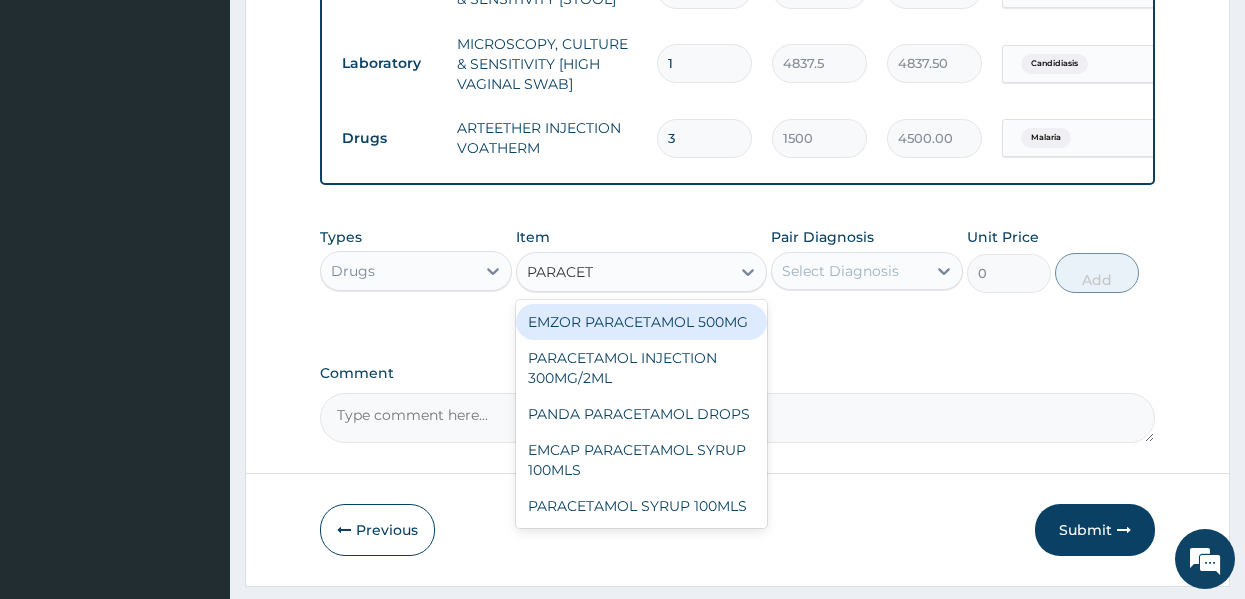 click on "EMZOR PARACETAMOL 500MG" at bounding box center (641, 322) 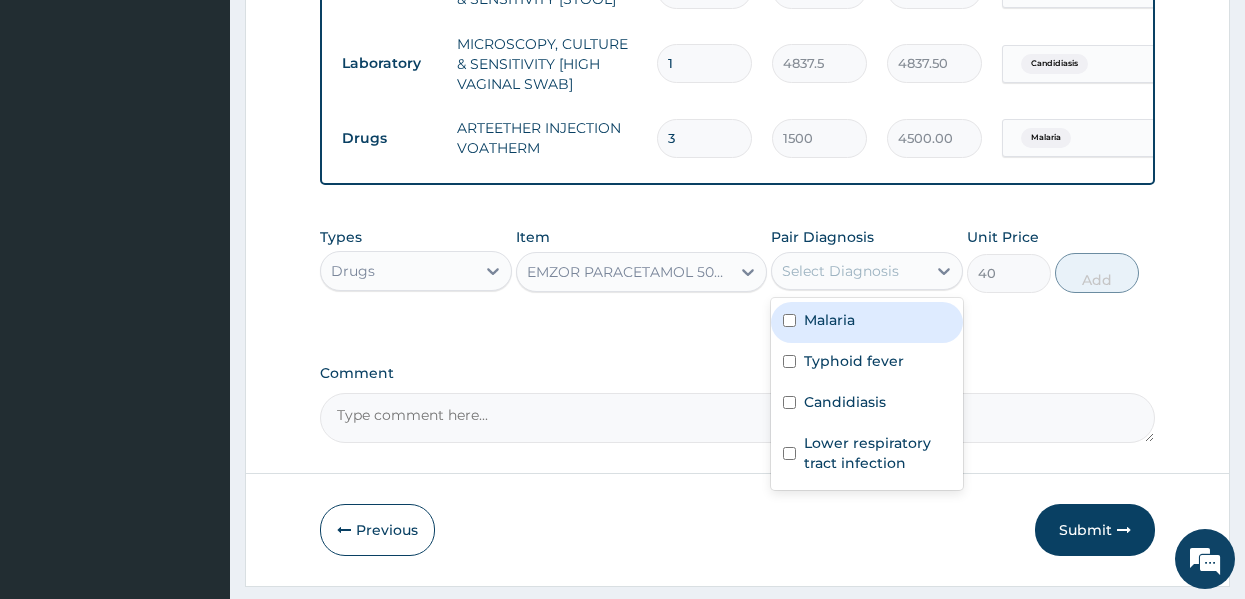 click on "Select Diagnosis" at bounding box center (840, 271) 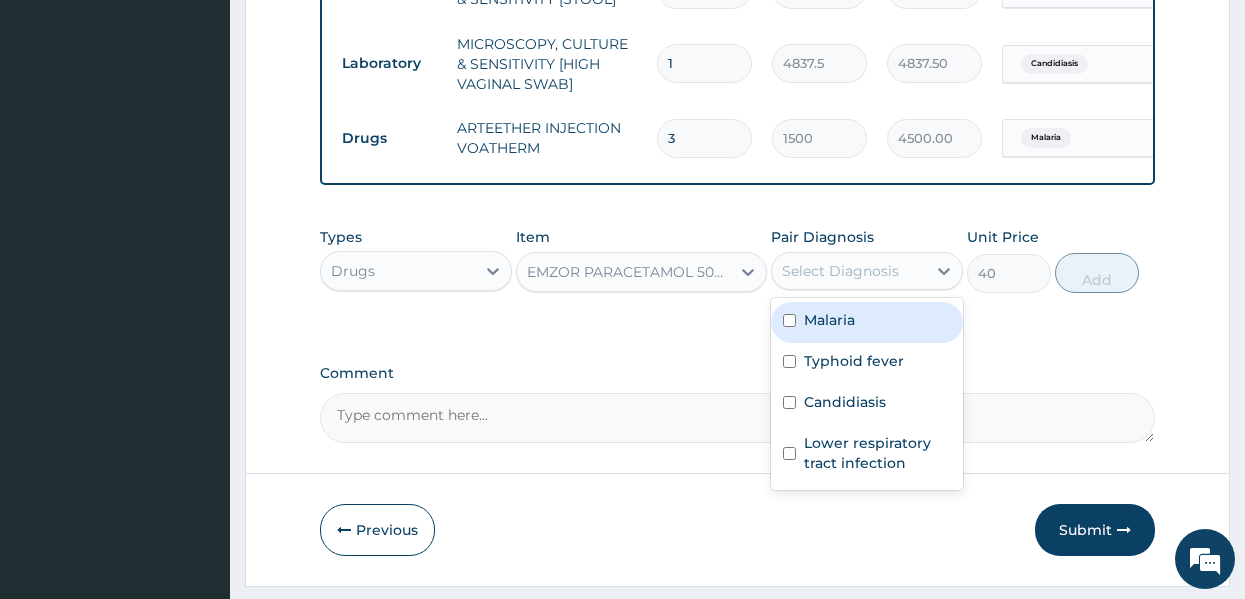 click on "Malaria" at bounding box center [867, 322] 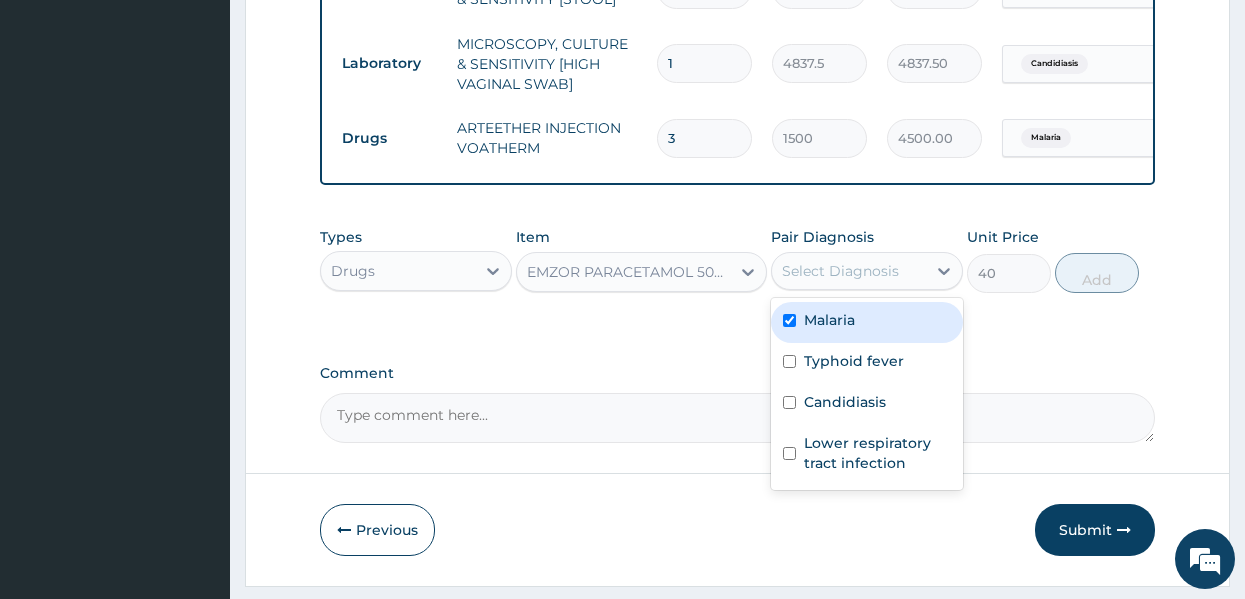 checkbox on "true" 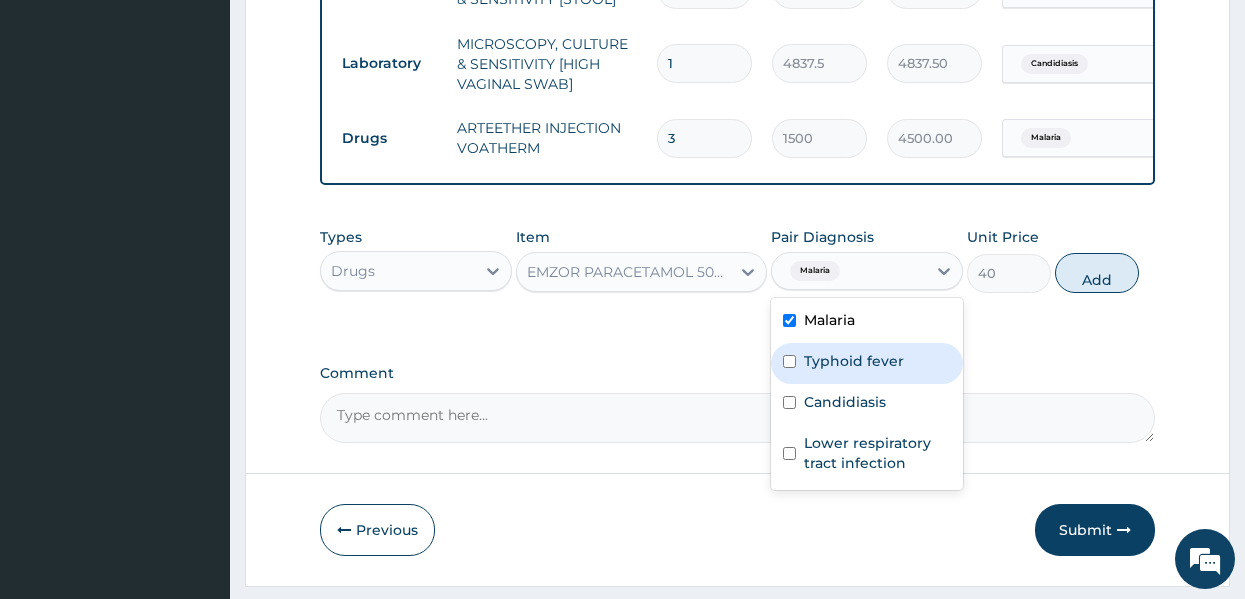 click on "Typhoid fever" at bounding box center [854, 361] 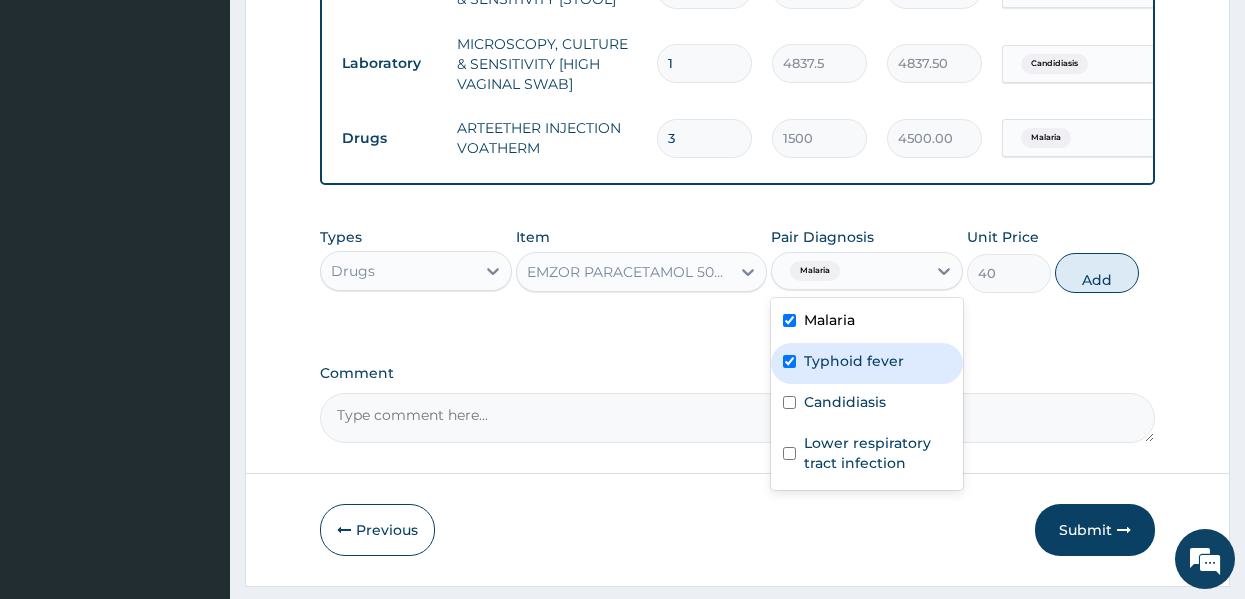 checkbox on "true" 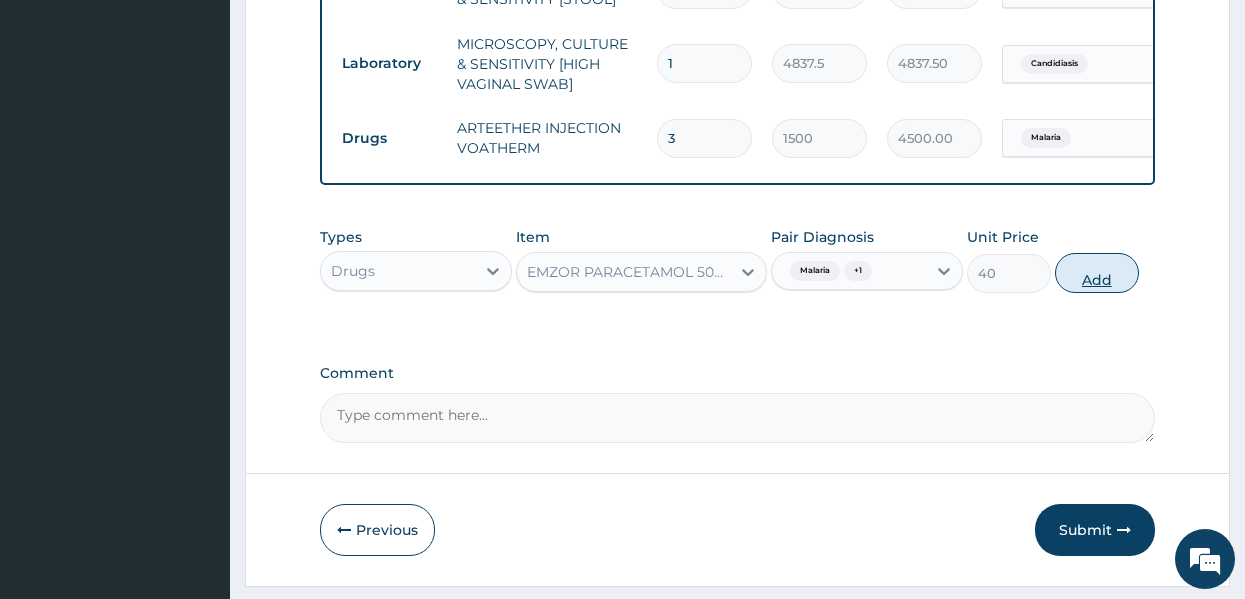 click on "Add" at bounding box center [1097, 273] 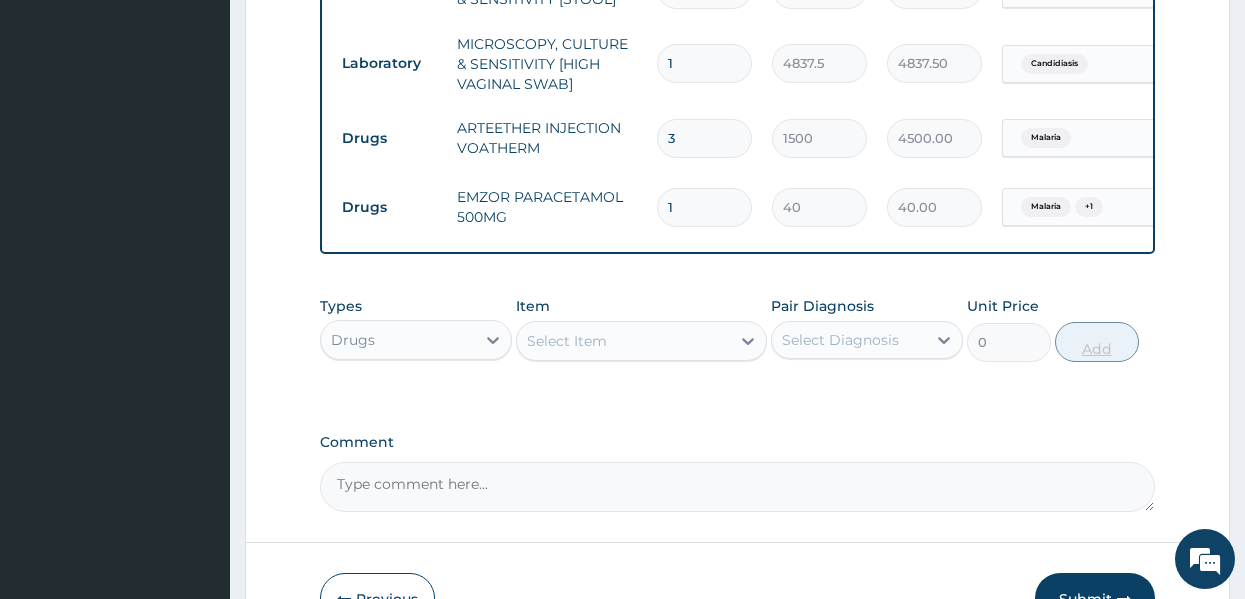 type 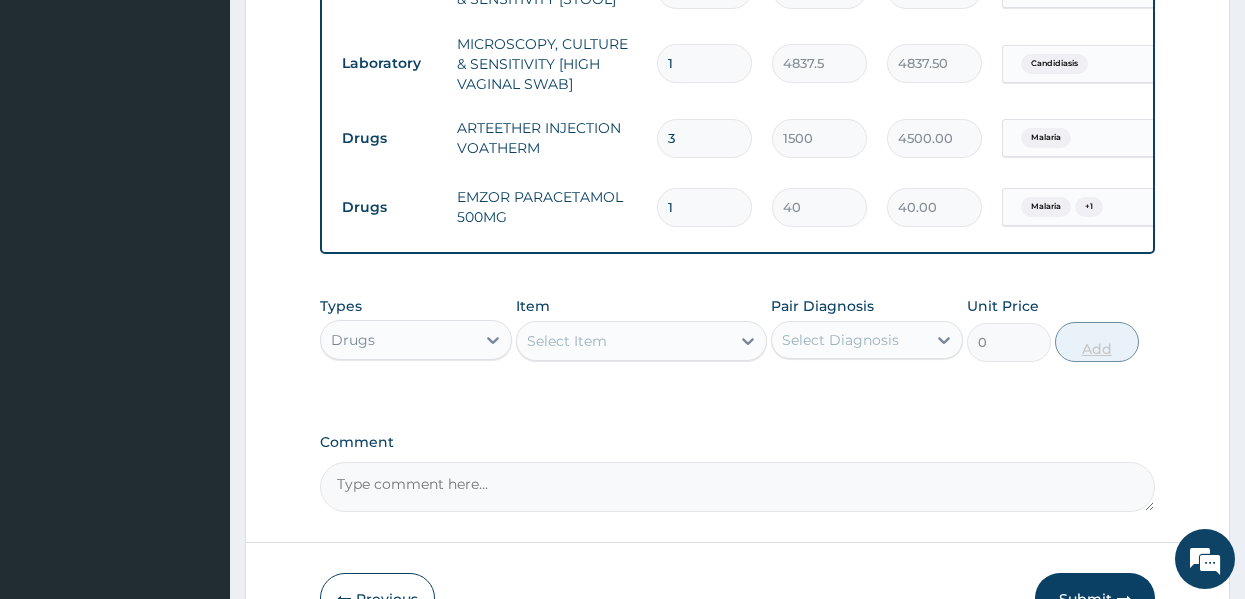 type on "0.00" 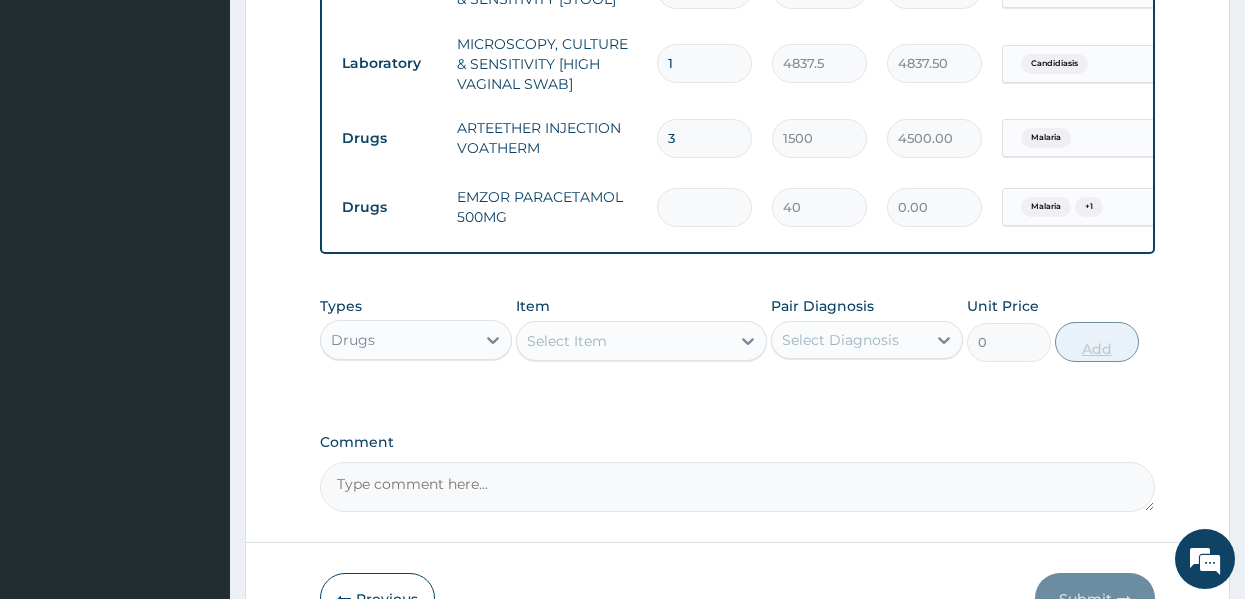 type on "6" 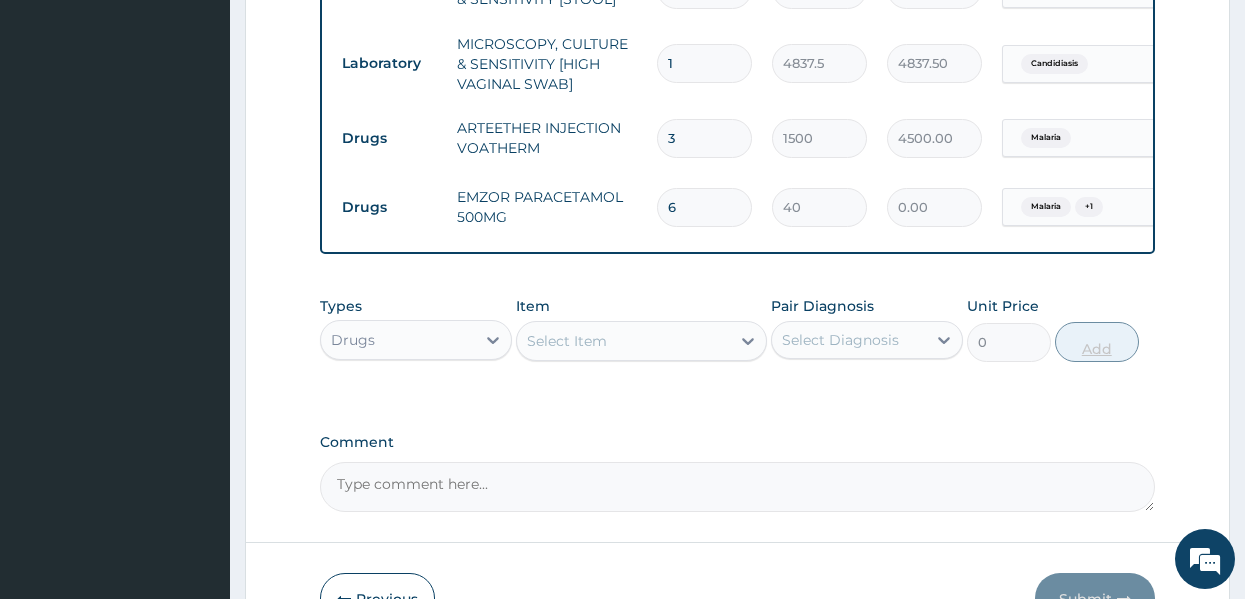 type on "240.00" 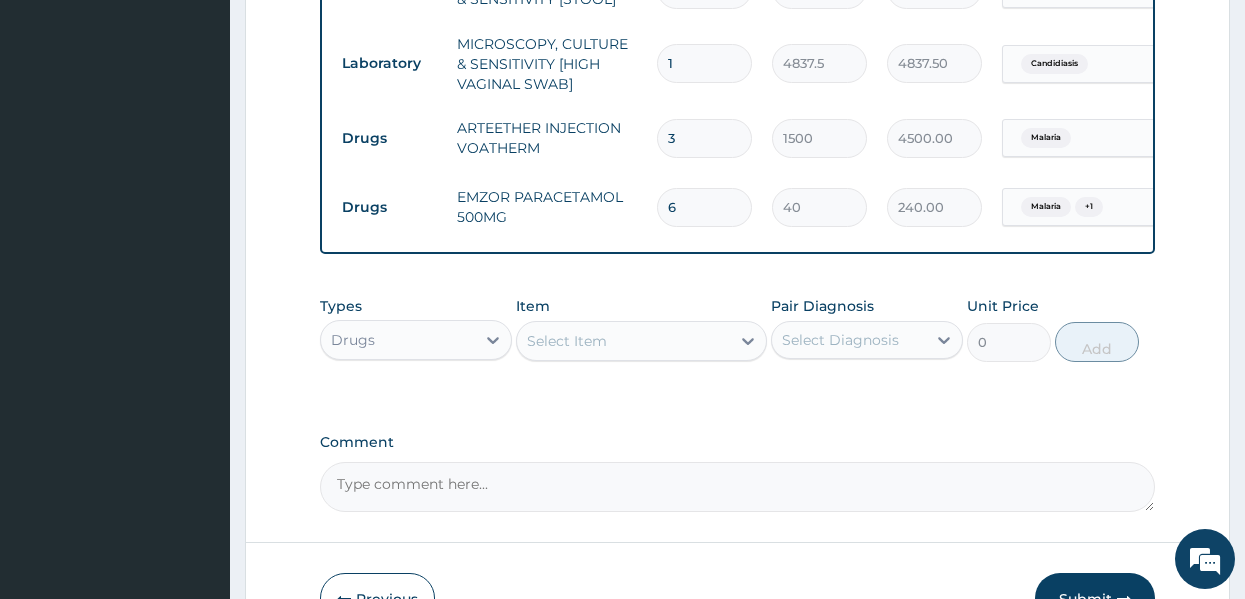 type on "6" 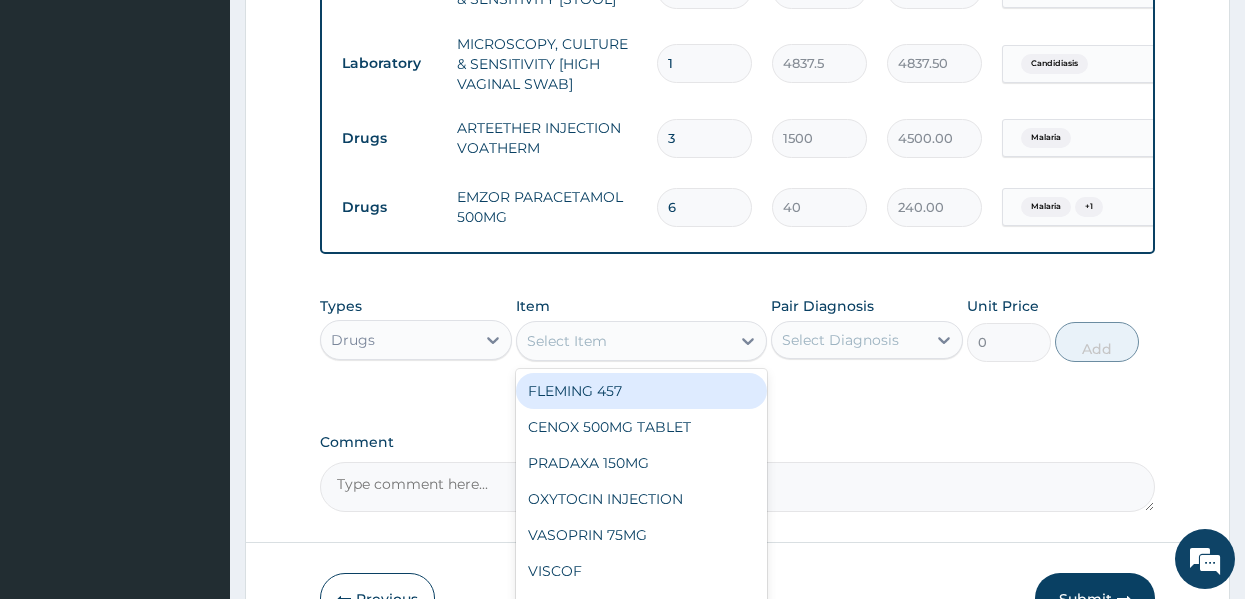 click on "Select Item" at bounding box center (567, 341) 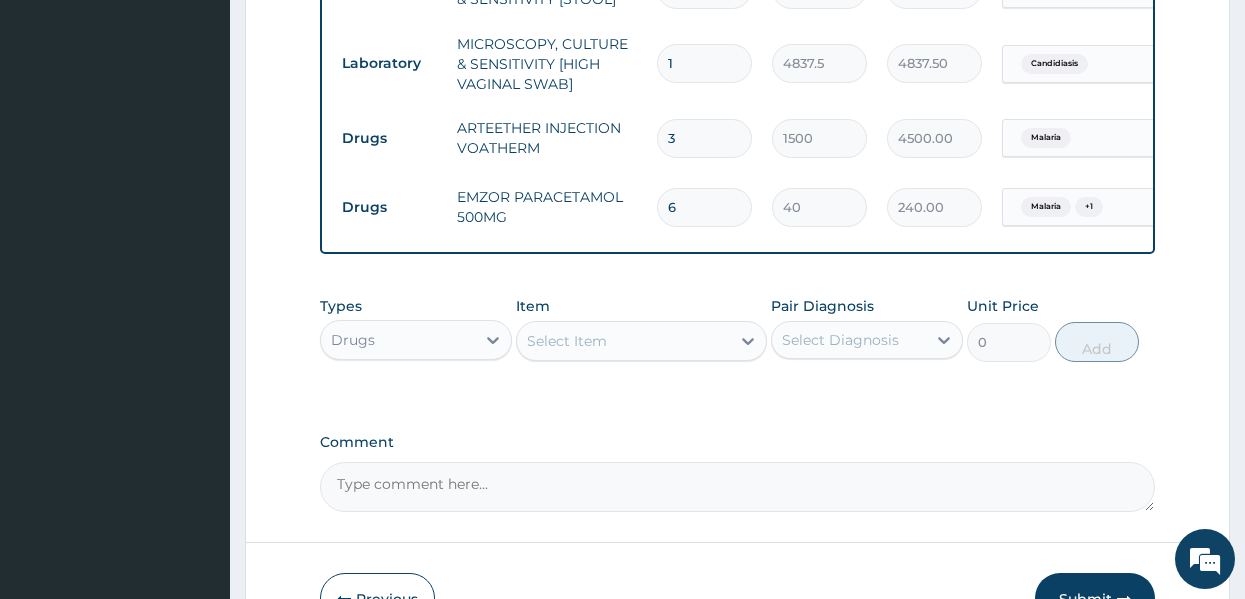 click on "Types Drugs Item Select Item Pair Diagnosis Select Diagnosis Unit Price 0 Add" at bounding box center [738, 344] 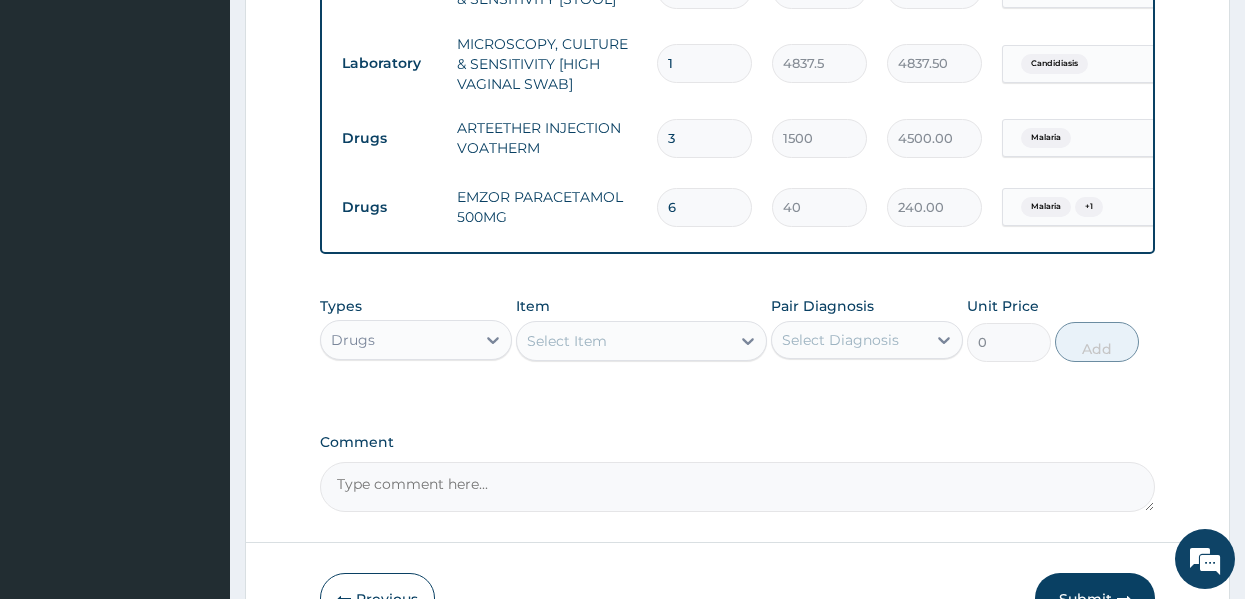click on "Select Item" at bounding box center [623, 341] 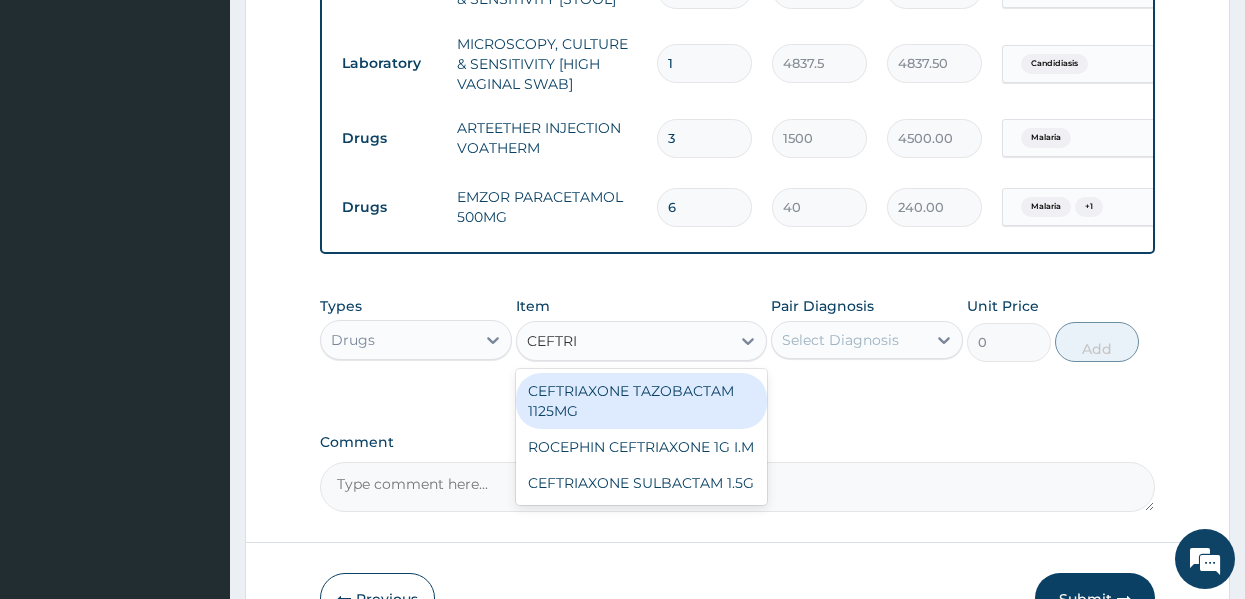 type on "CEFTR" 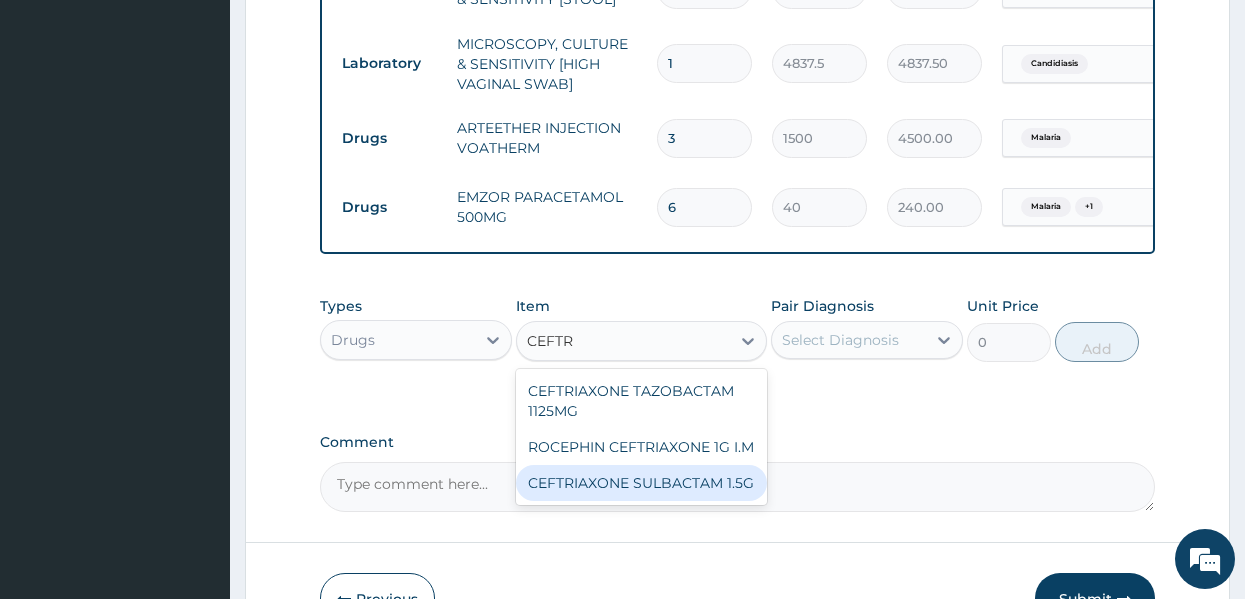 click on "CEFTRIAXONE SULBACTAM 1.5G" at bounding box center [641, 483] 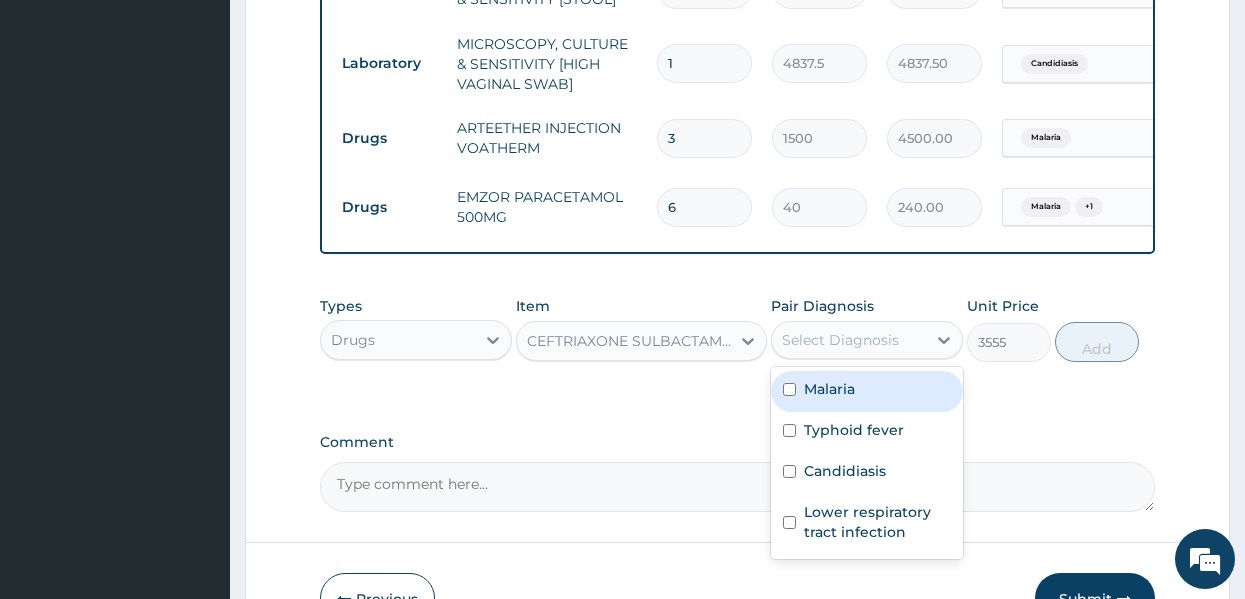 click on "Select Diagnosis" at bounding box center [840, 340] 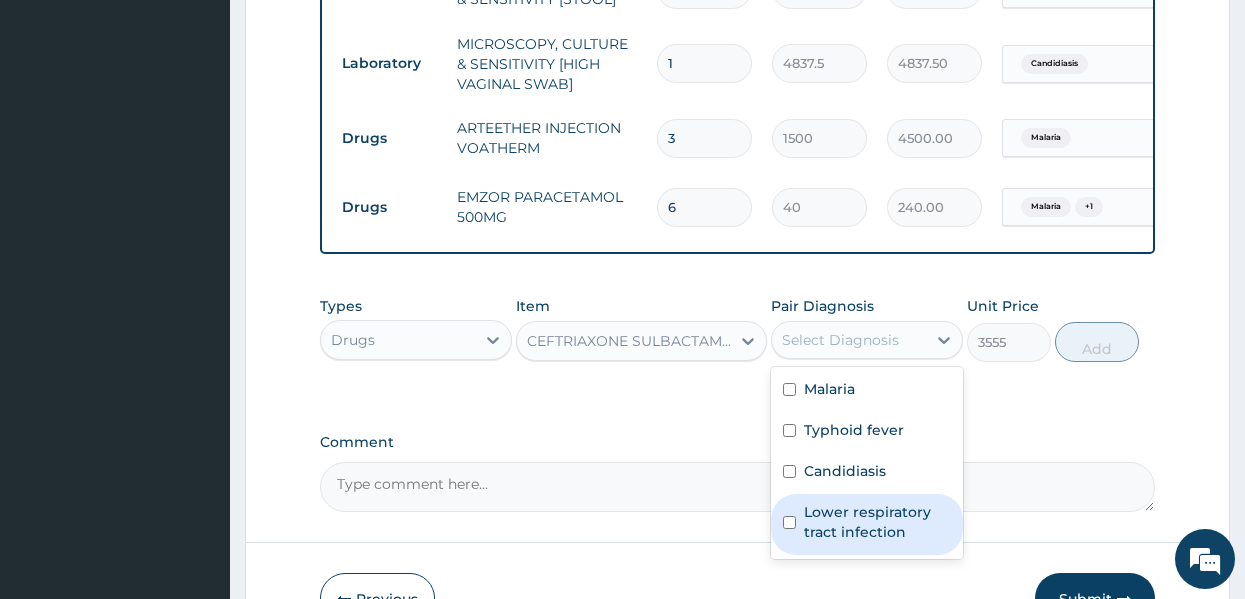 click on "Lower respiratory tract infection" at bounding box center [877, 522] 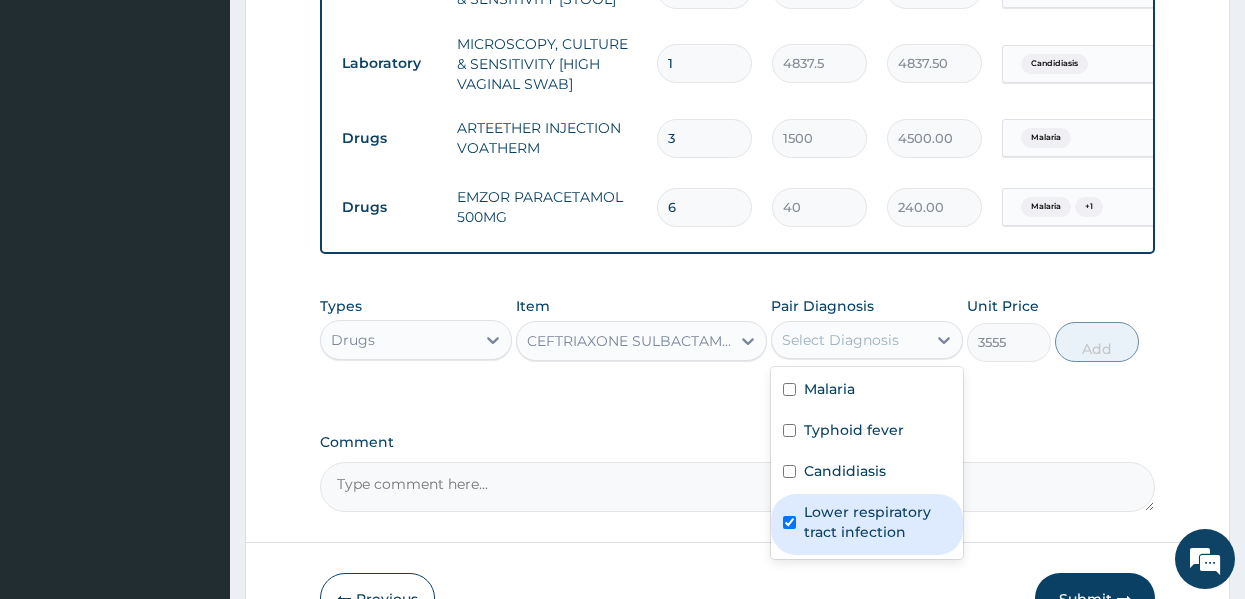checkbox on "true" 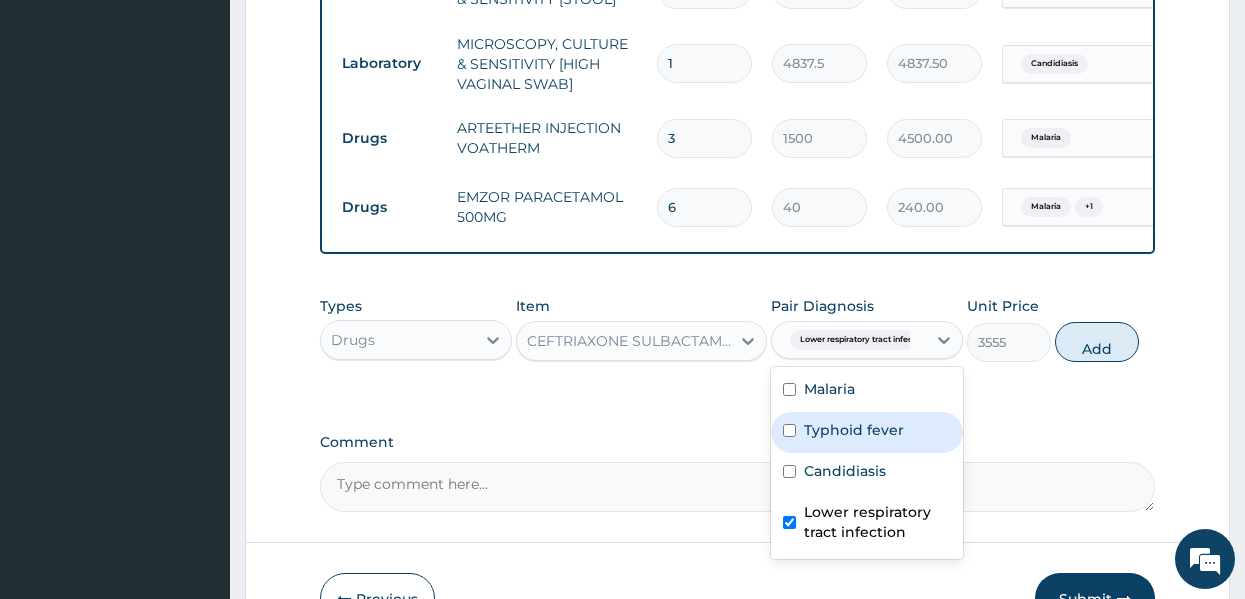 click on "Typhoid fever" at bounding box center (854, 430) 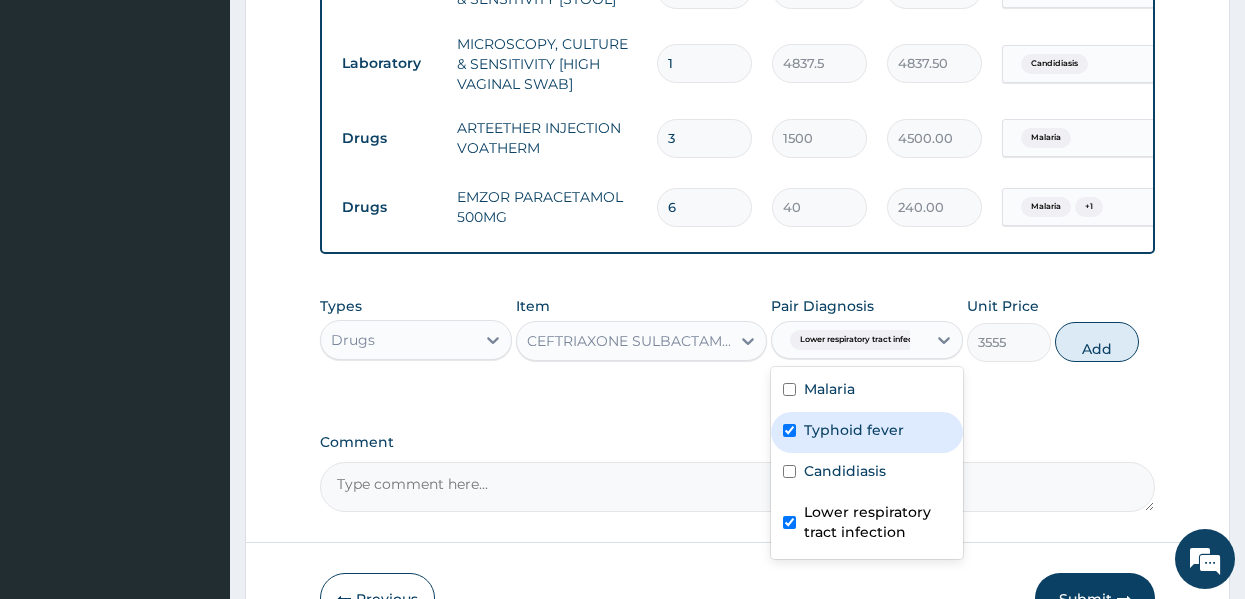 checkbox on "true" 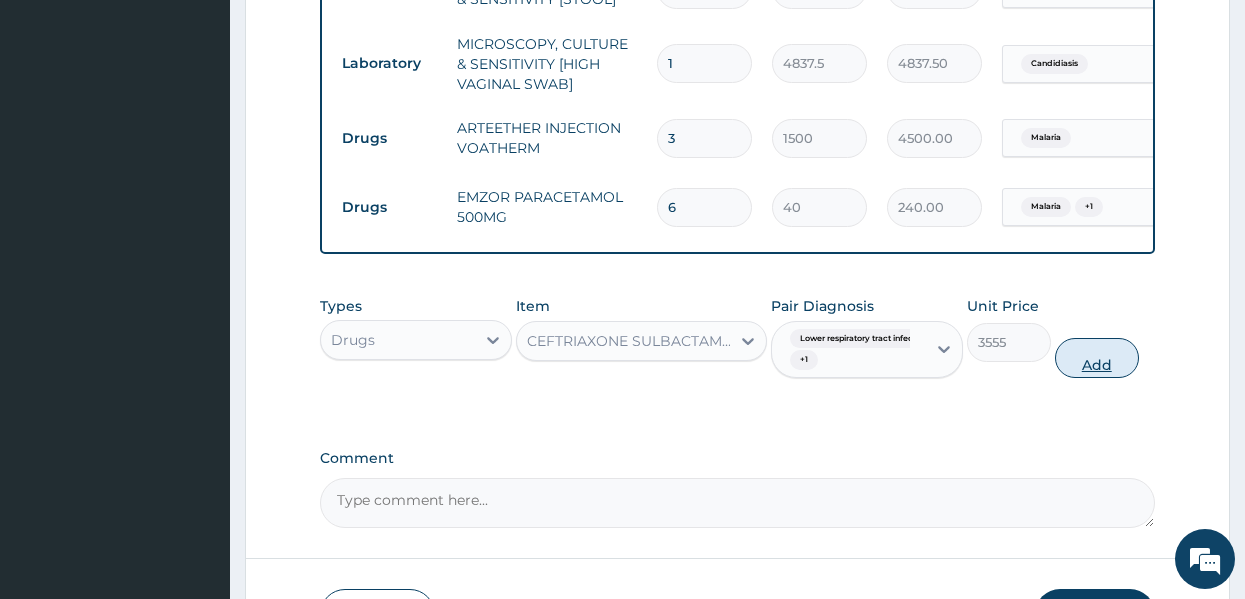 click on "Add" at bounding box center [1097, 358] 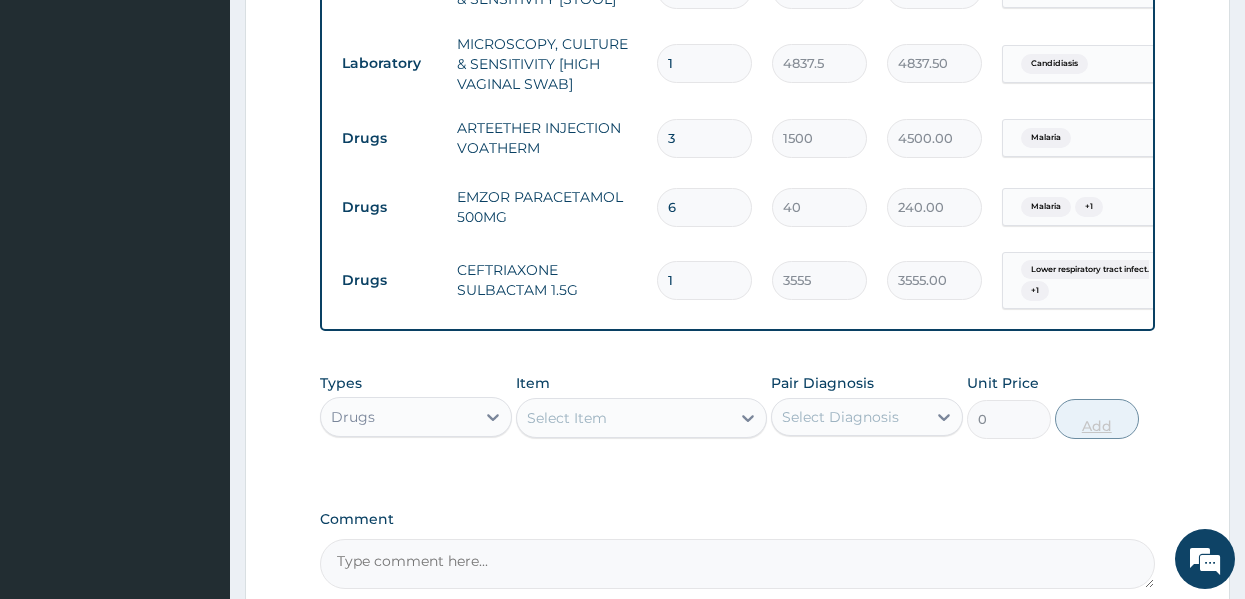 type 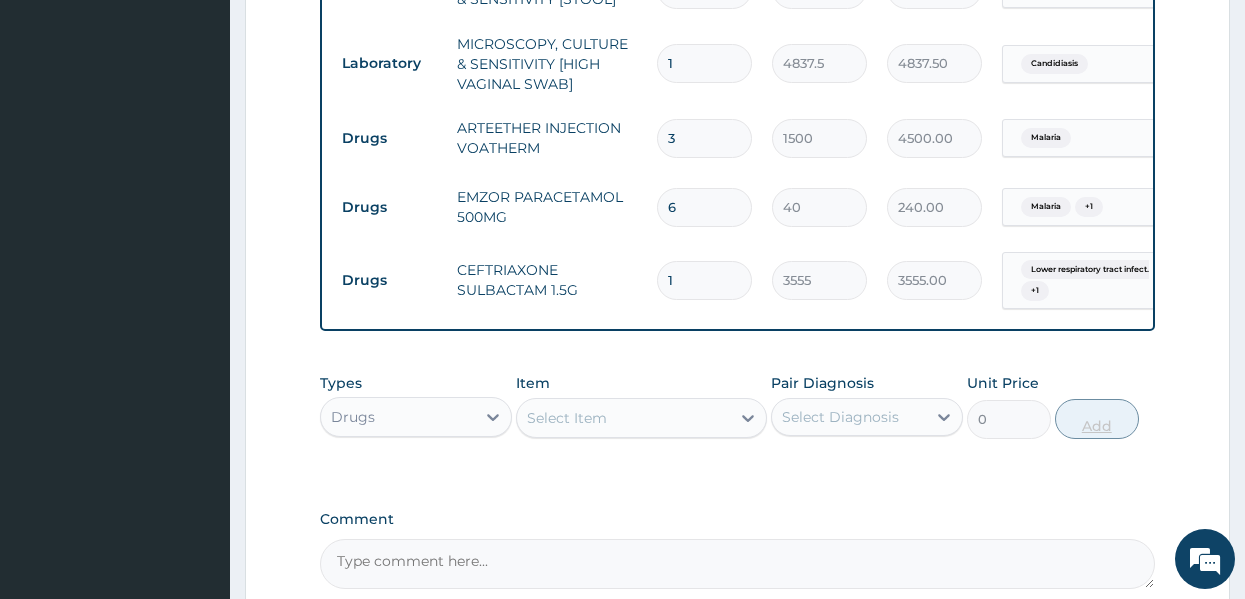 type on "0.00" 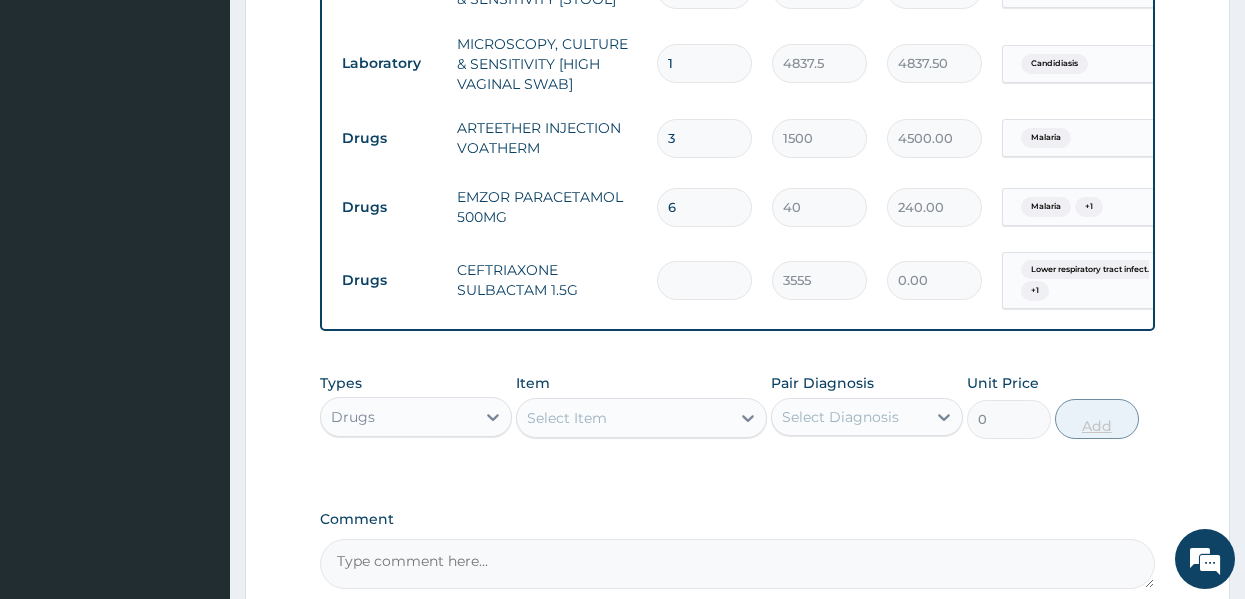 type on "3" 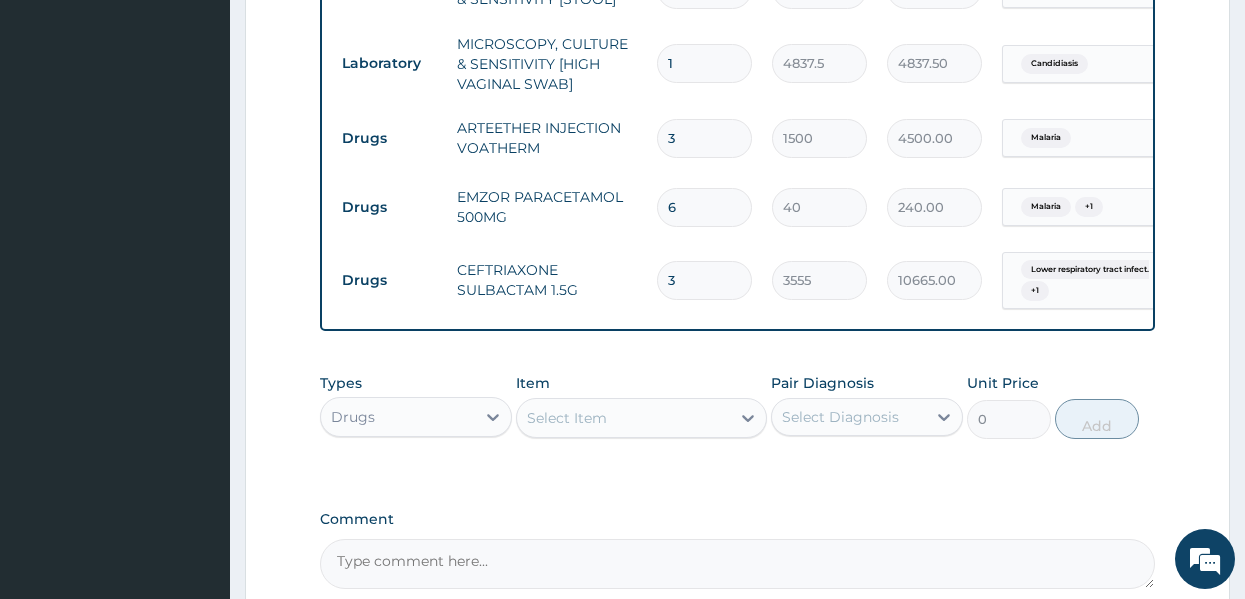 type on "3" 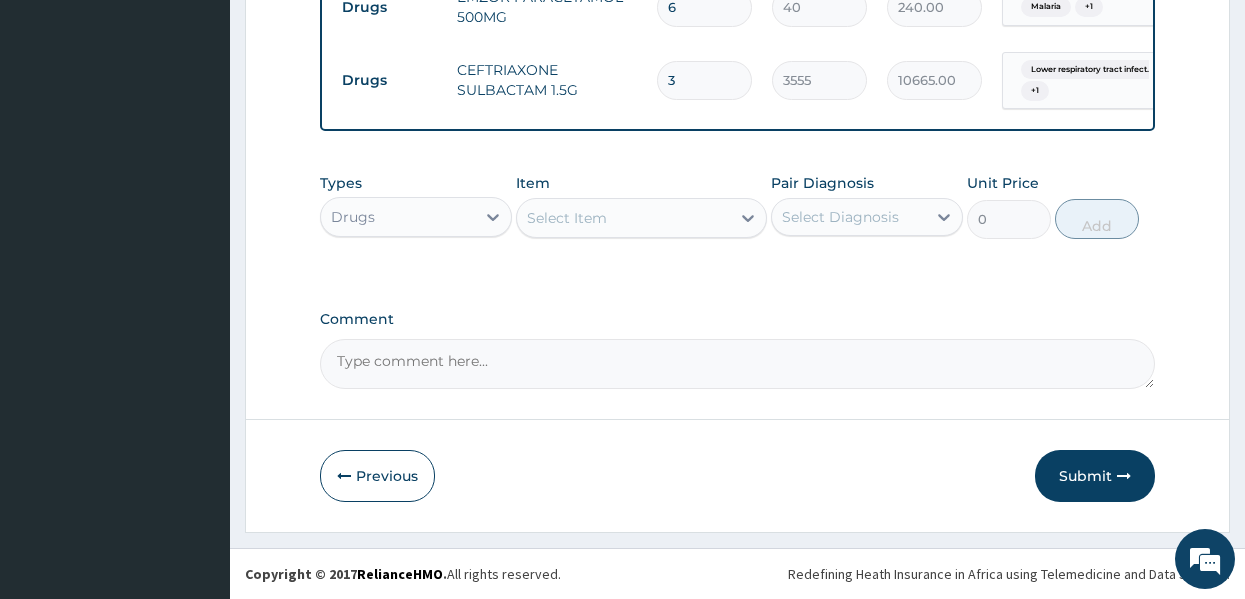 scroll, scrollTop: 1238, scrollLeft: 0, axis: vertical 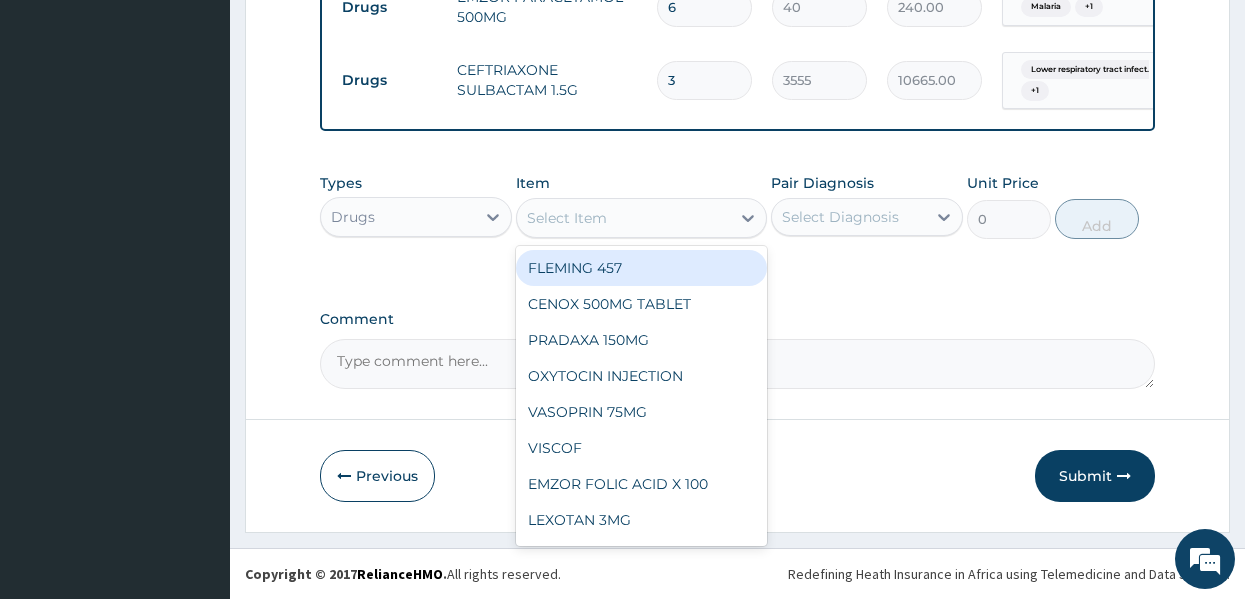 click on "Select Item" at bounding box center [623, 218] 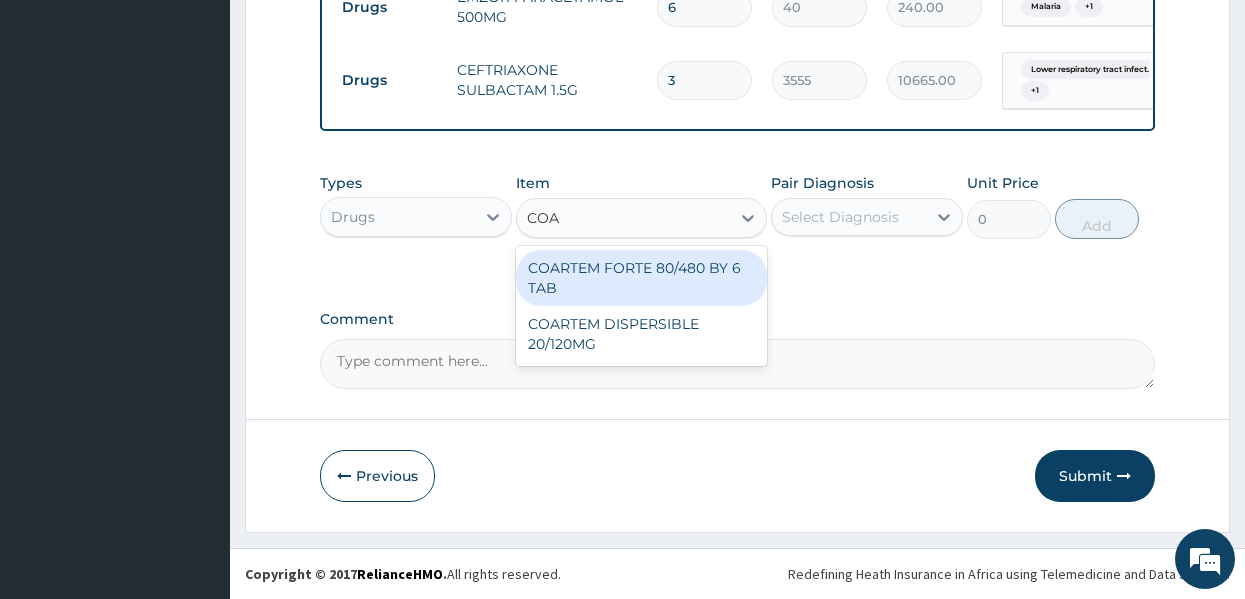 type on "COART" 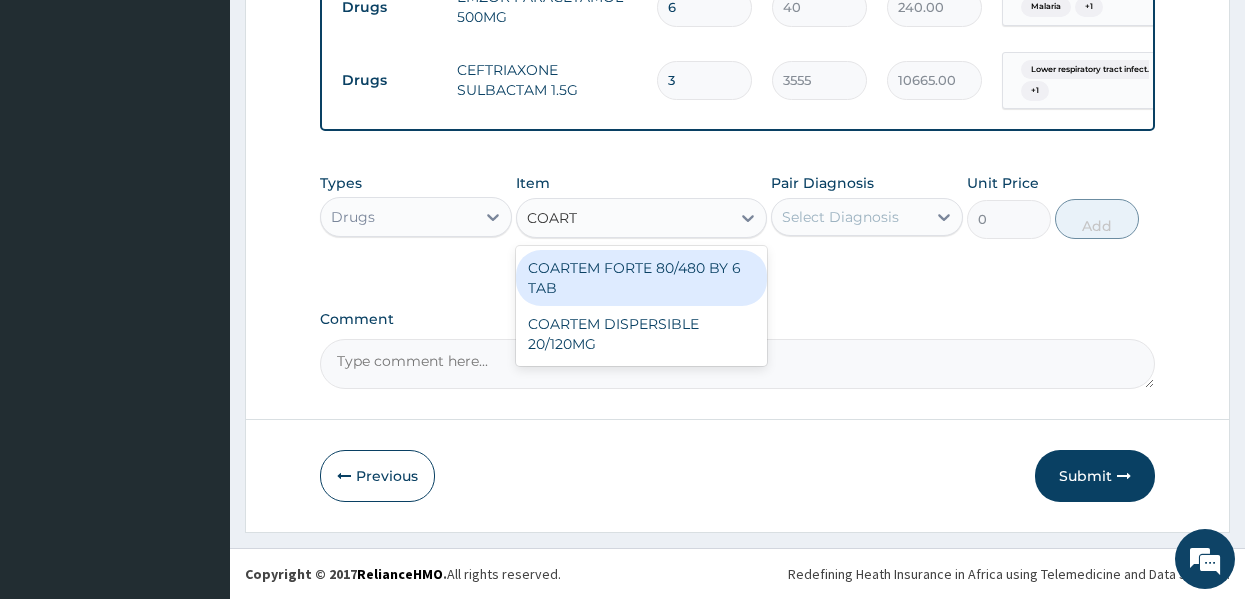 click on "COARTEM FORTE 80/480 BY 6 TAB" at bounding box center [641, 278] 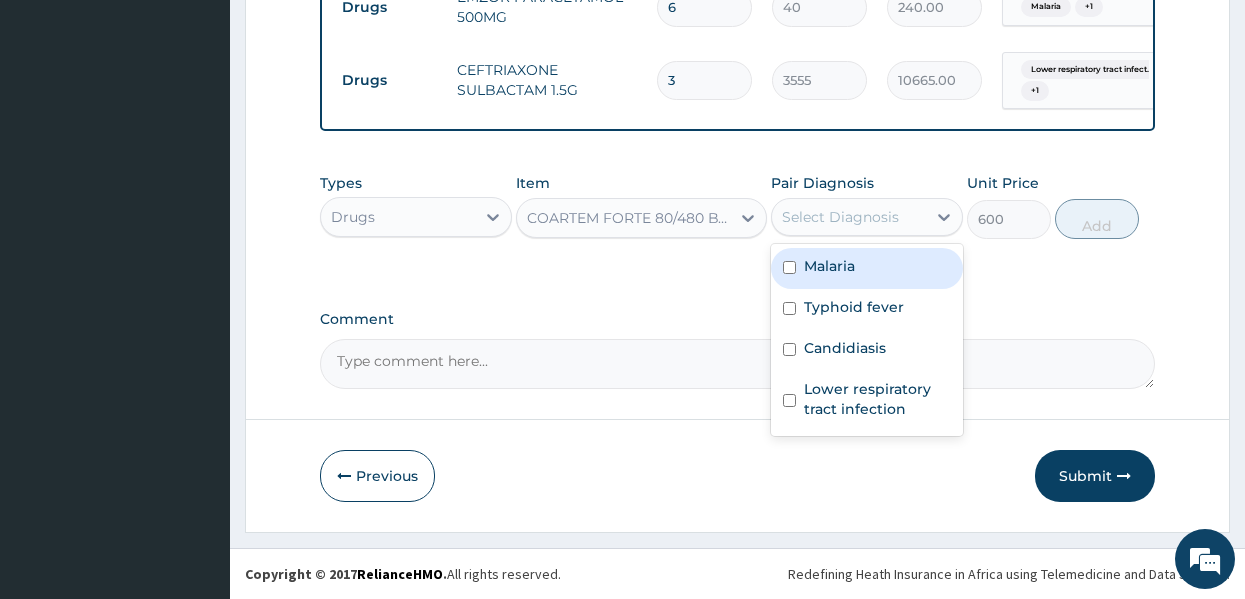 click on "Select Diagnosis" at bounding box center [840, 217] 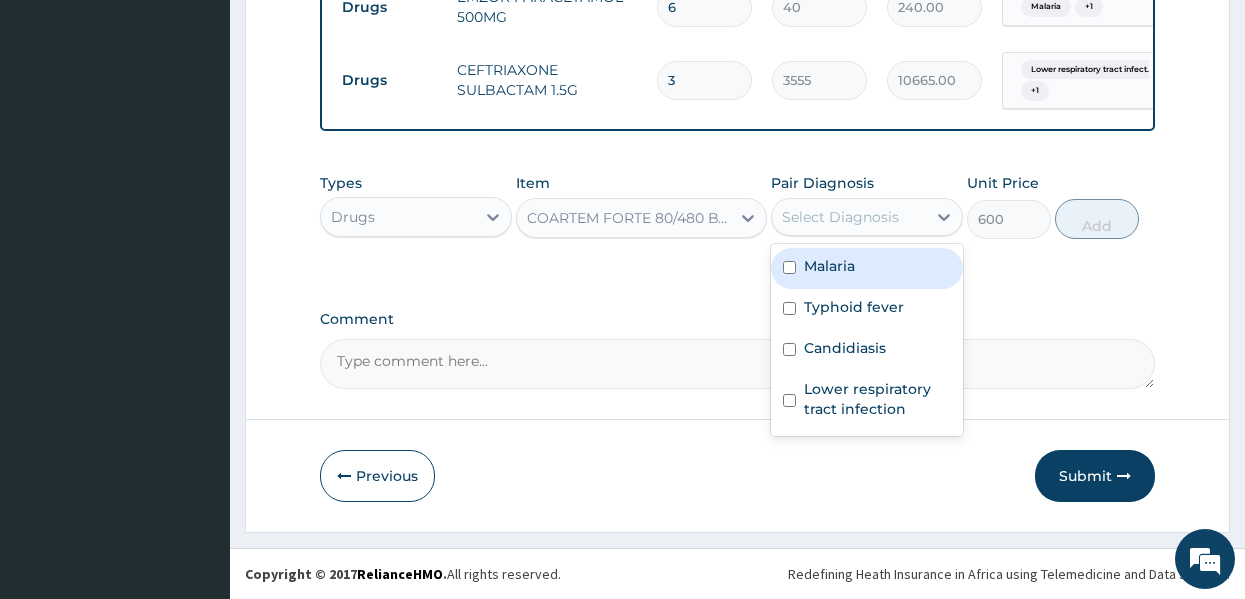 click on "Malaria" at bounding box center (867, 268) 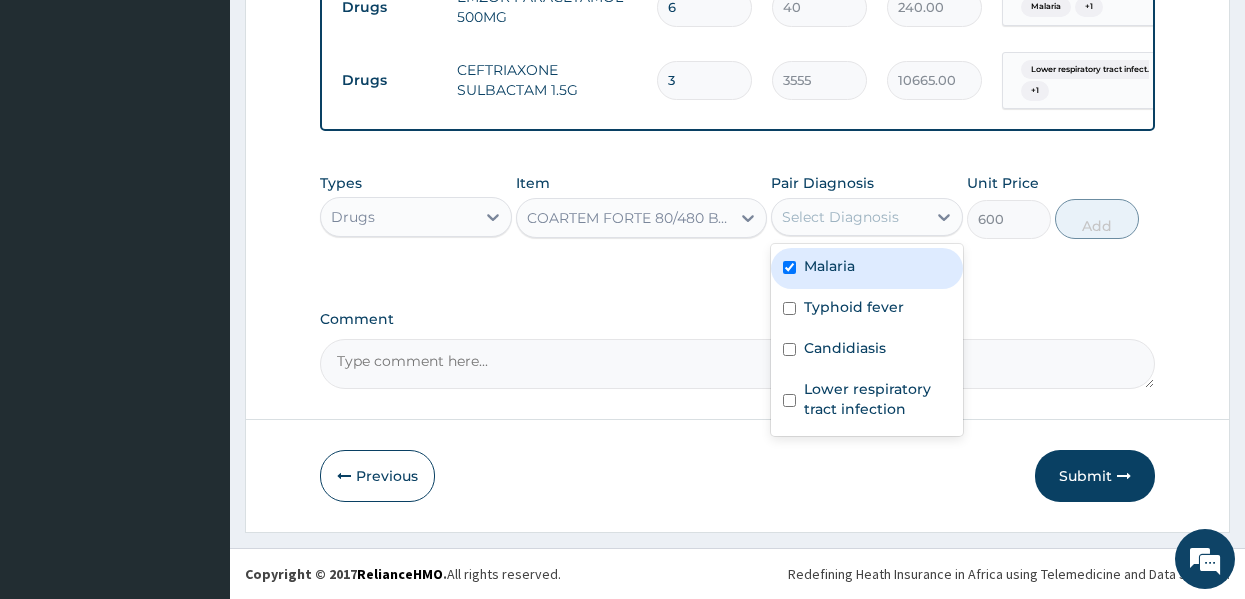 checkbox on "true" 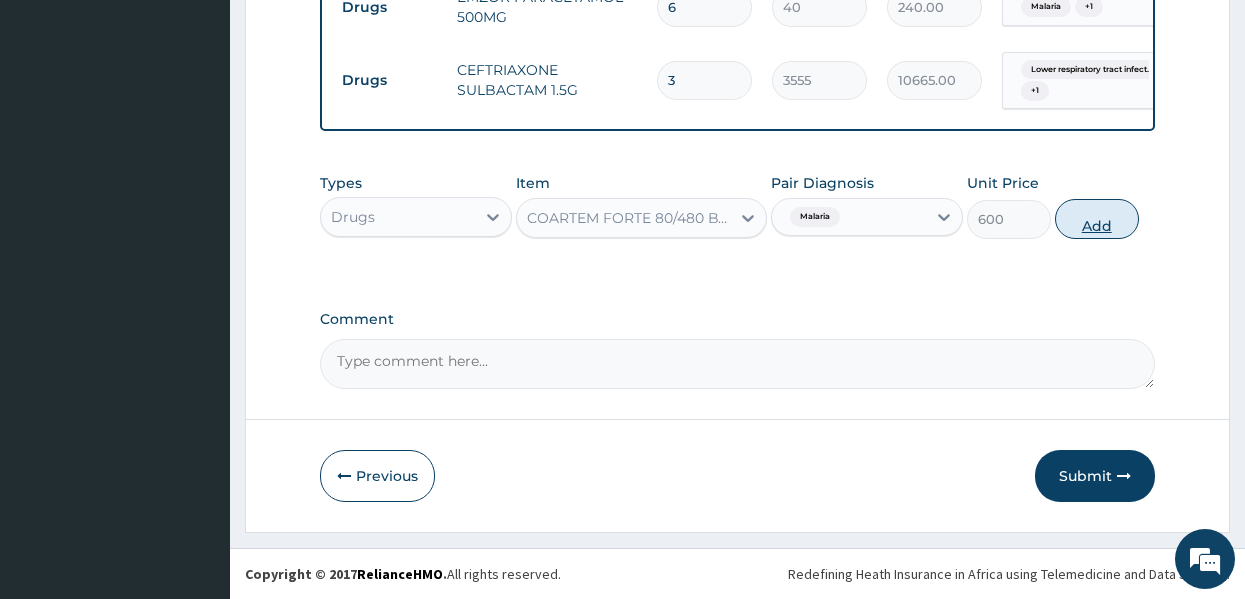 click on "Add" at bounding box center (1097, 219) 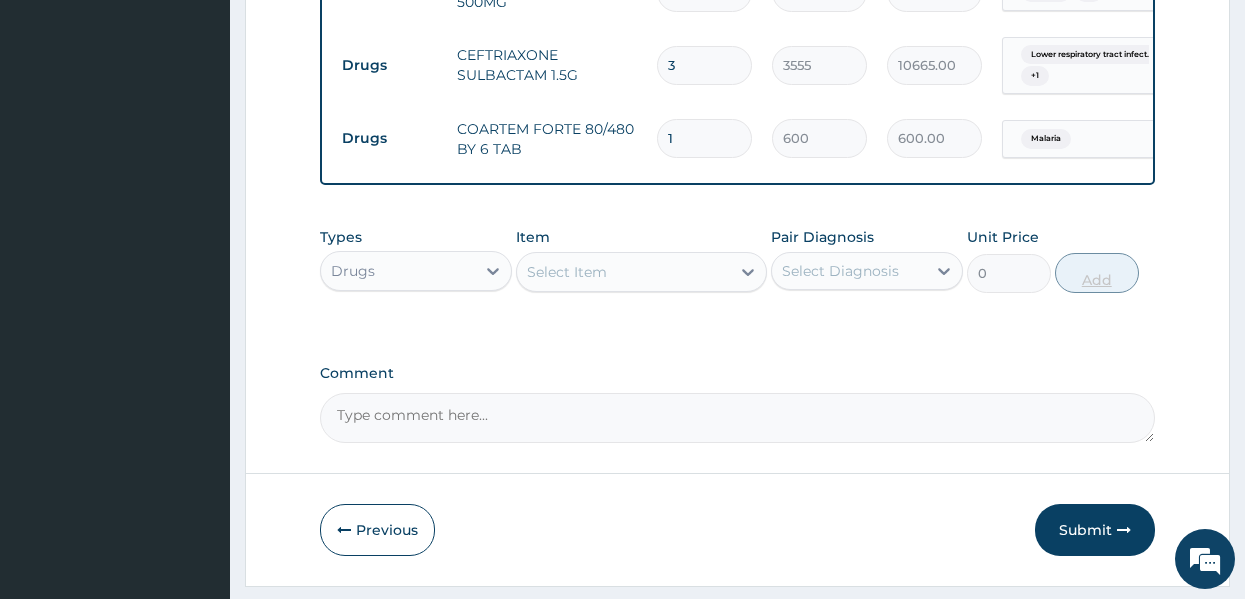 type 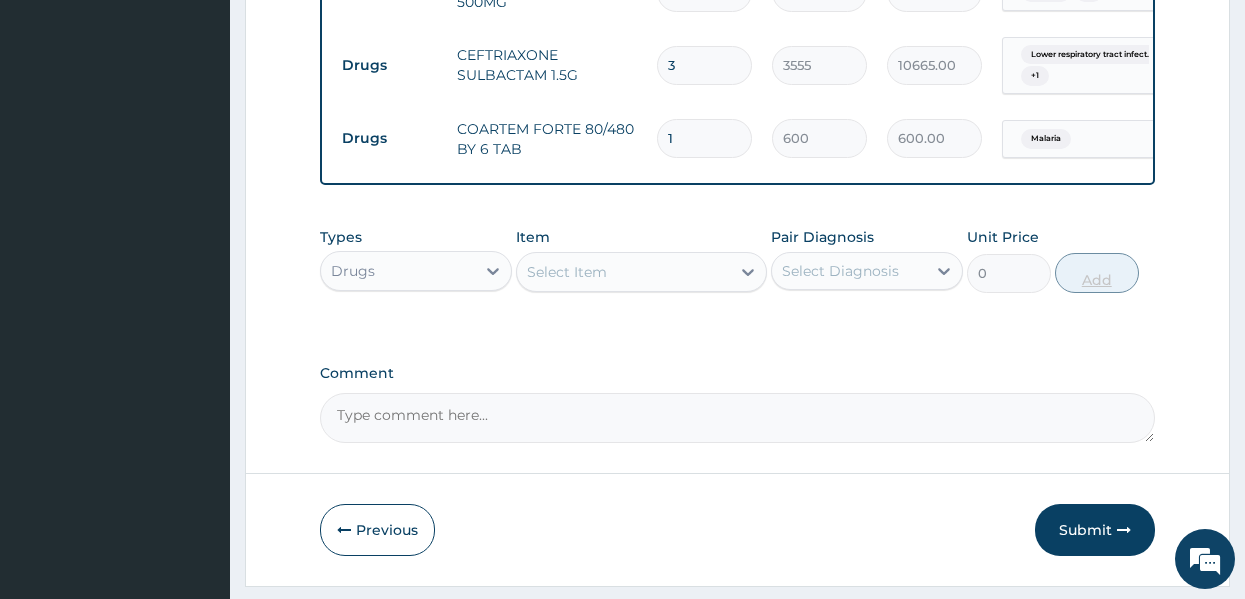 type on "0.00" 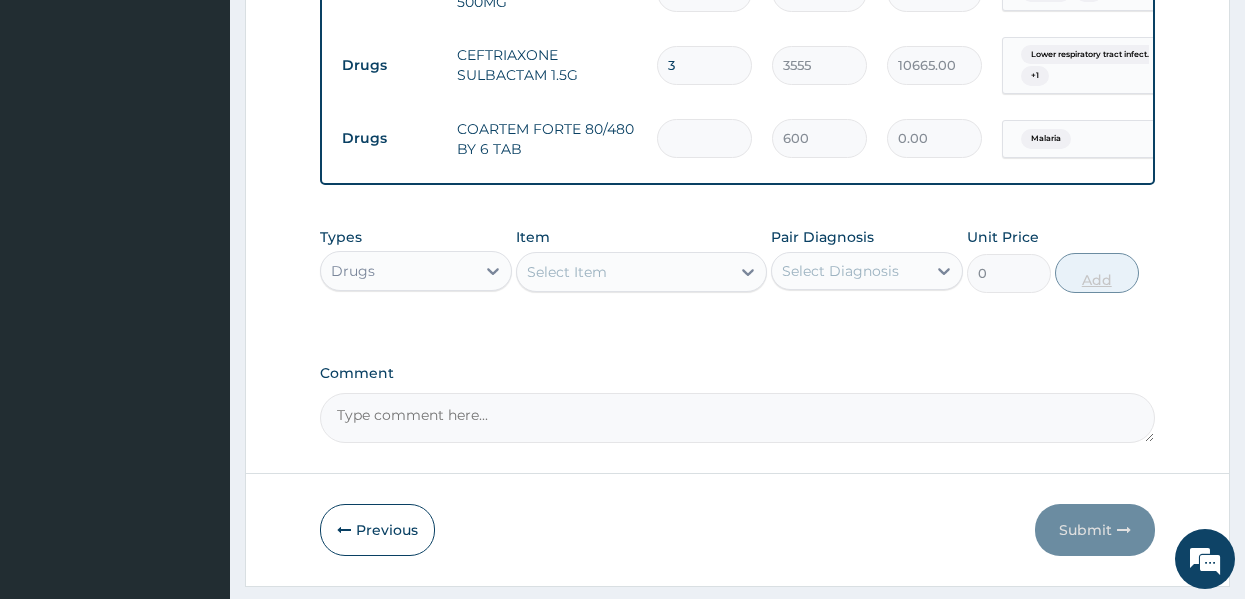 type on "6" 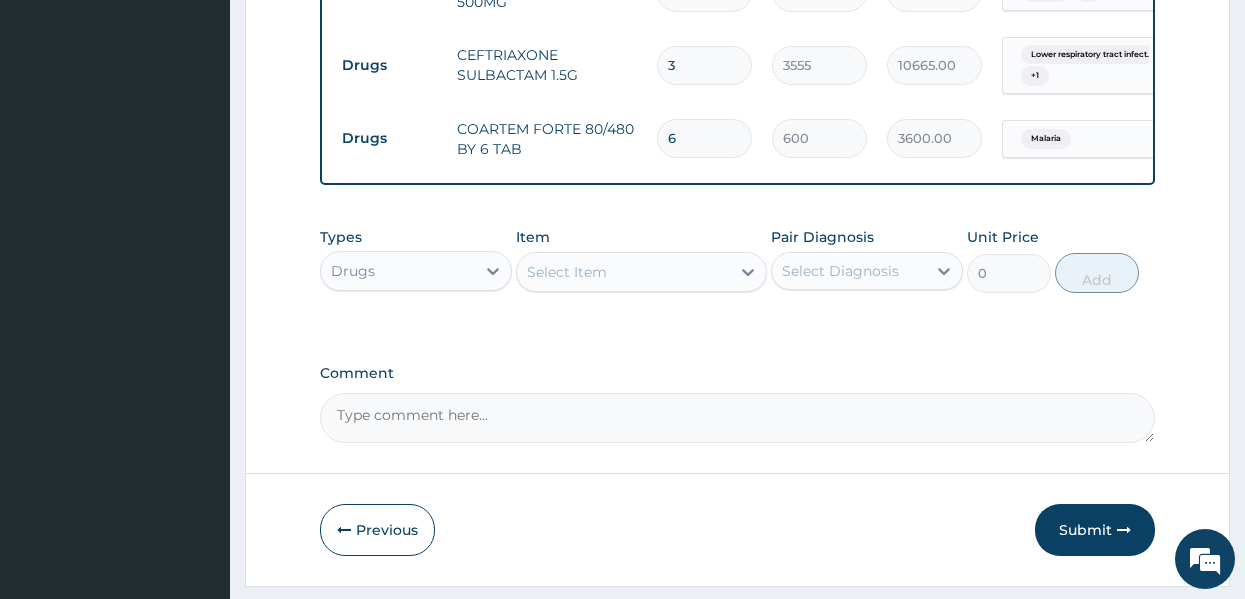 type on "6" 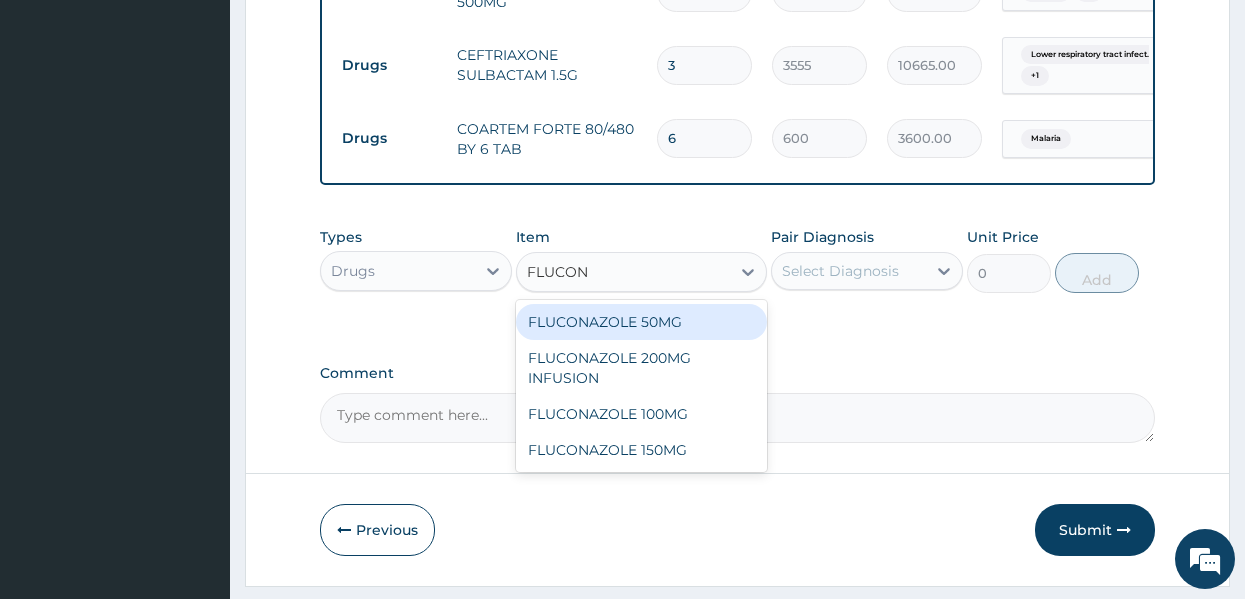 type on "FLUCONA" 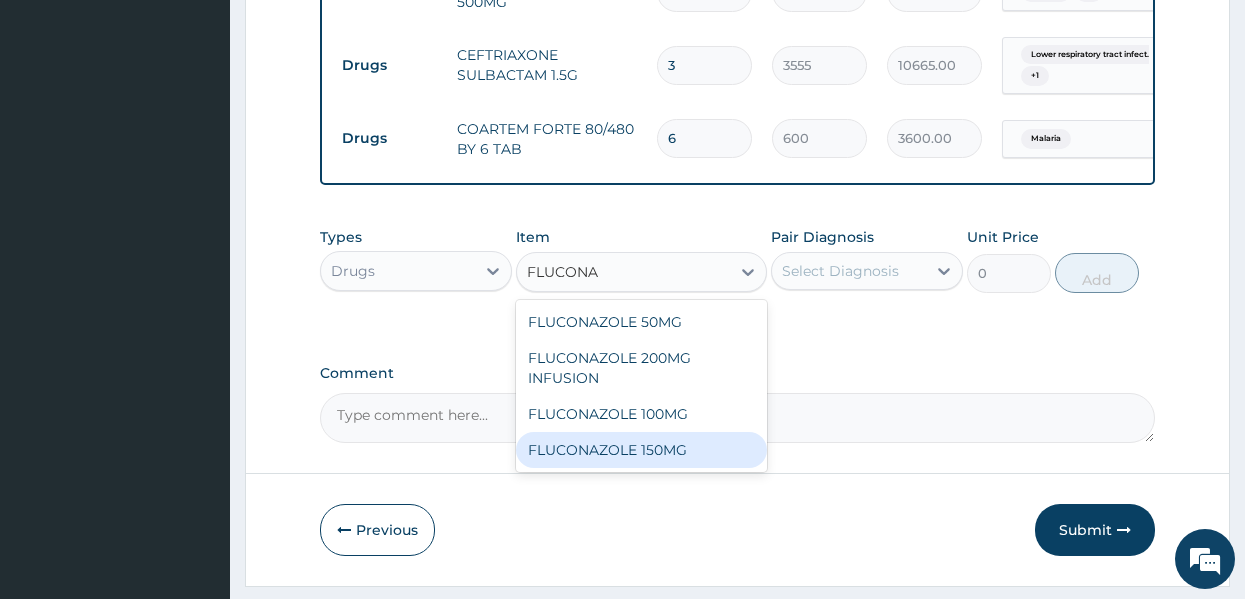click on "FLUCONAZOLE 150MG" at bounding box center [641, 450] 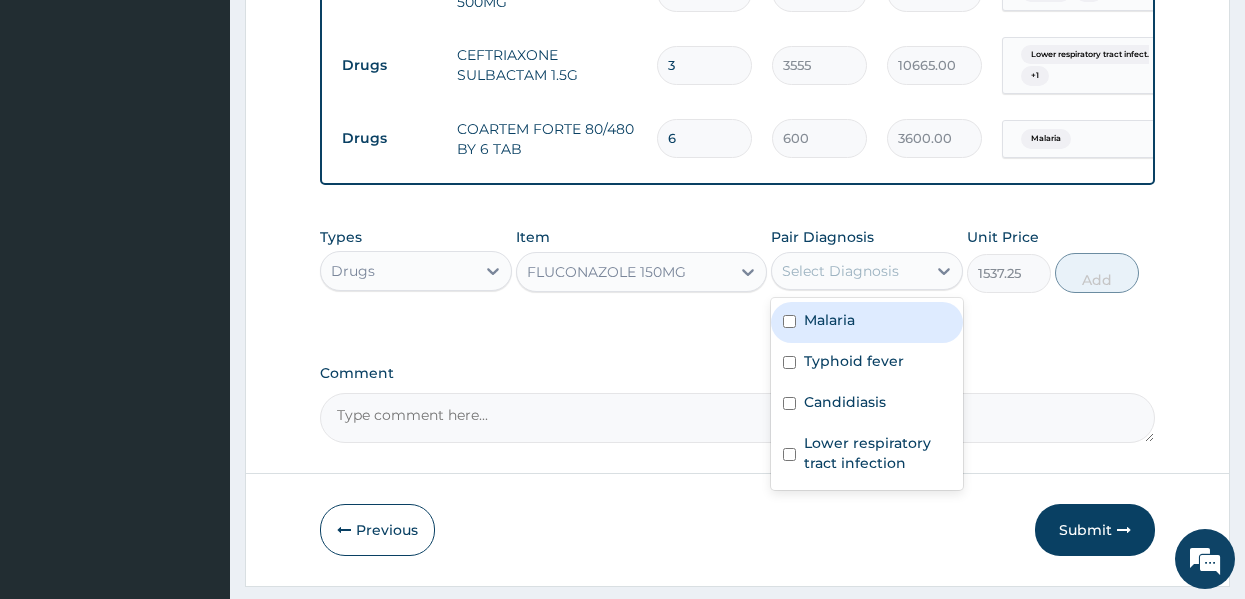 click on "Select Diagnosis" at bounding box center (840, 271) 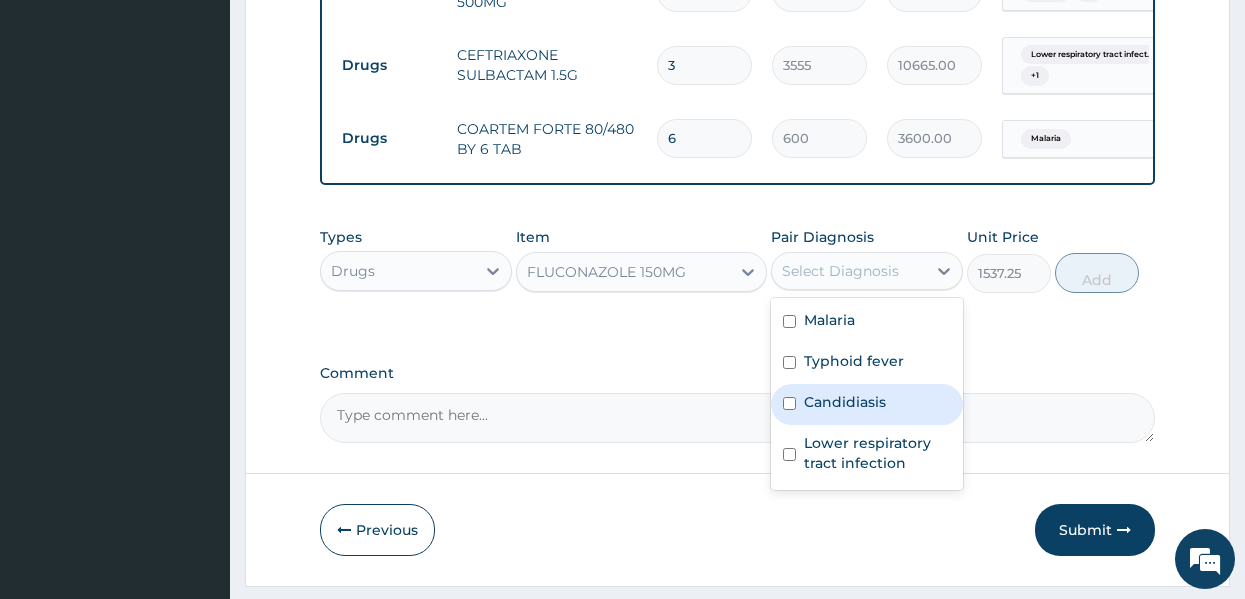 click on "Candidiasis" at bounding box center (845, 402) 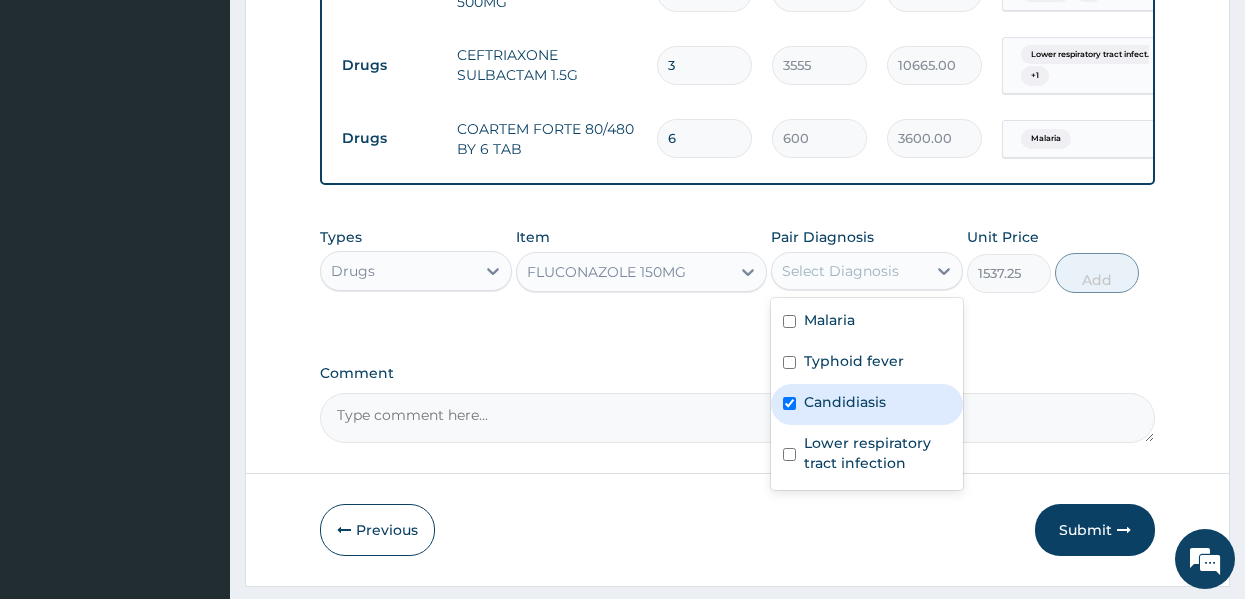 checkbox on "true" 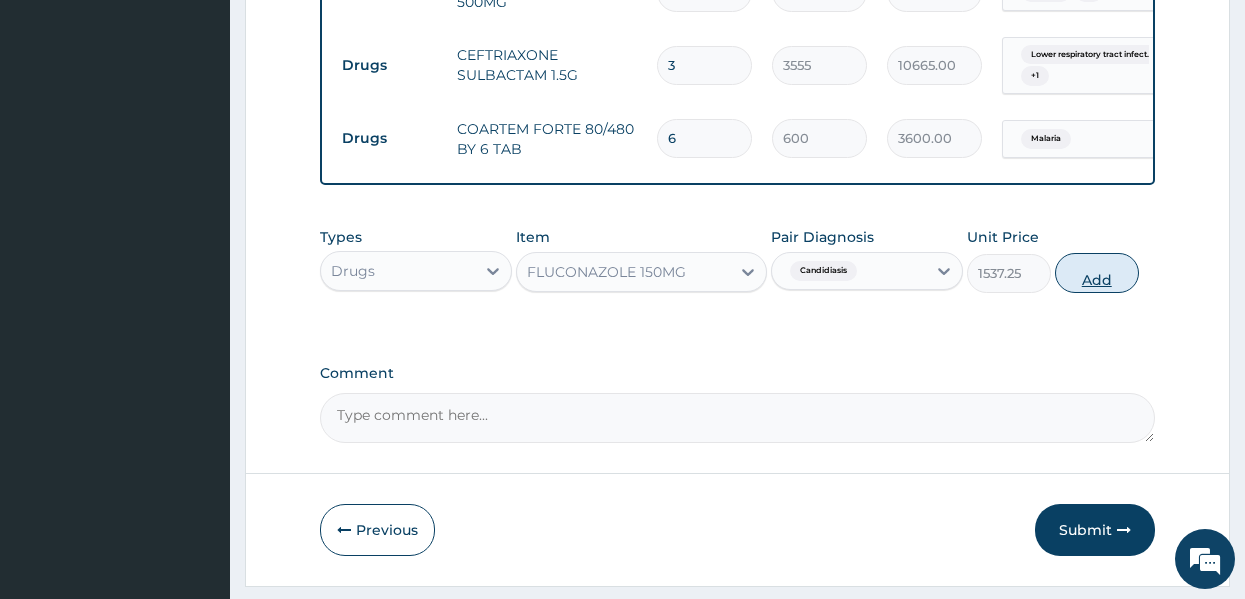 click on "Add" at bounding box center (1097, 273) 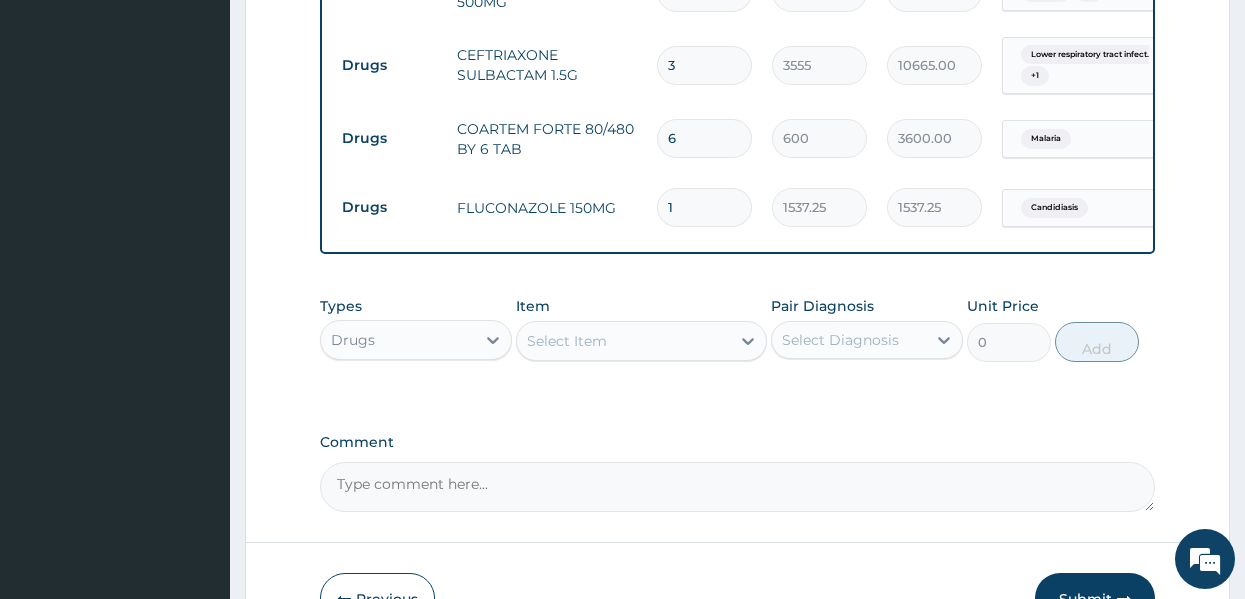 click on "Select Item" at bounding box center (623, 341) 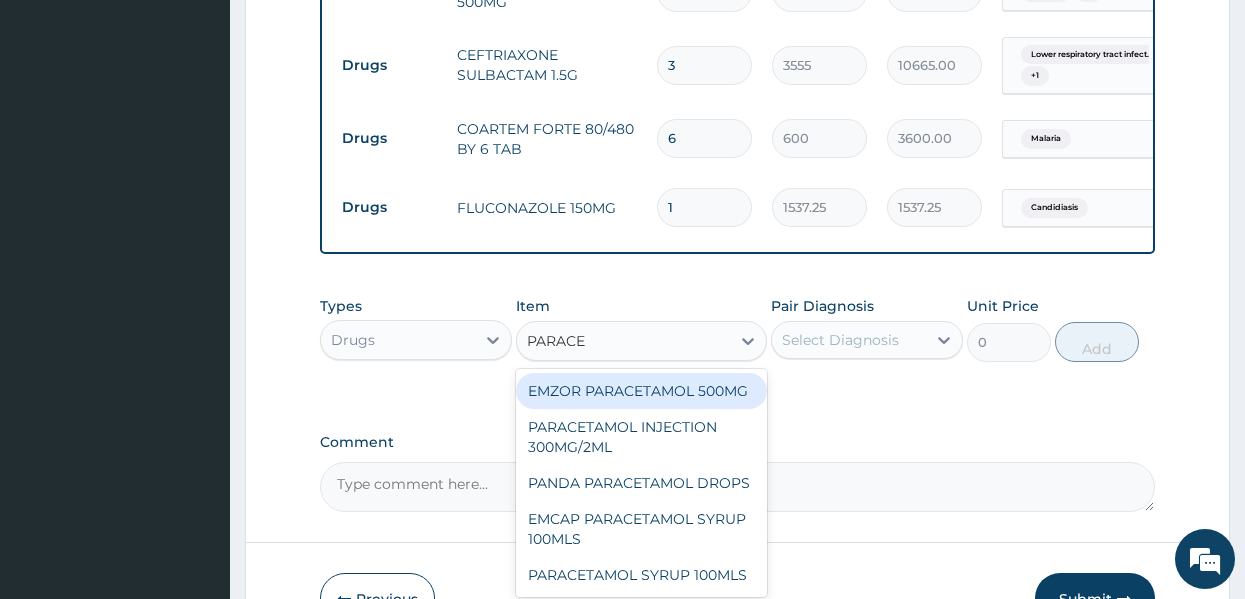 type on "PARACET" 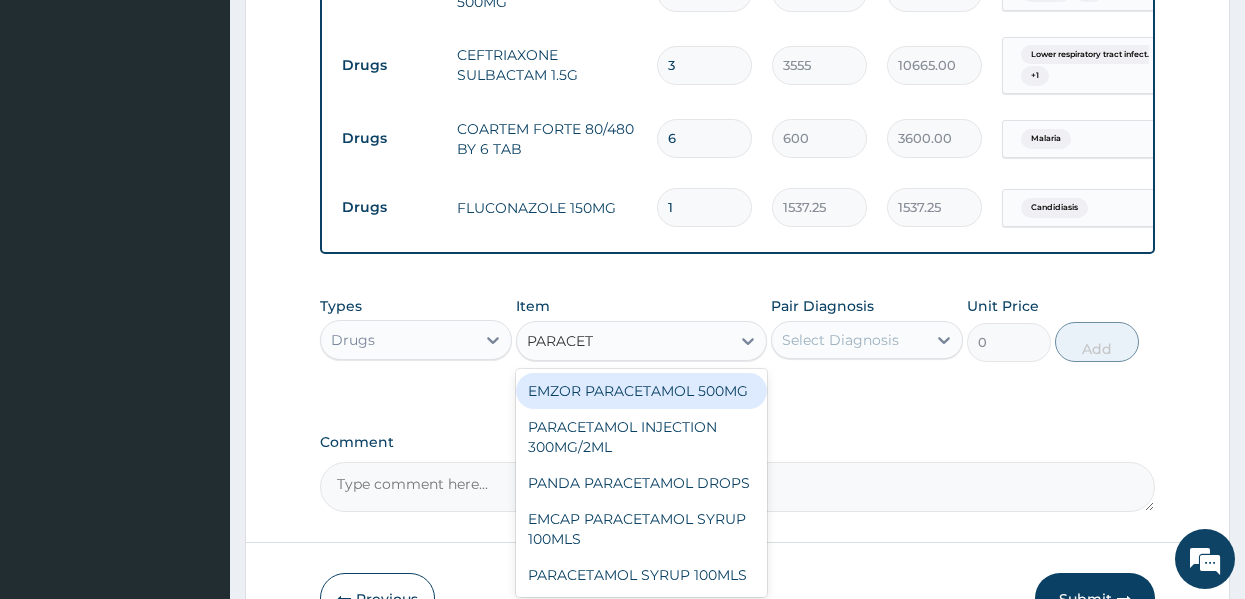 click on "EMZOR PARACETAMOL 500MG" at bounding box center [641, 391] 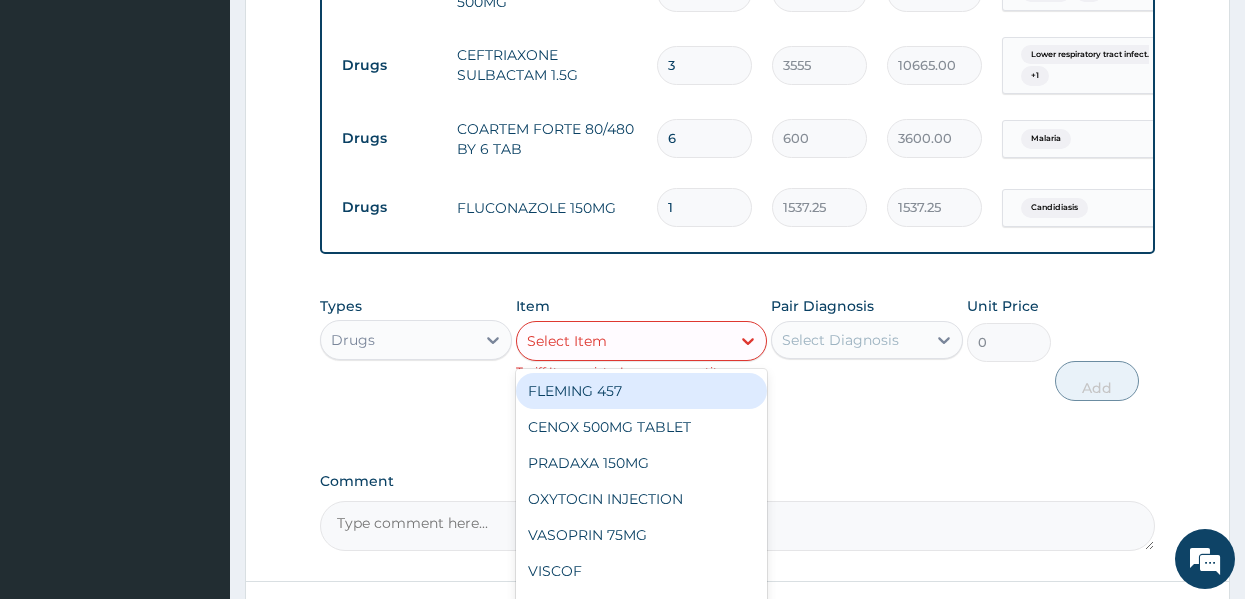 click on "Select Item" at bounding box center (623, 341) 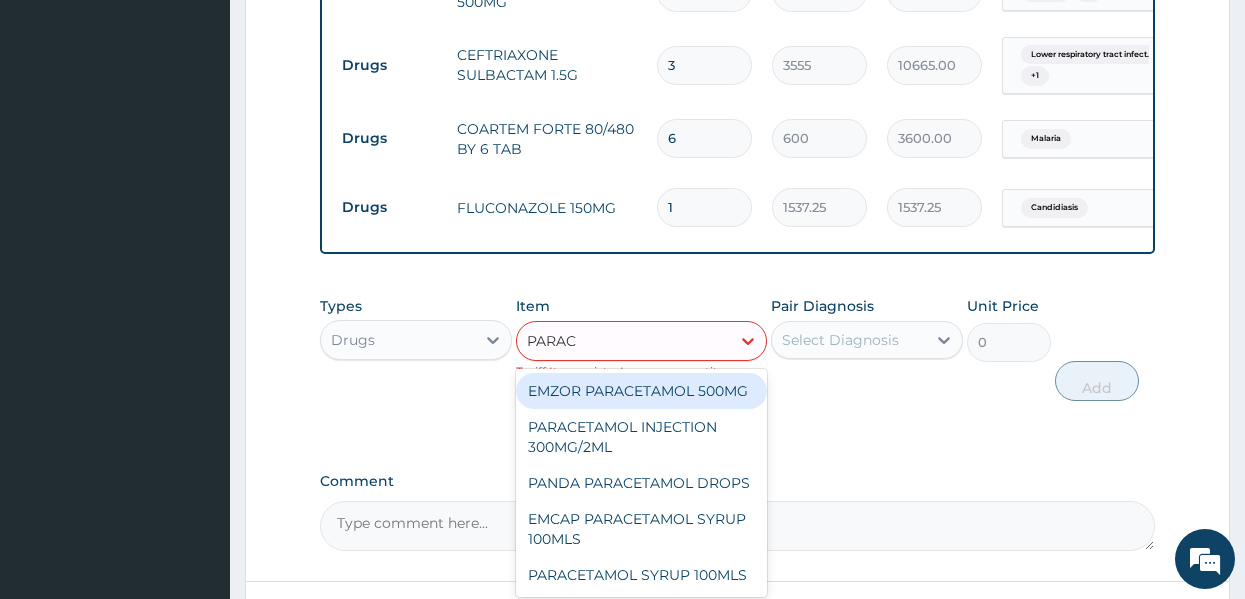 type on "PARACE" 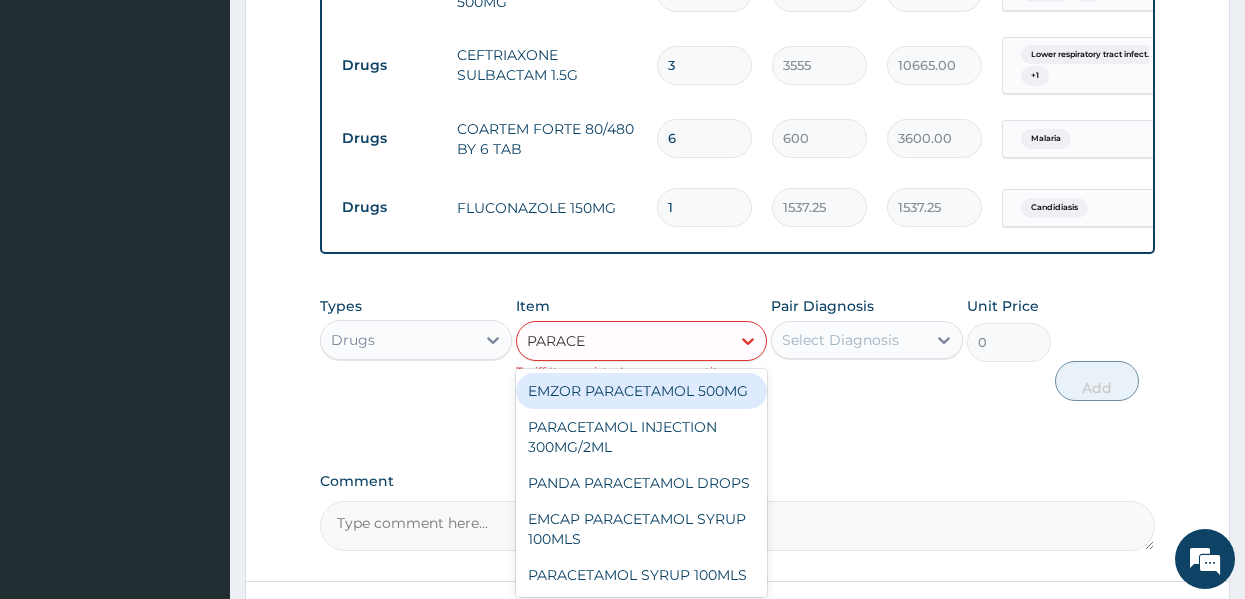 click on "EMZOR PARACETAMOL 500MG" at bounding box center [641, 391] 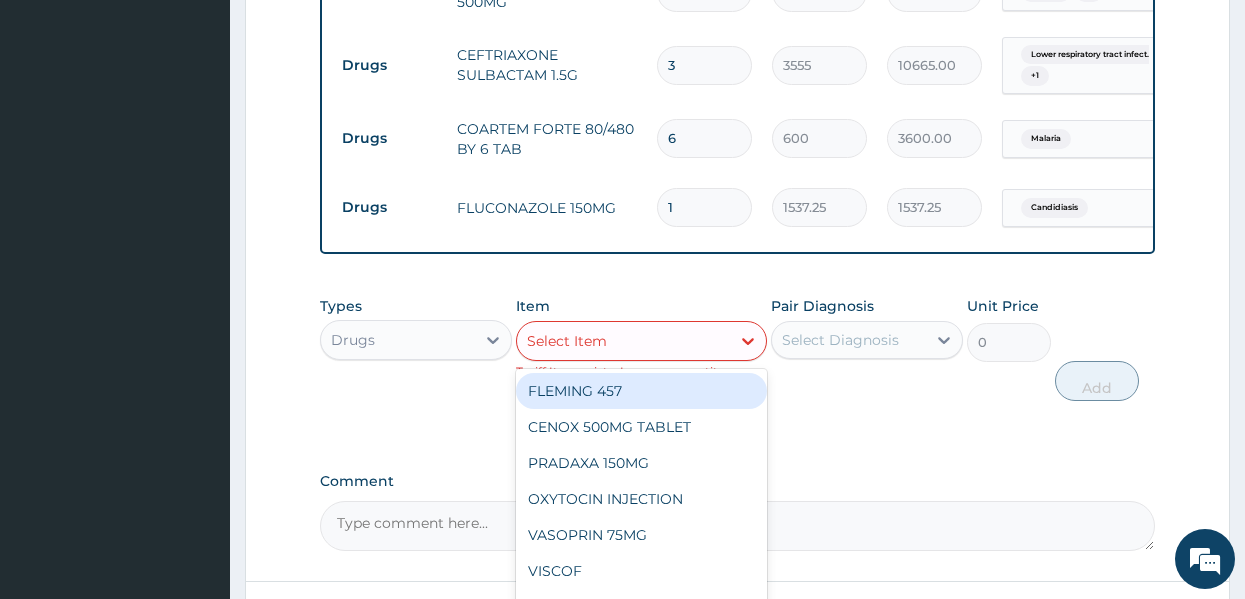 click on "Select Item" at bounding box center (623, 341) 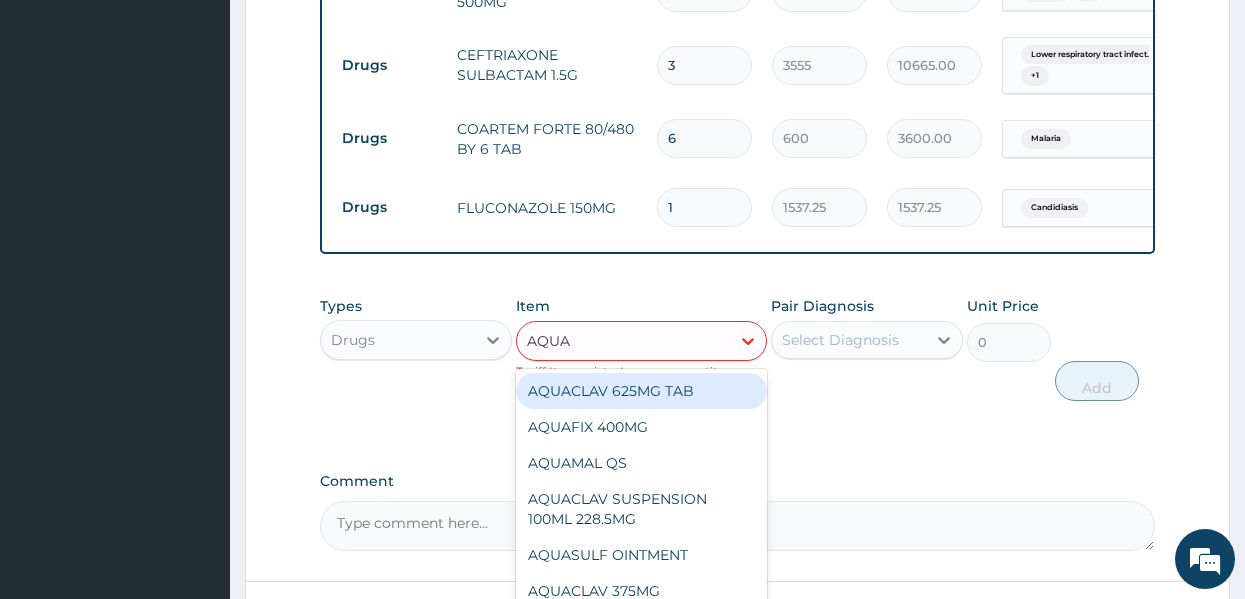 type on "AQUAC" 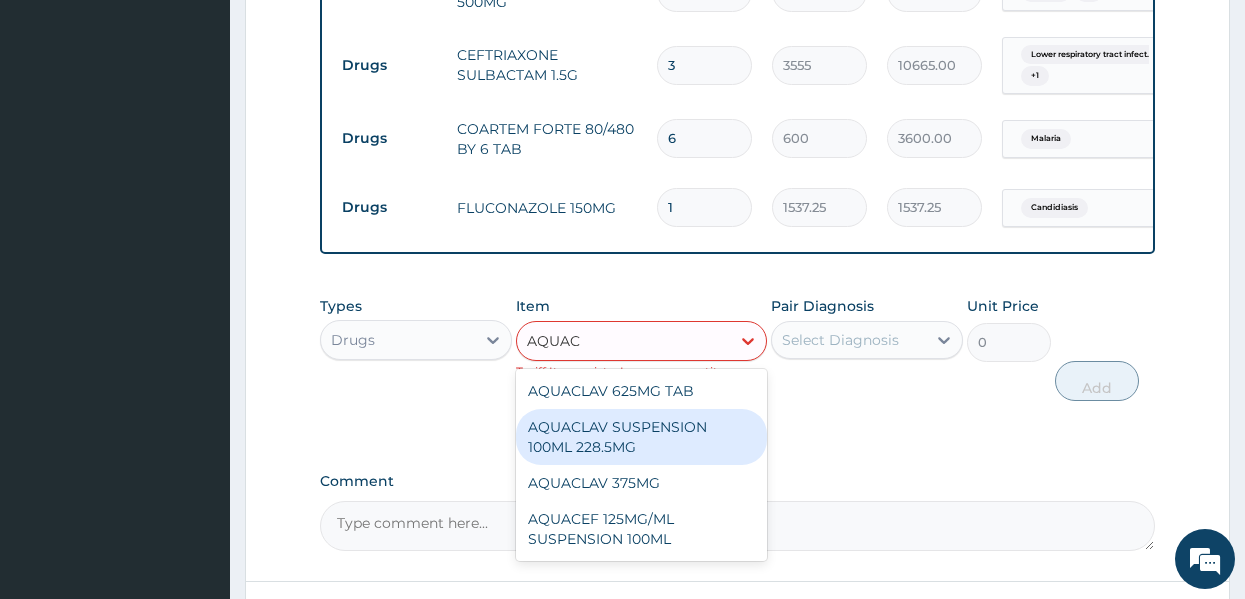 click on "AQUACLAV SUSPENSION 100ML 228.5MG" at bounding box center [641, 437] 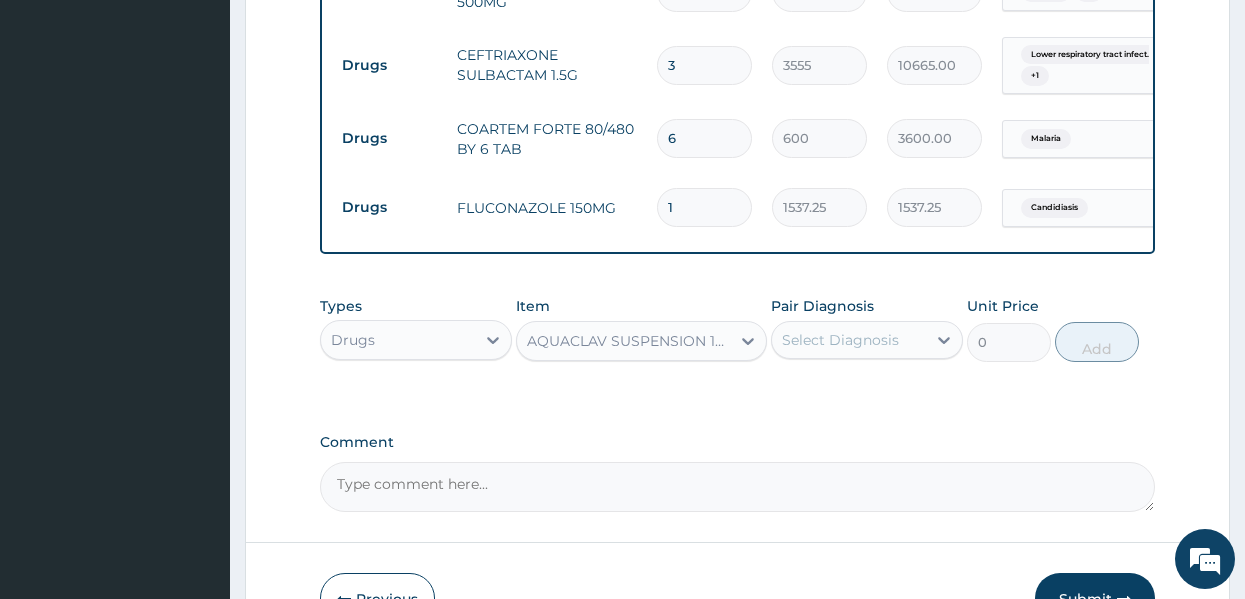 type 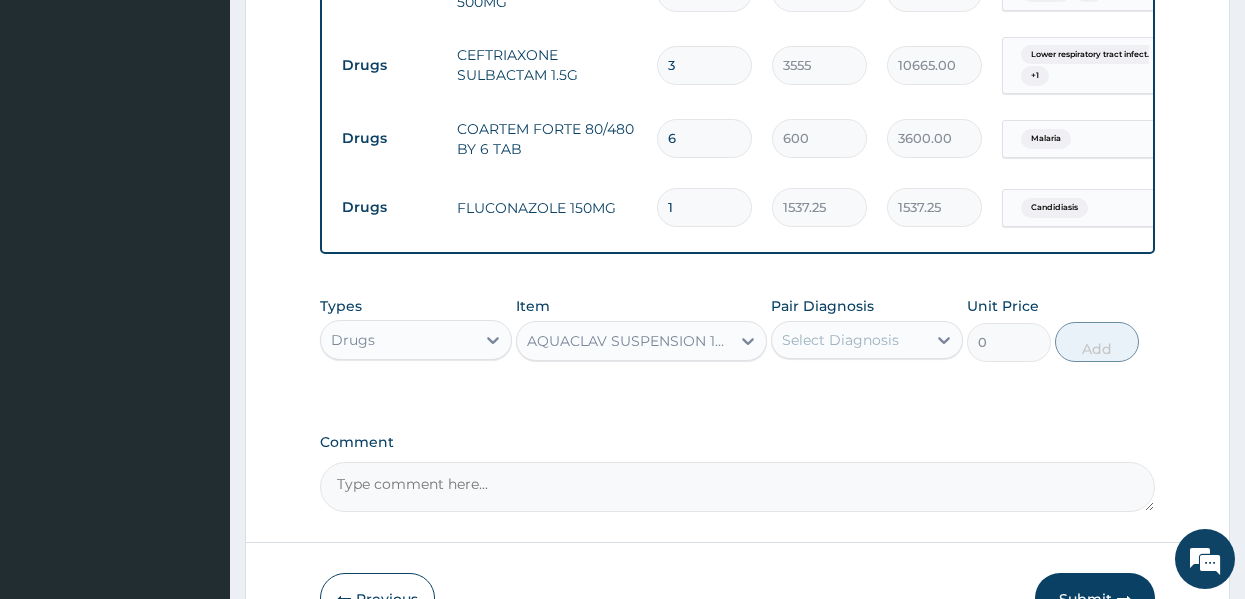 type on "4644" 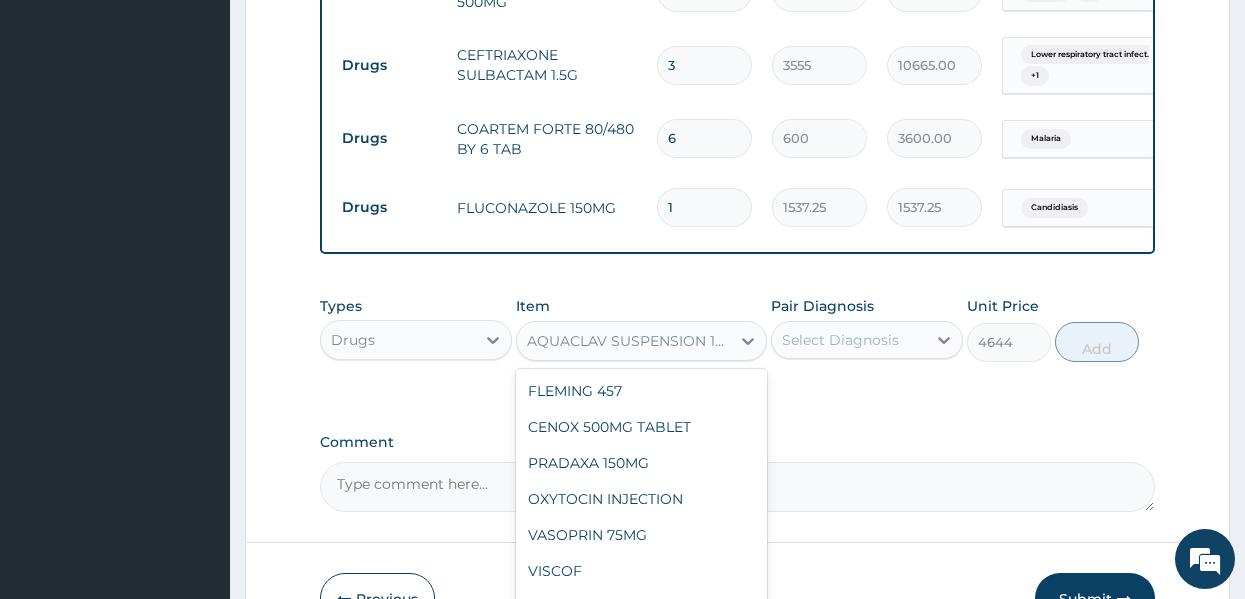 click on "AQUACLAV SUSPENSION 100ML 228.5MG" at bounding box center [629, 341] 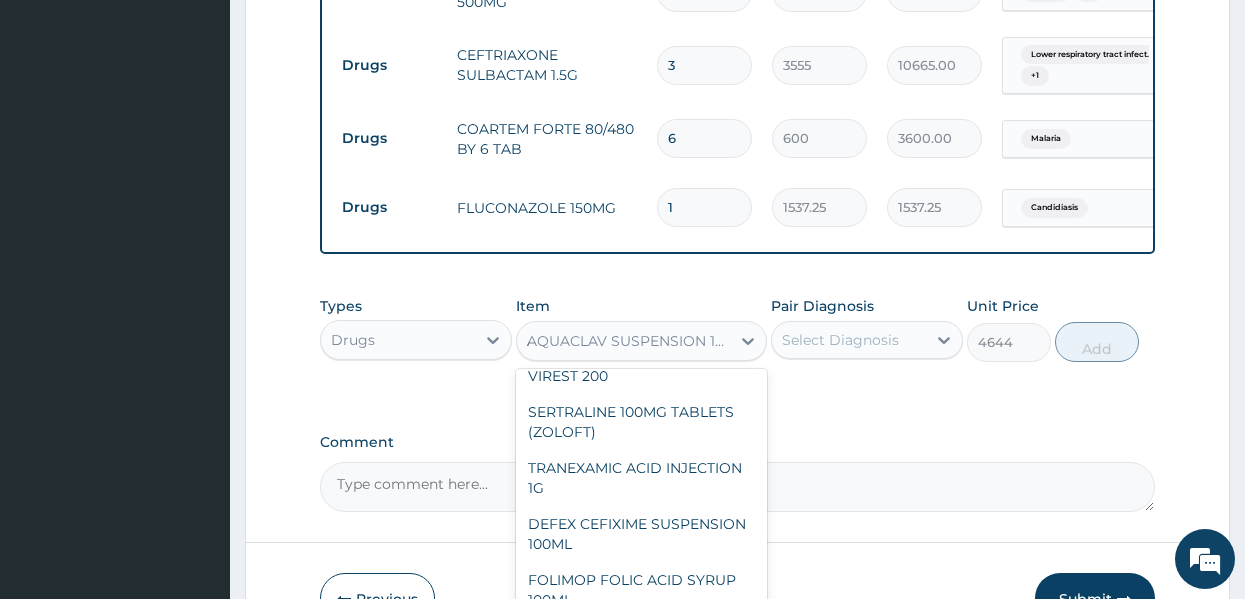scroll, scrollTop: 14963, scrollLeft: 0, axis: vertical 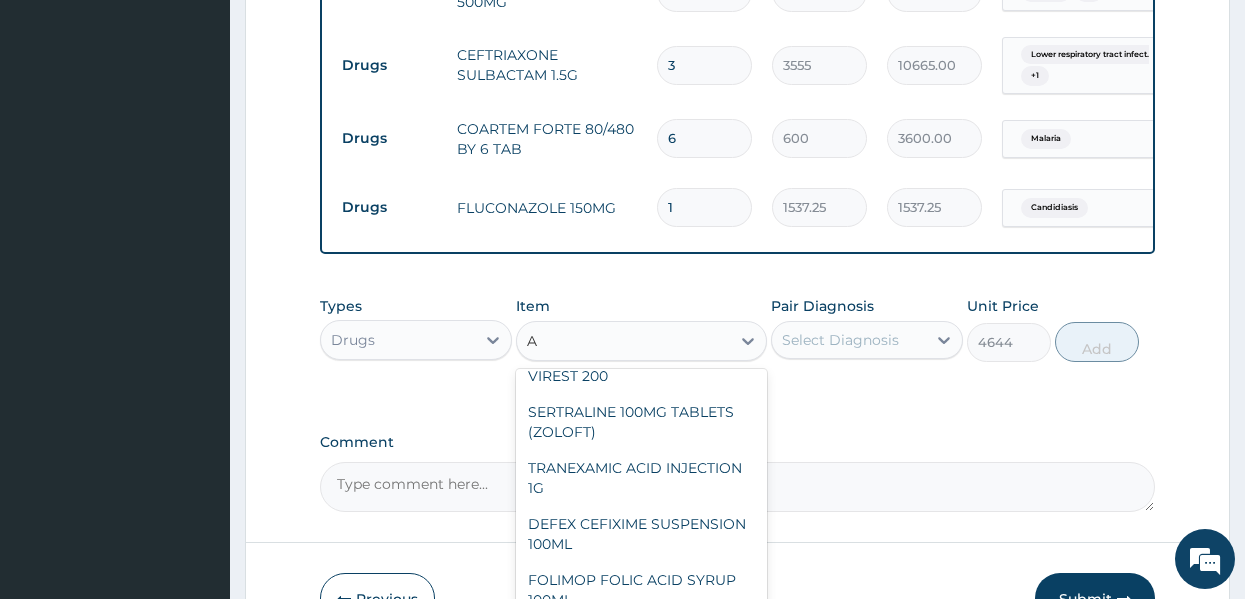 type on "AQ" 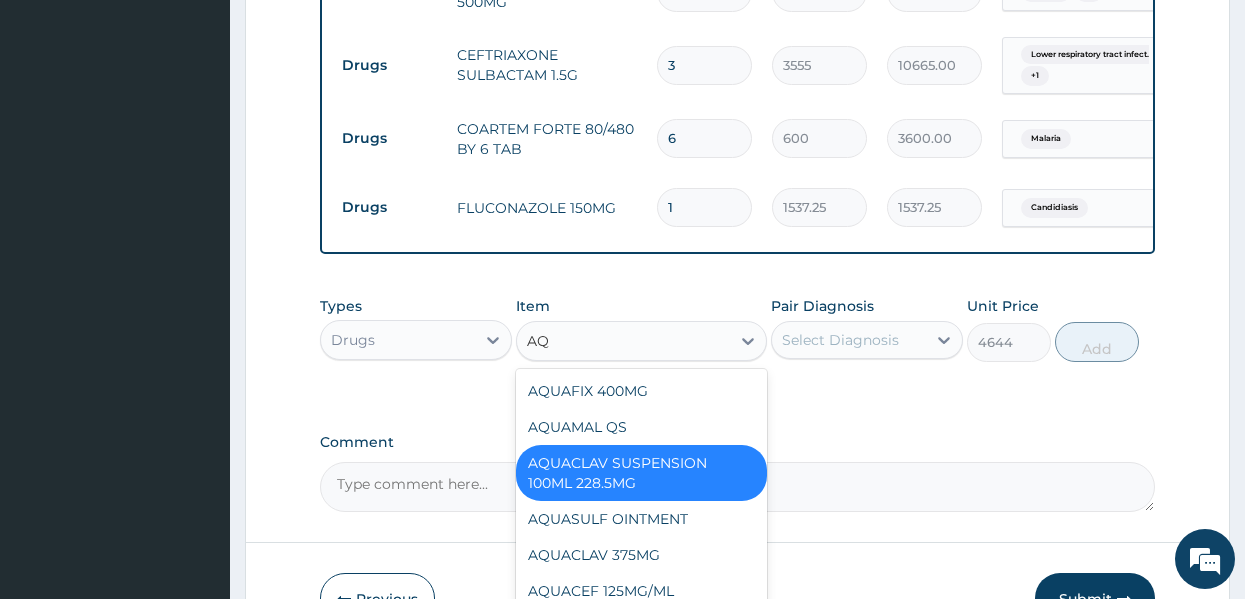 scroll, scrollTop: 0, scrollLeft: 0, axis: both 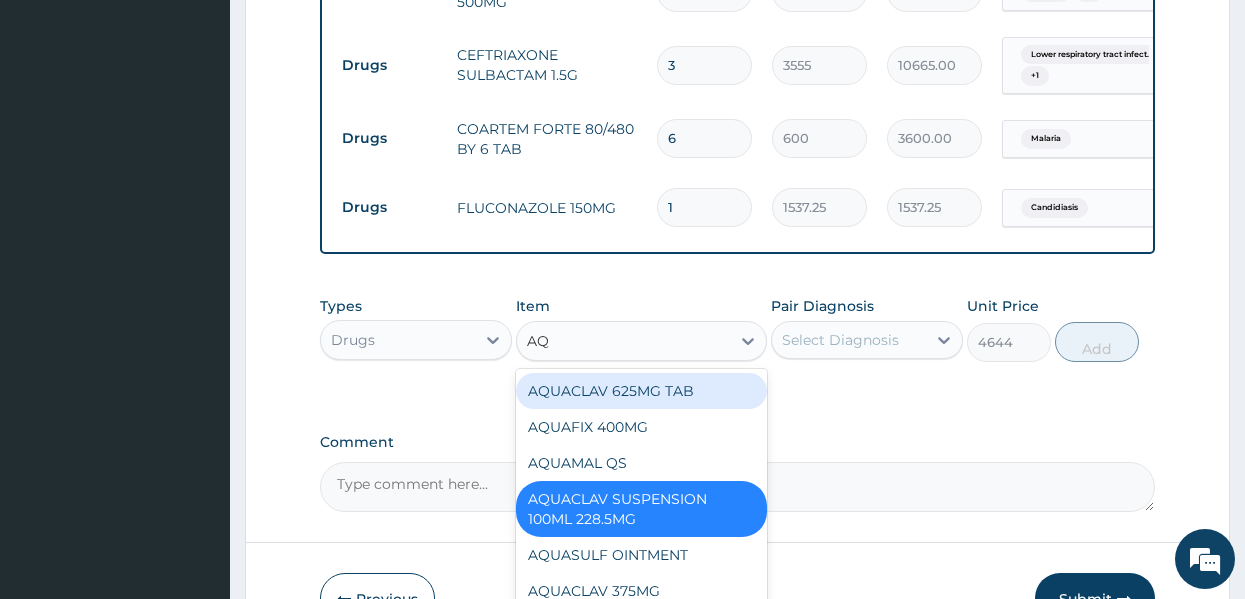 click on "AQUACLAV 625MG TAB" at bounding box center [641, 391] 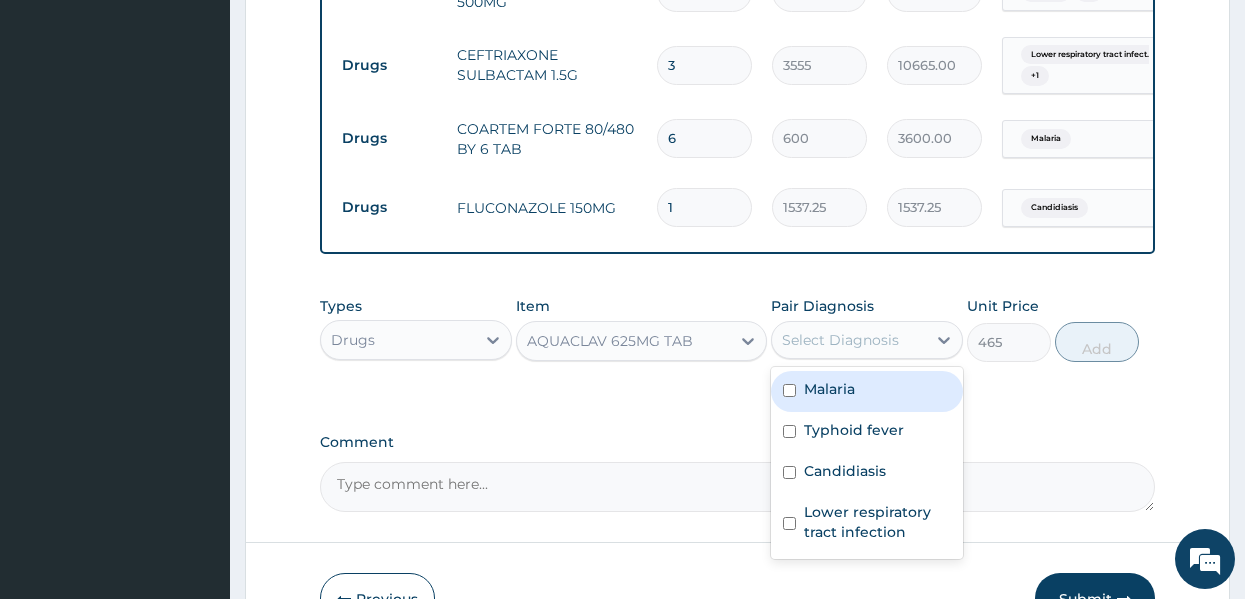 click on "Select Diagnosis" at bounding box center (840, 340) 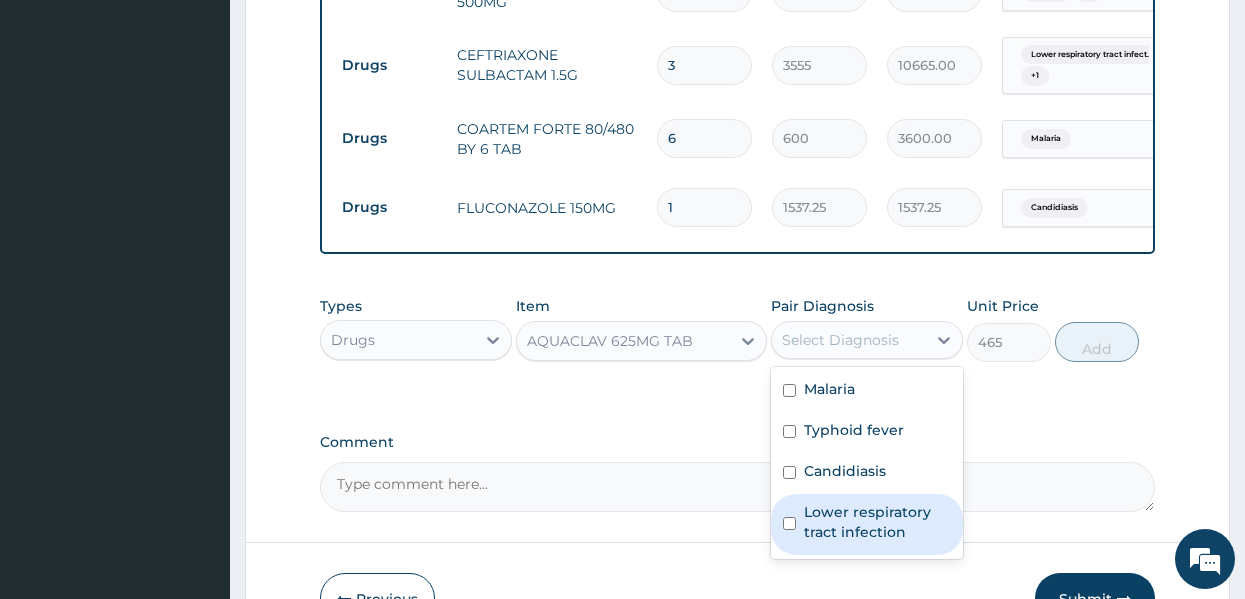 click on "Lower respiratory tract infection" at bounding box center (877, 522) 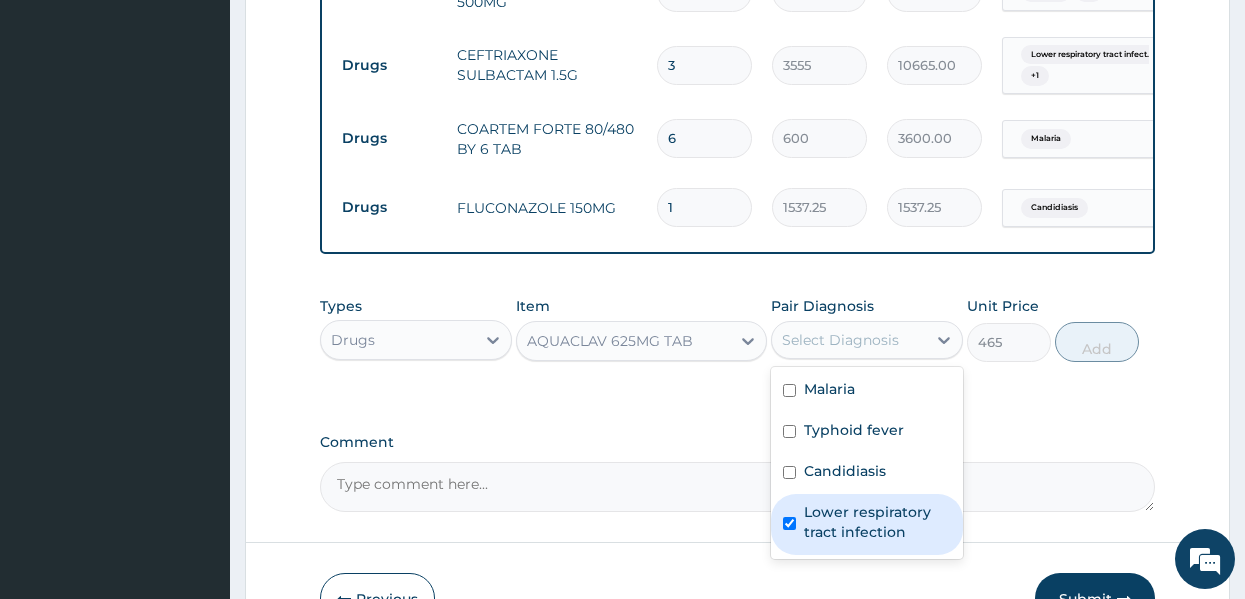 checkbox on "true" 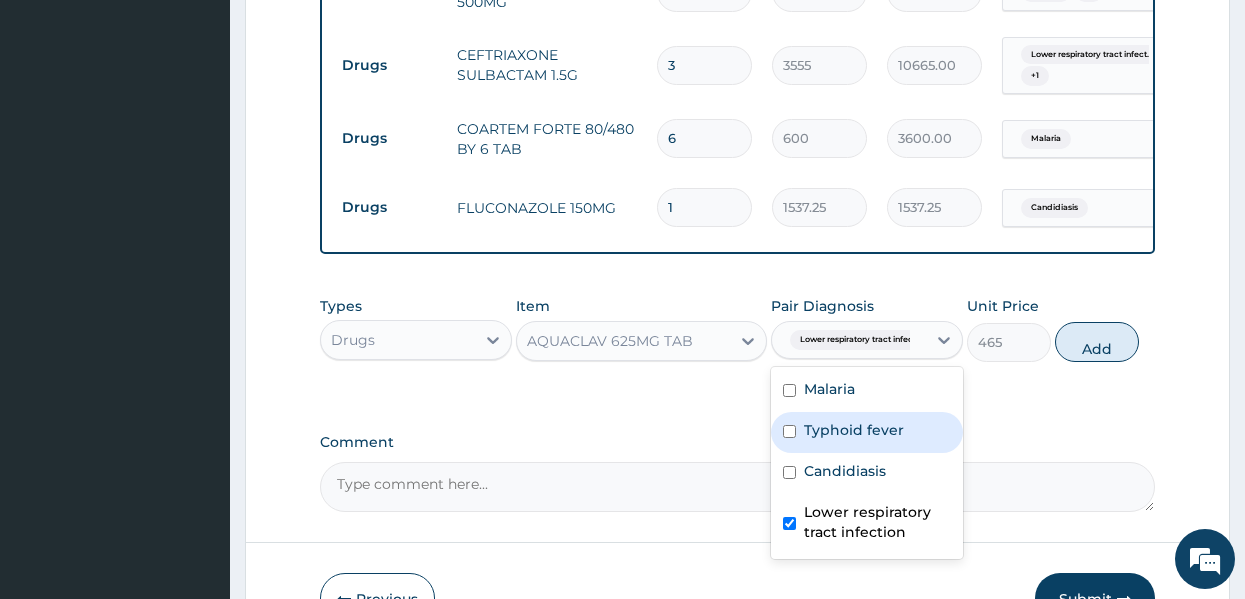 click on "Typhoid fever" at bounding box center (854, 430) 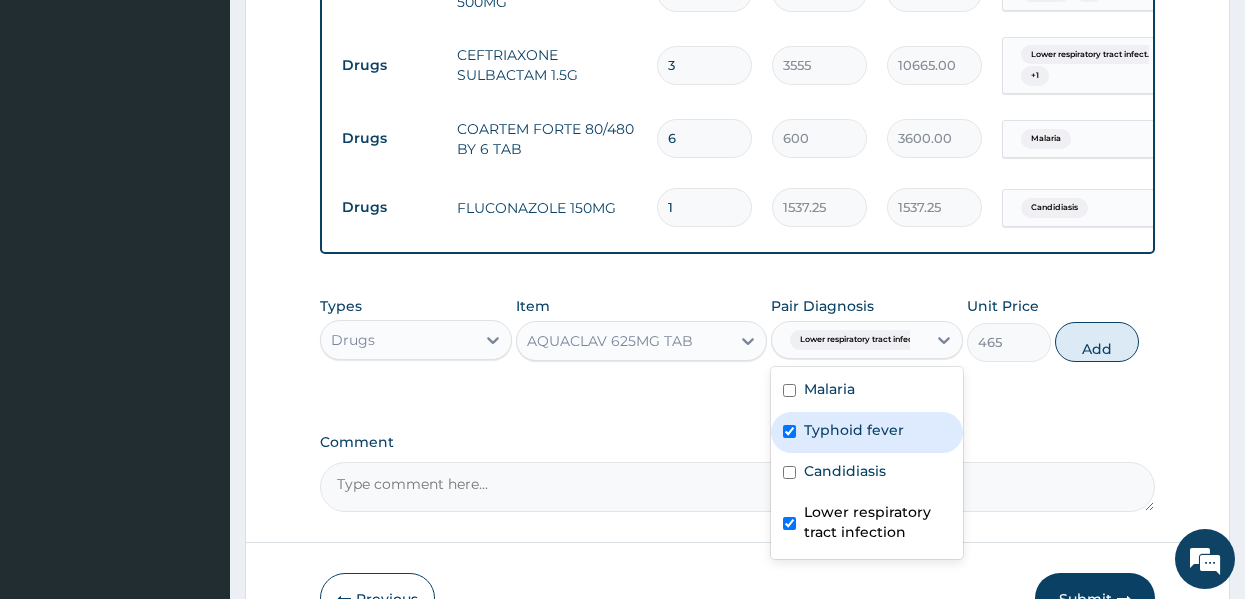 checkbox on "true" 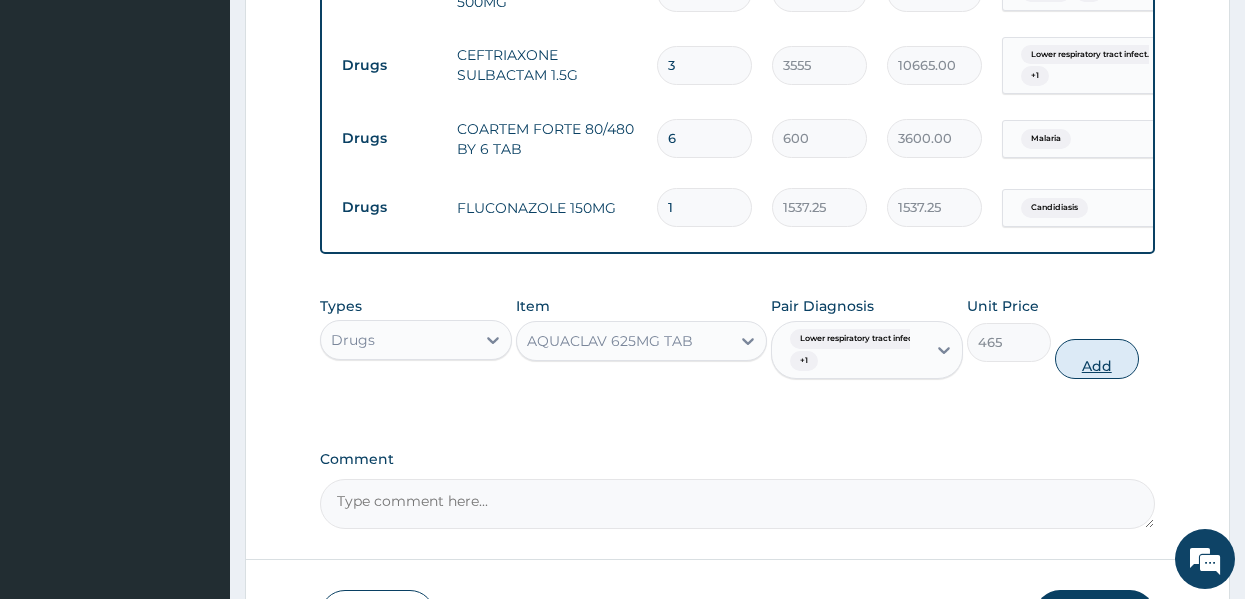 click on "Add" at bounding box center [1097, 359] 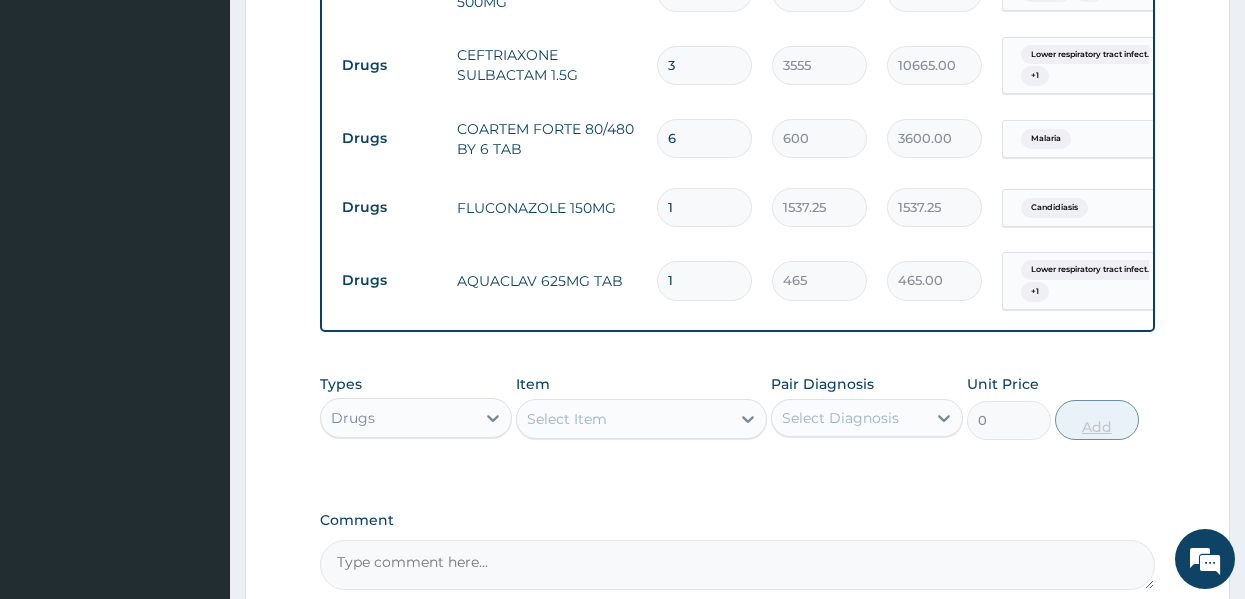 type on "14" 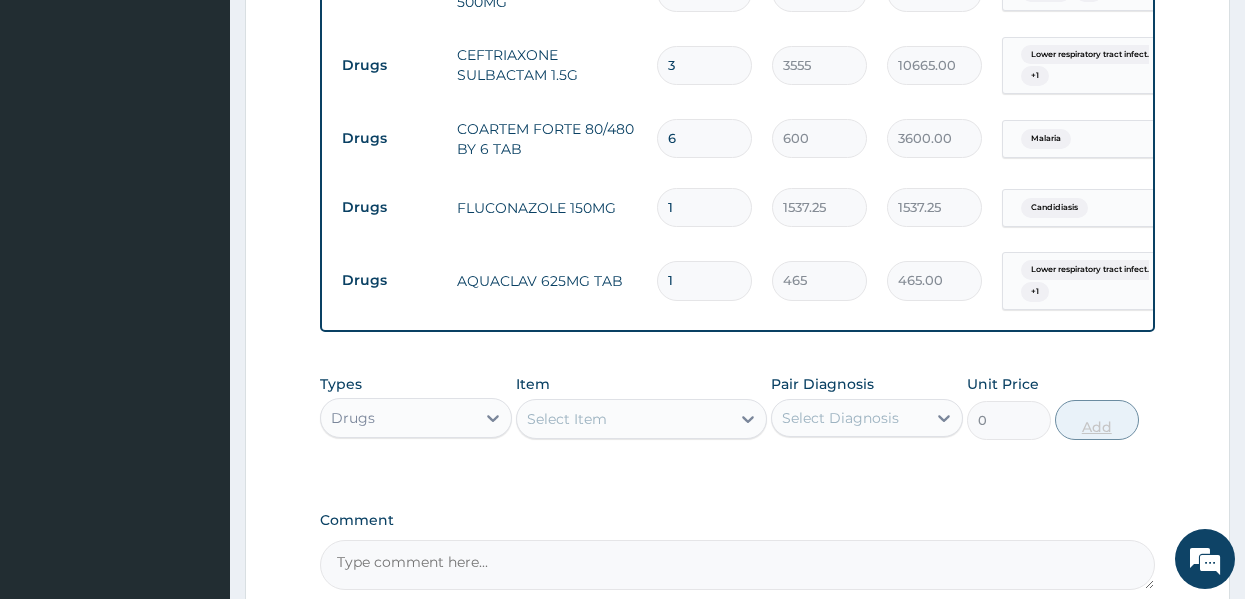 type on "6510.00" 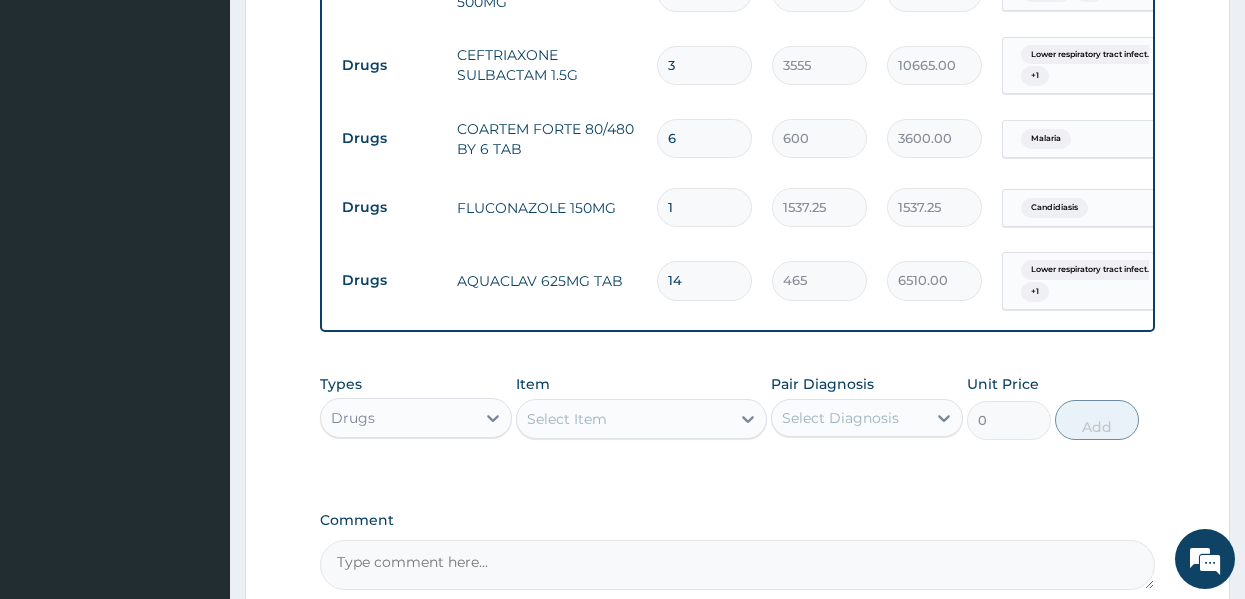 type on "14" 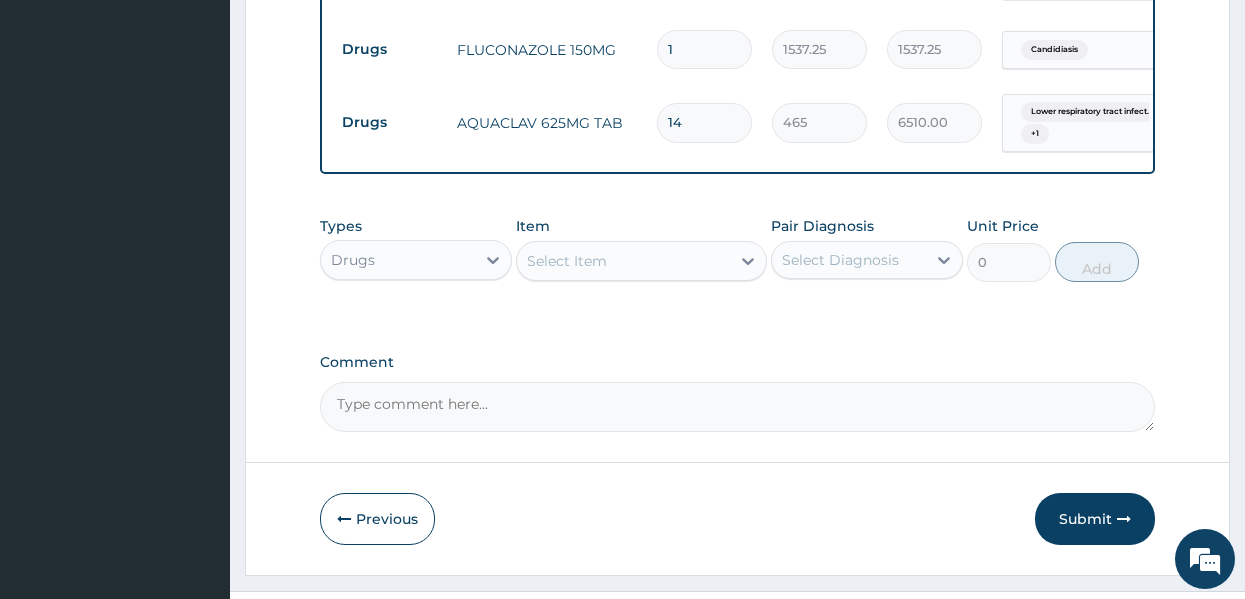 scroll, scrollTop: 1398, scrollLeft: 0, axis: vertical 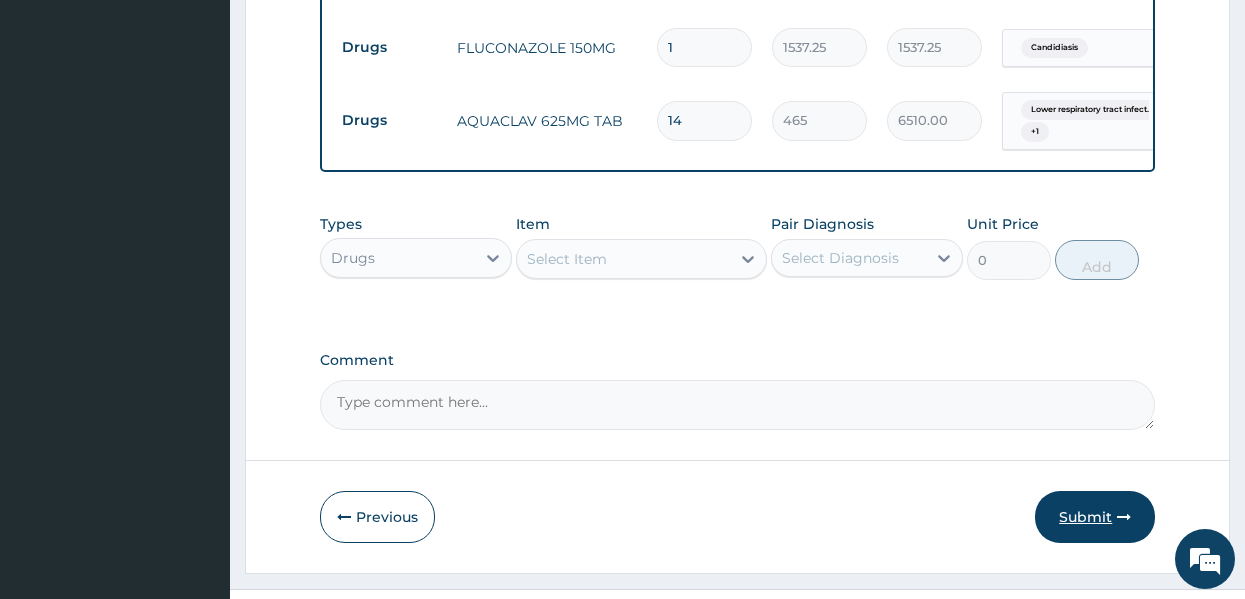 click on "Submit" at bounding box center (1095, 517) 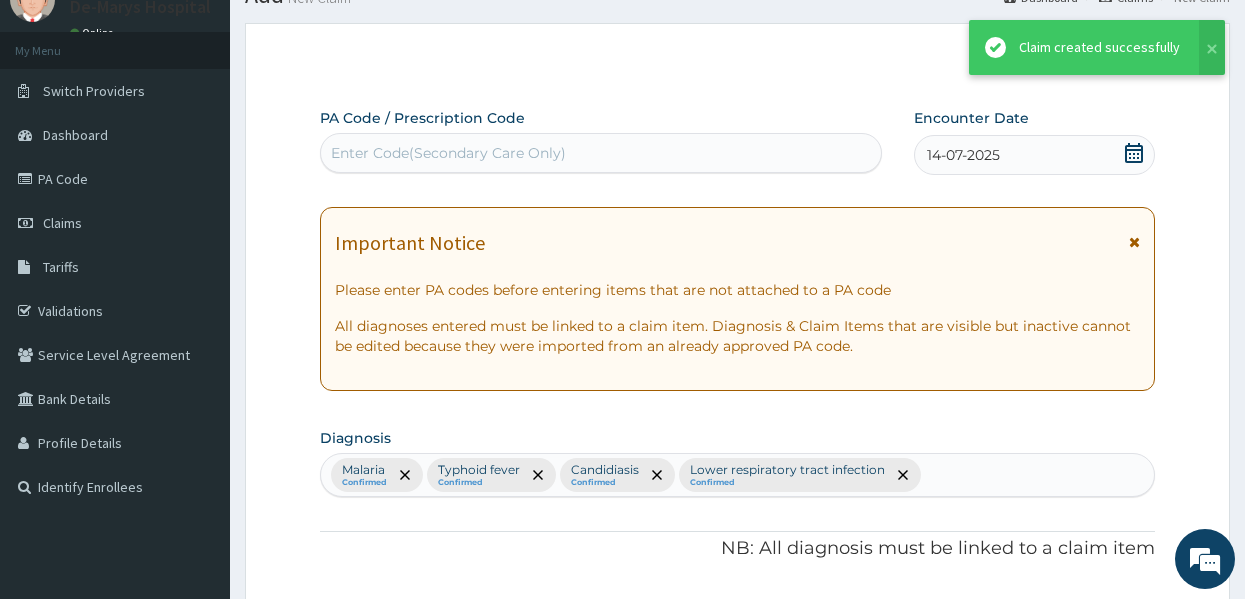 scroll, scrollTop: 1398, scrollLeft: 0, axis: vertical 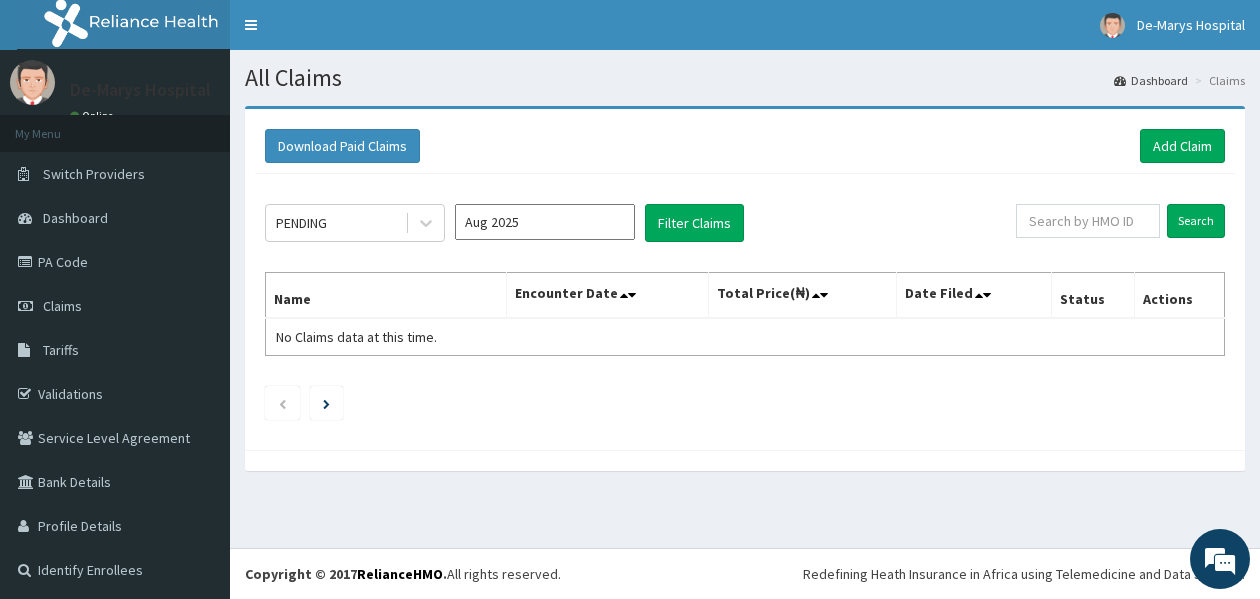 click on "PENDING Aug 2025 Filter Claims Search Name Encounter Date Total Price(₦) Date Filed Status Actions No Claims data at this time." 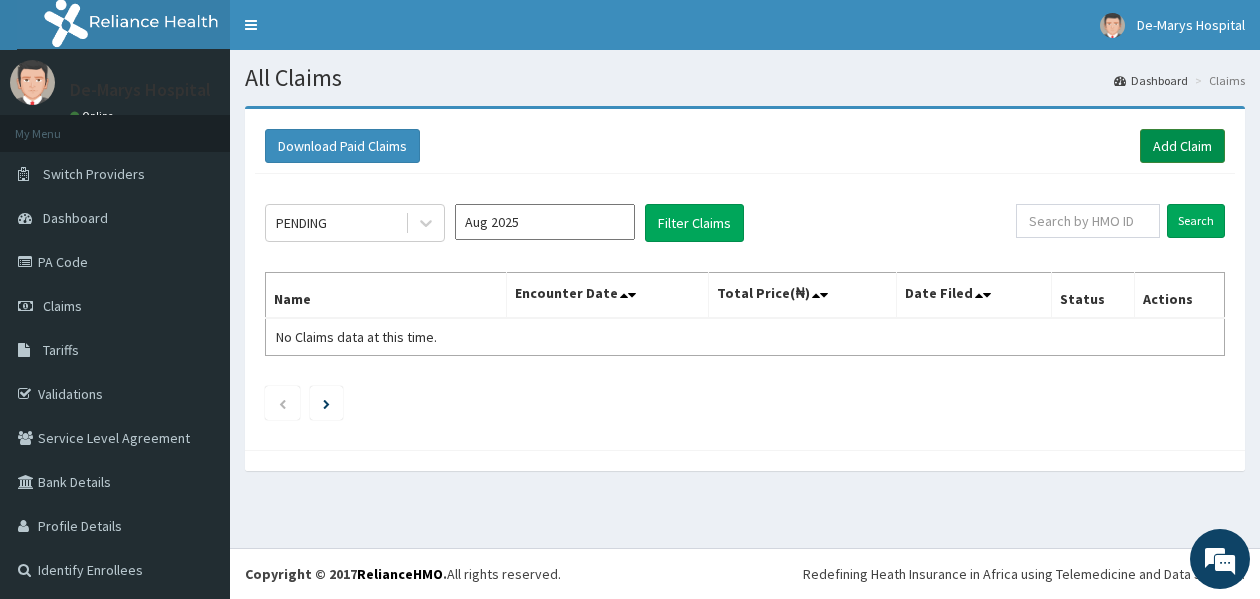 click on "Add Claim" at bounding box center [1182, 146] 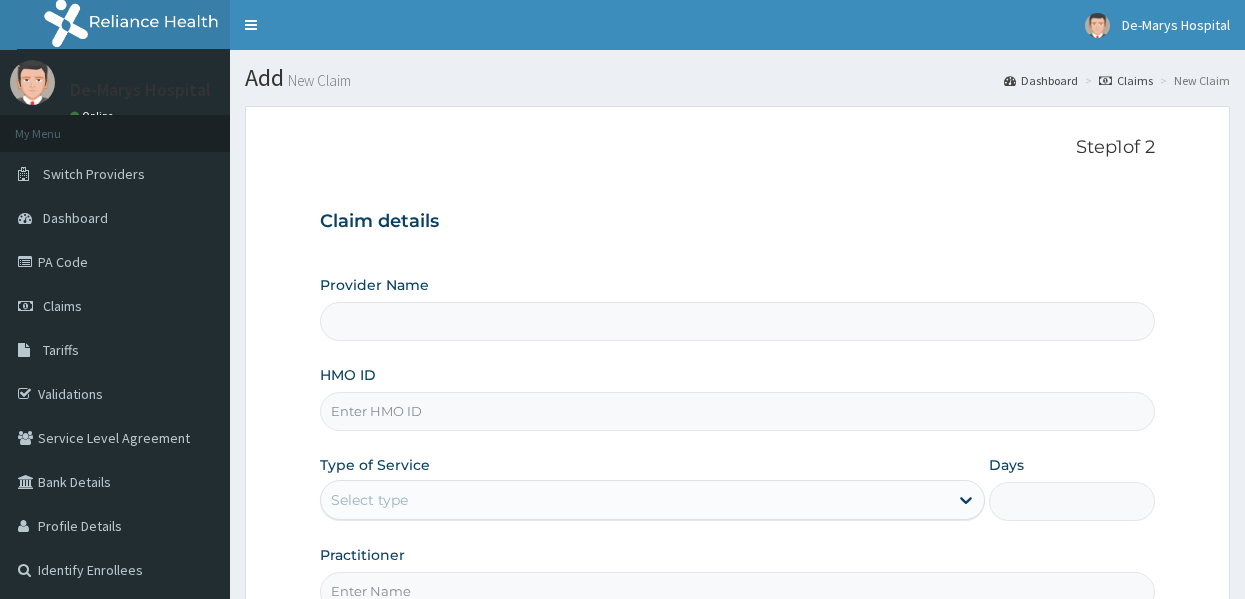 scroll, scrollTop: 0, scrollLeft: 0, axis: both 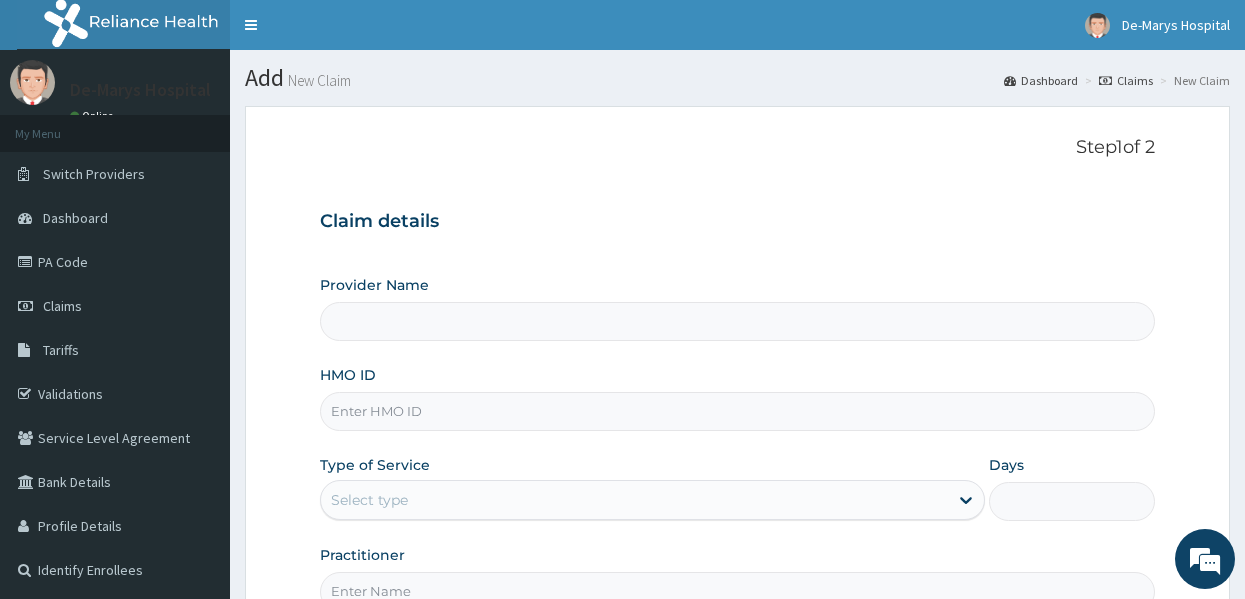 type on "DE - MARYS CENTRAL HOSPITAL" 